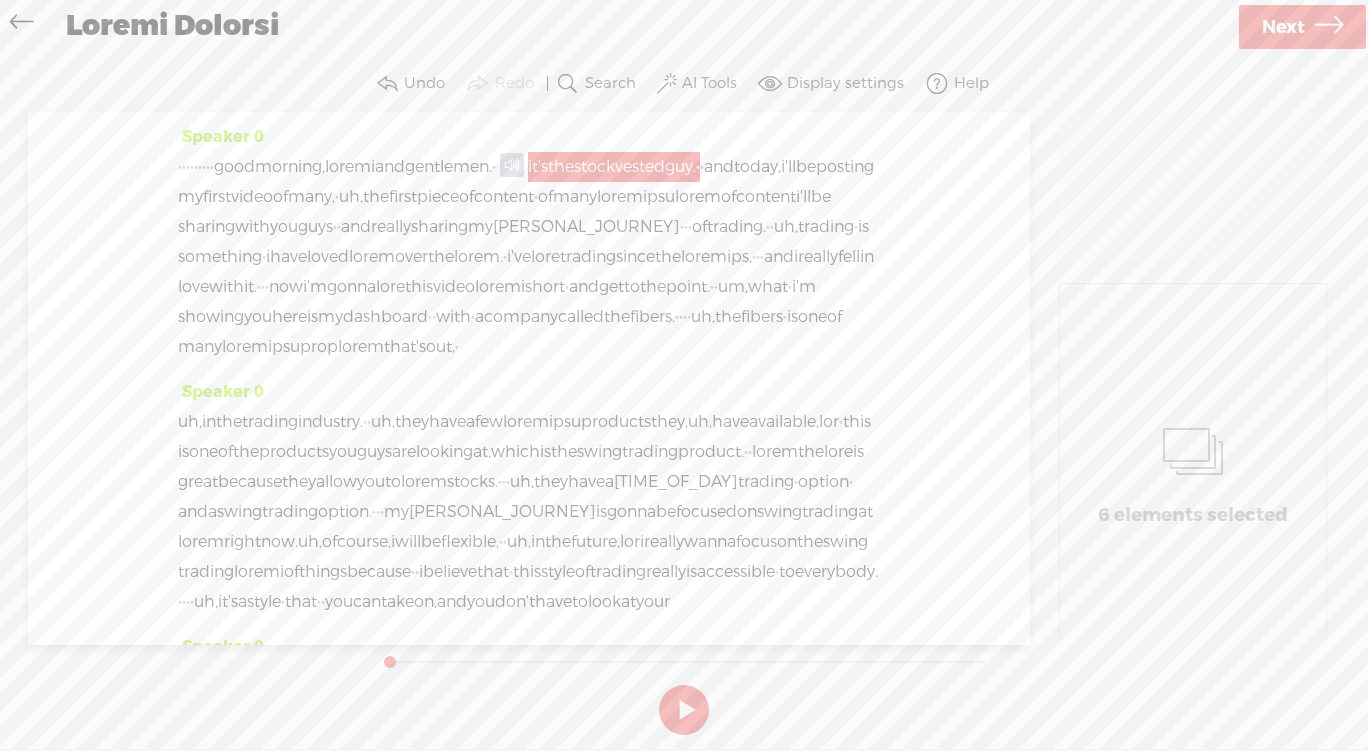 scroll, scrollTop: 0, scrollLeft: 0, axis: both 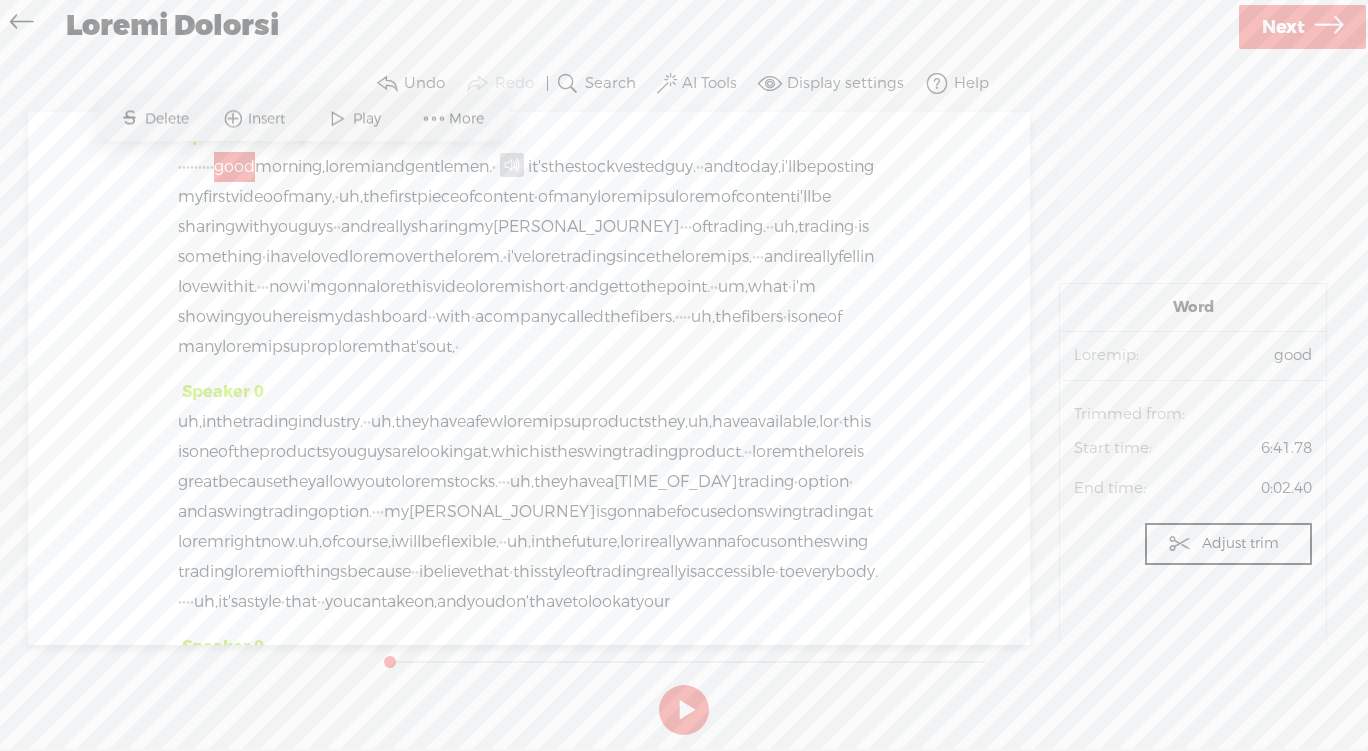 click on "Play" at bounding box center (369, 119) 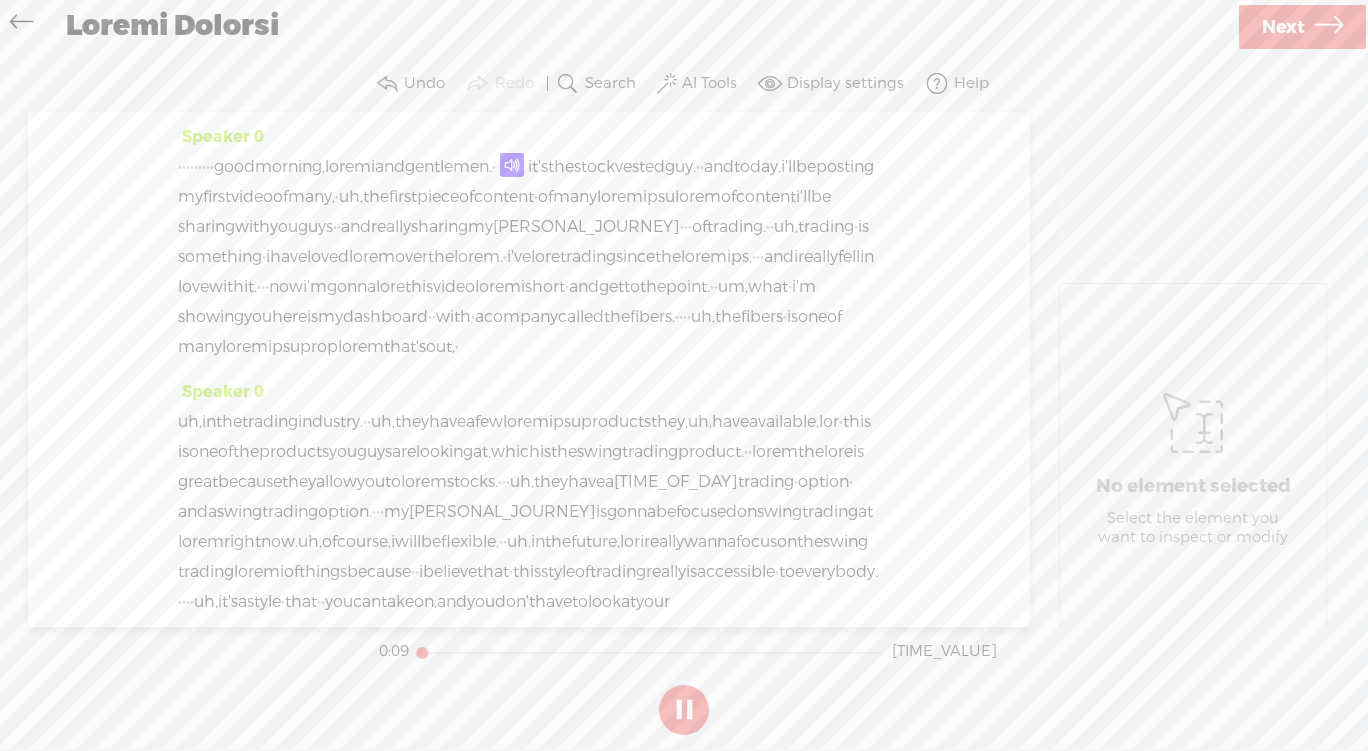 click at bounding box center (684, 710) 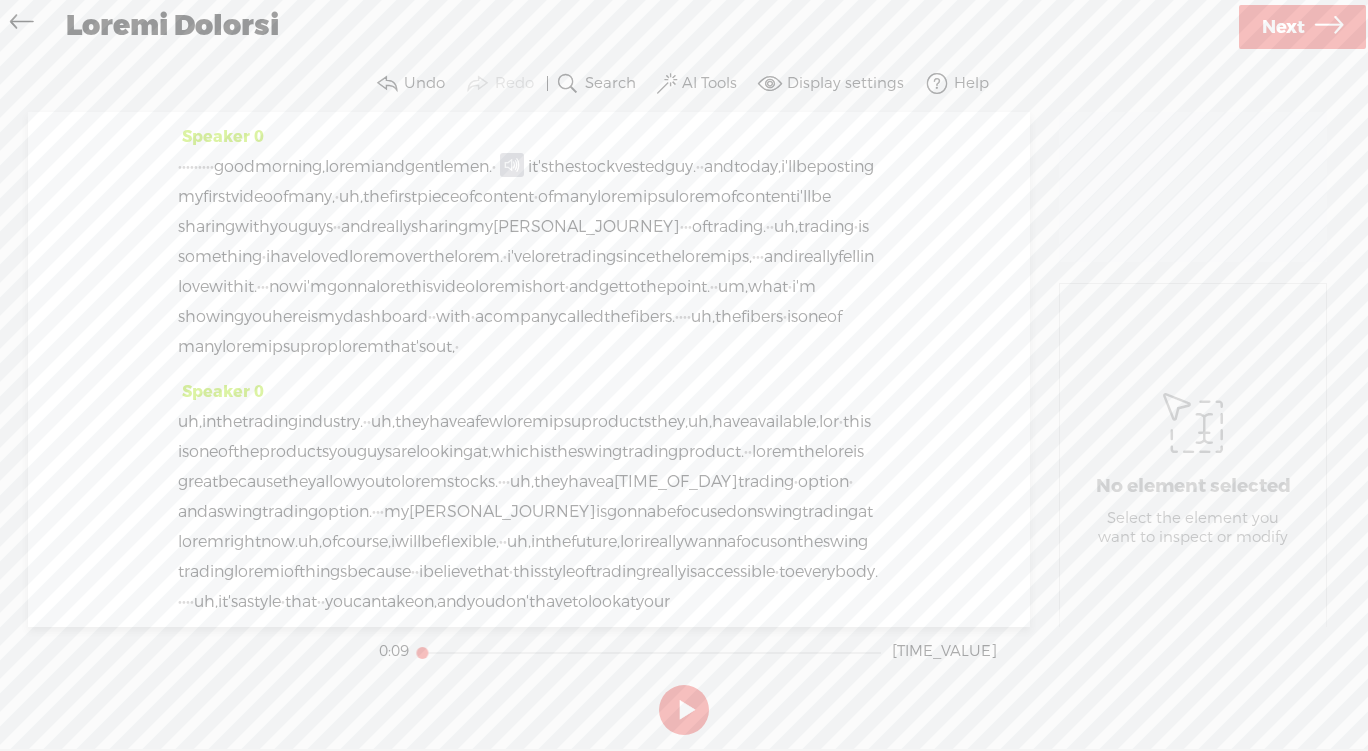 click on "good" at bounding box center (234, 167) 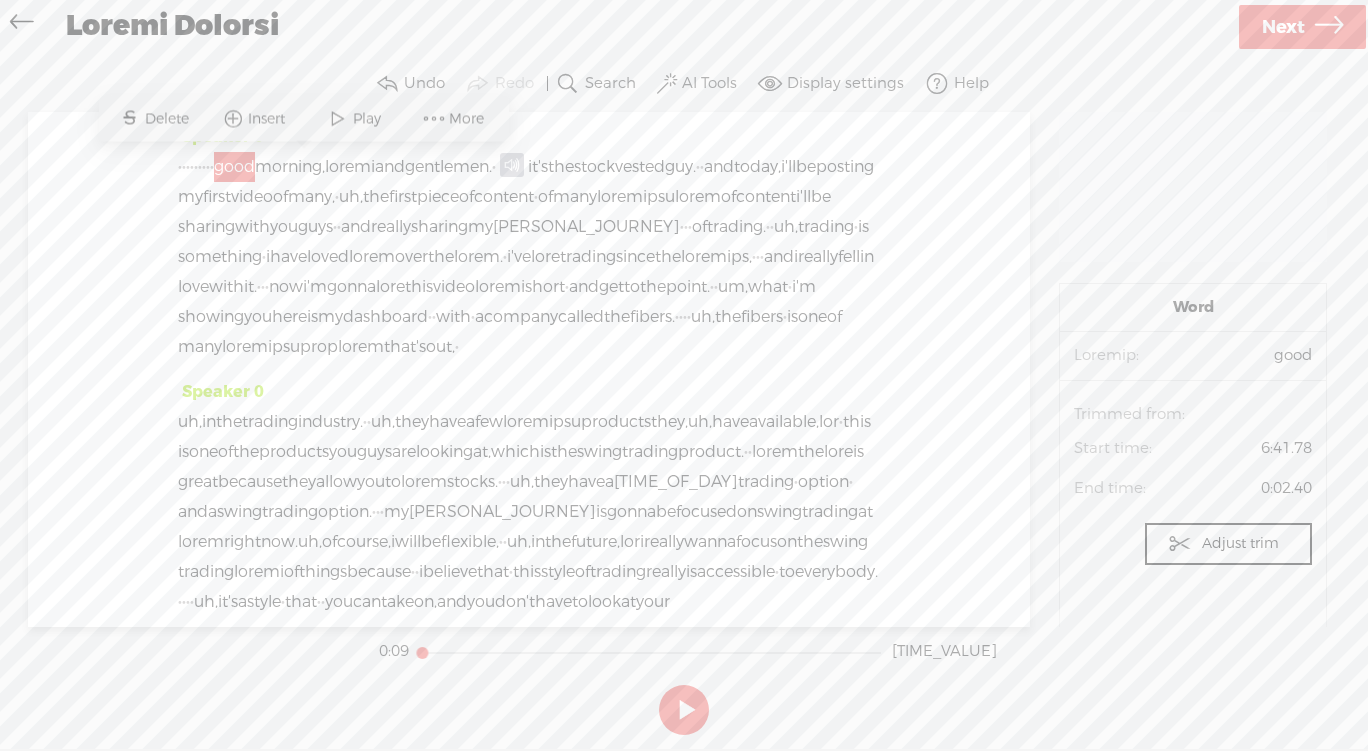click at bounding box center (512, 165) 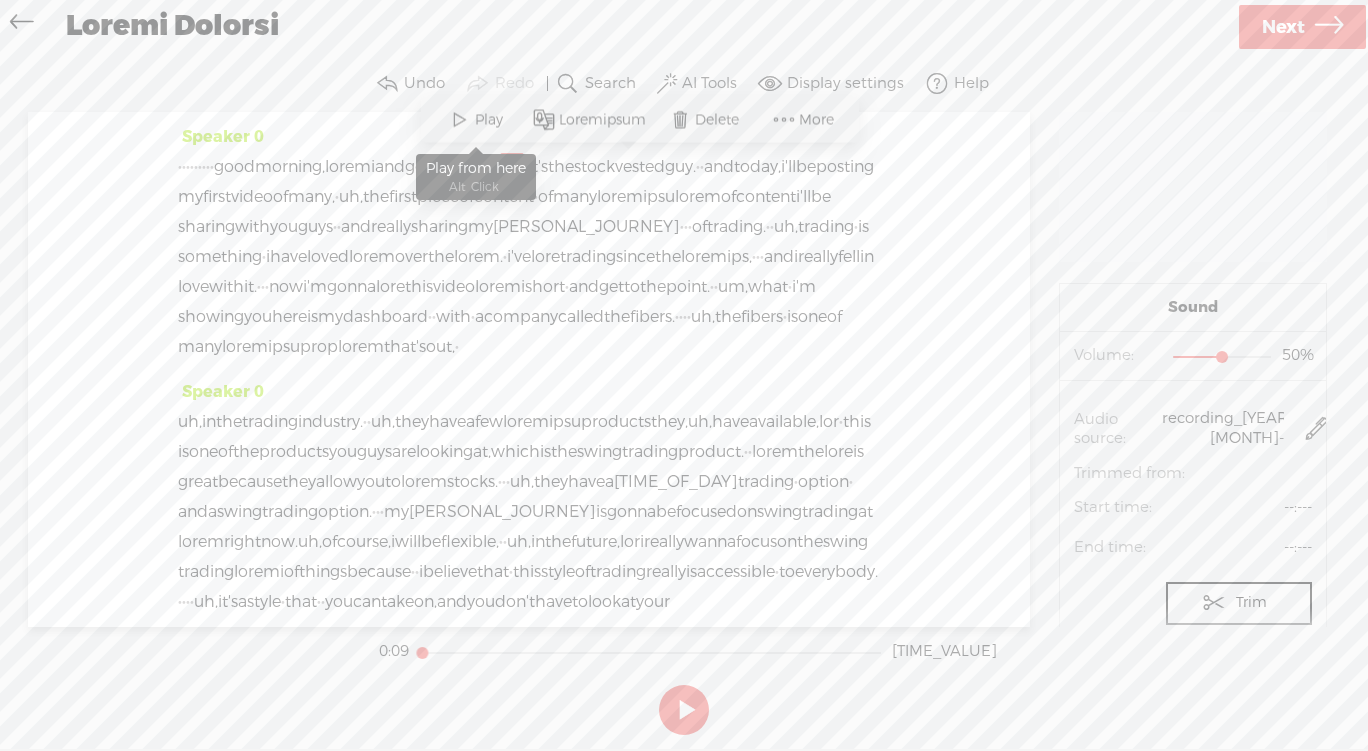 click at bounding box center (460, 120) 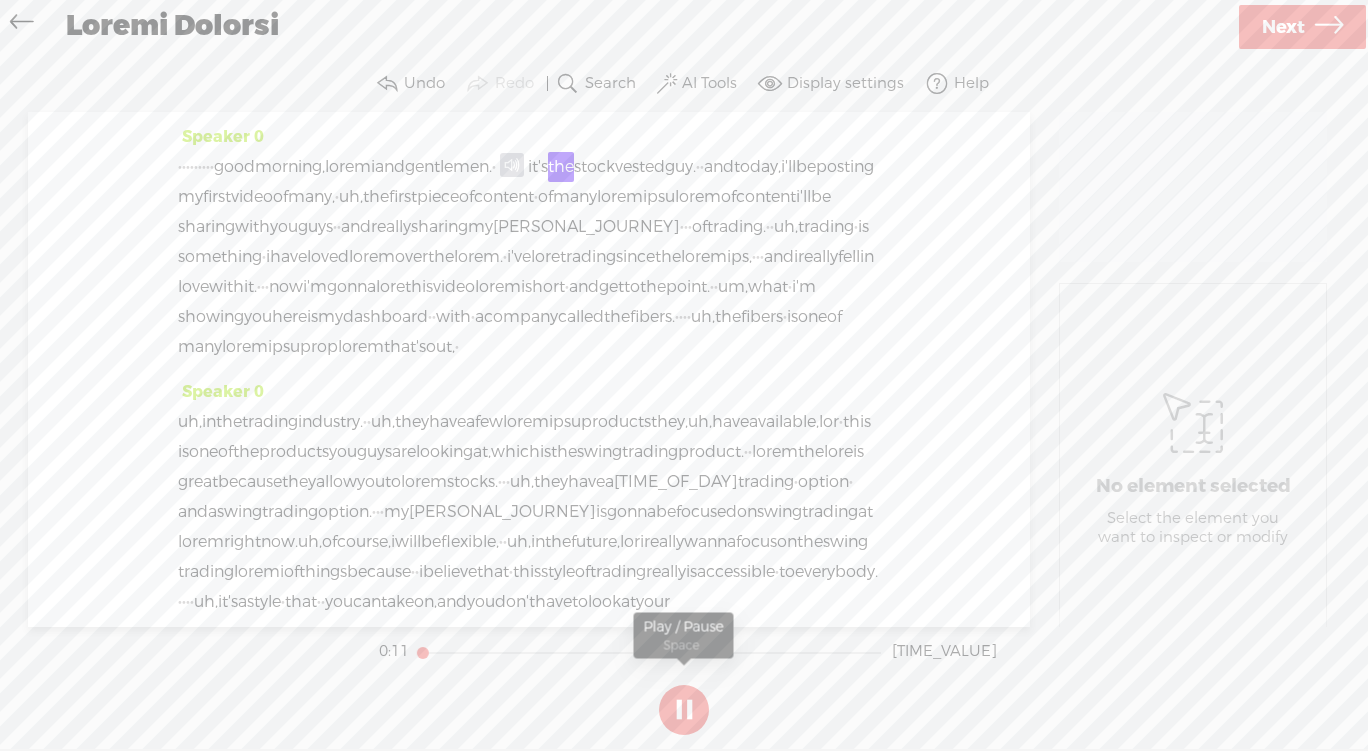 click at bounding box center (684, 710) 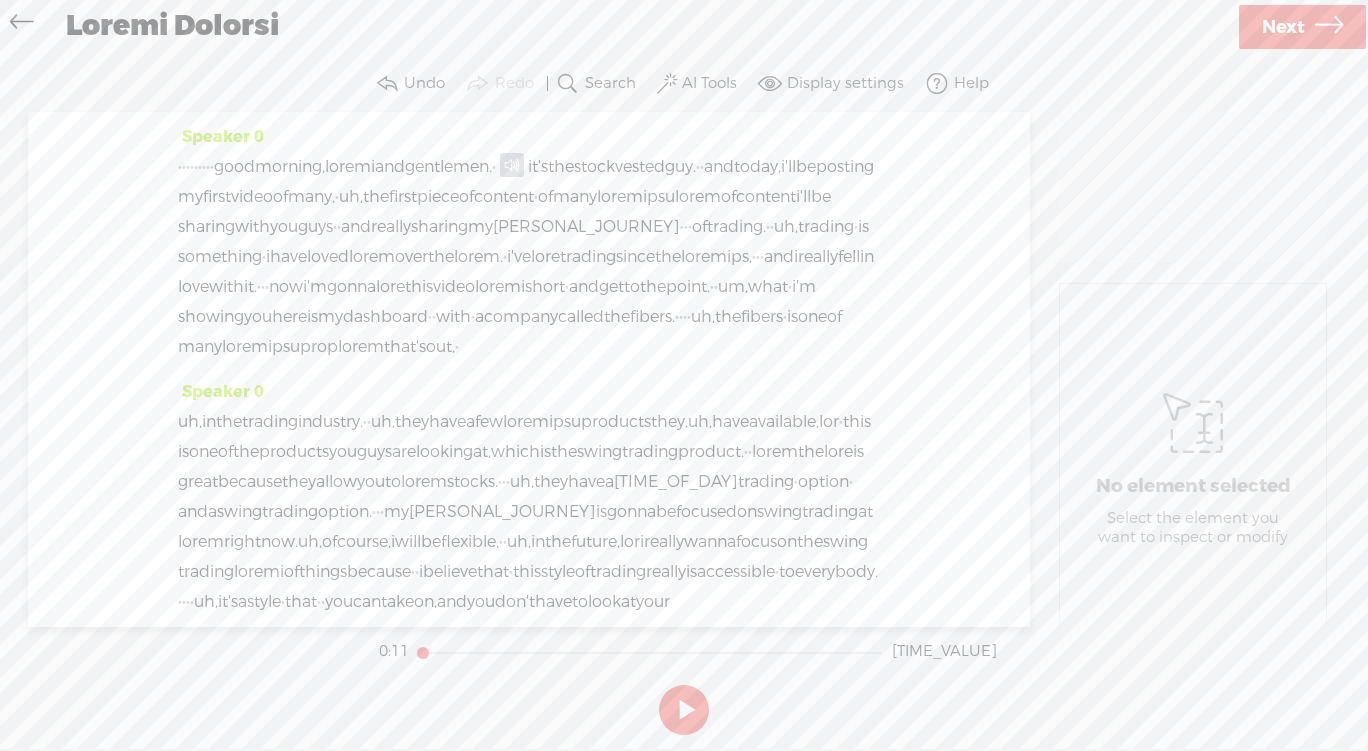 click at bounding box center (512, 165) 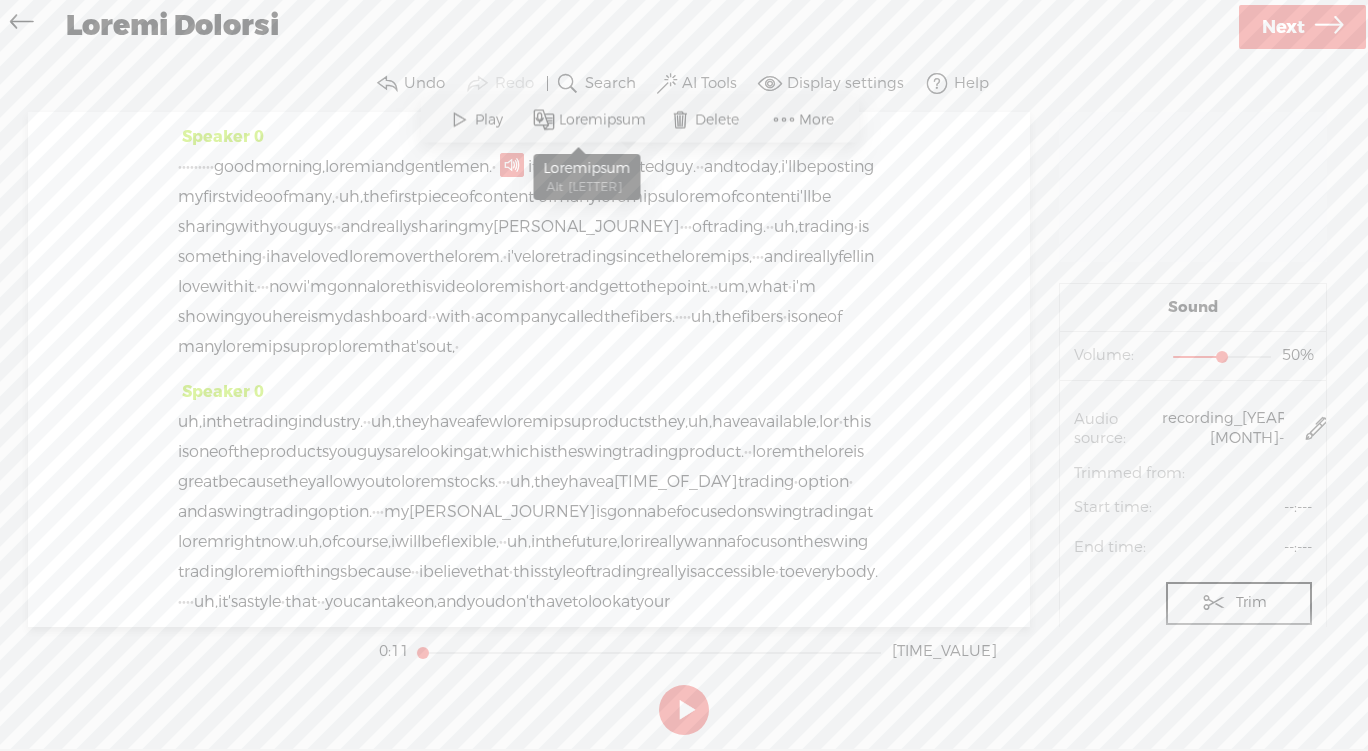 click on "Loremipsum" at bounding box center [605, 120] 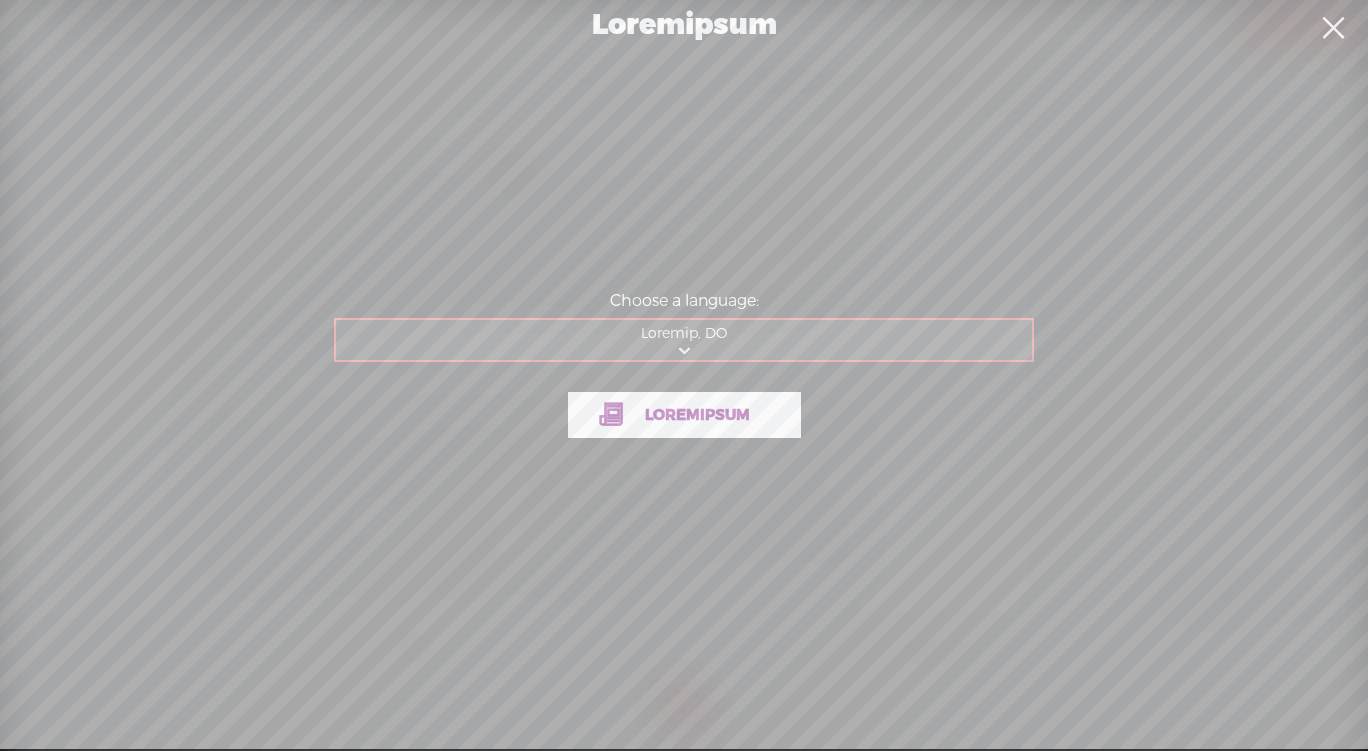 click on "Loremipsum" at bounding box center (697, 415) 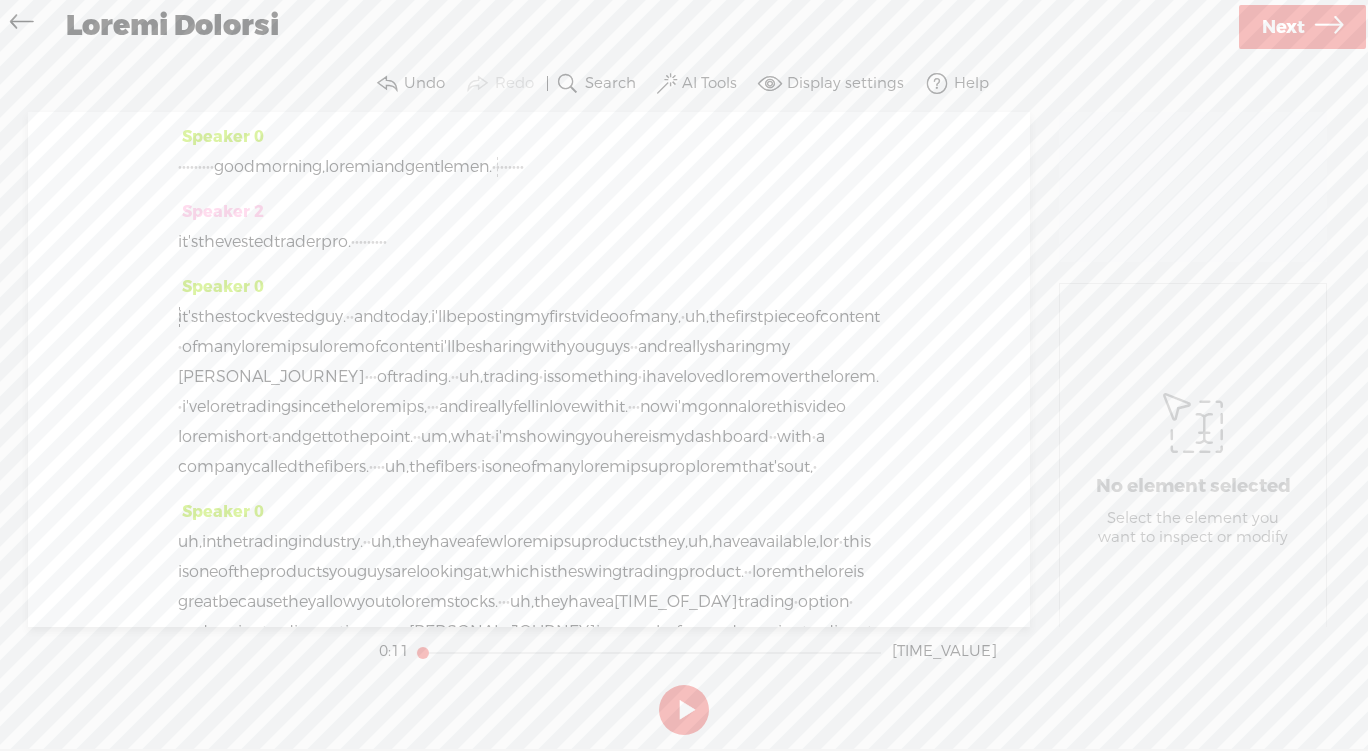 click on "it's" at bounding box center [188, 242] 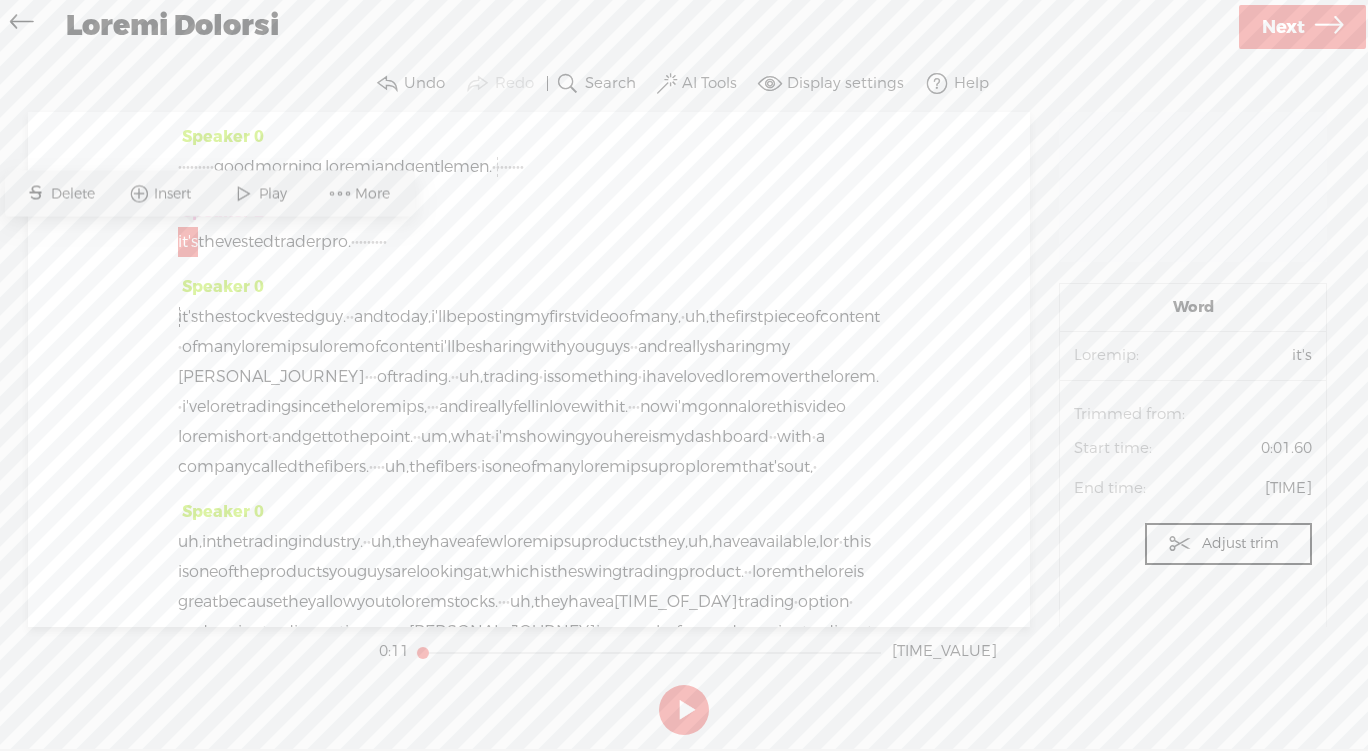click on "Play" at bounding box center [275, 194] 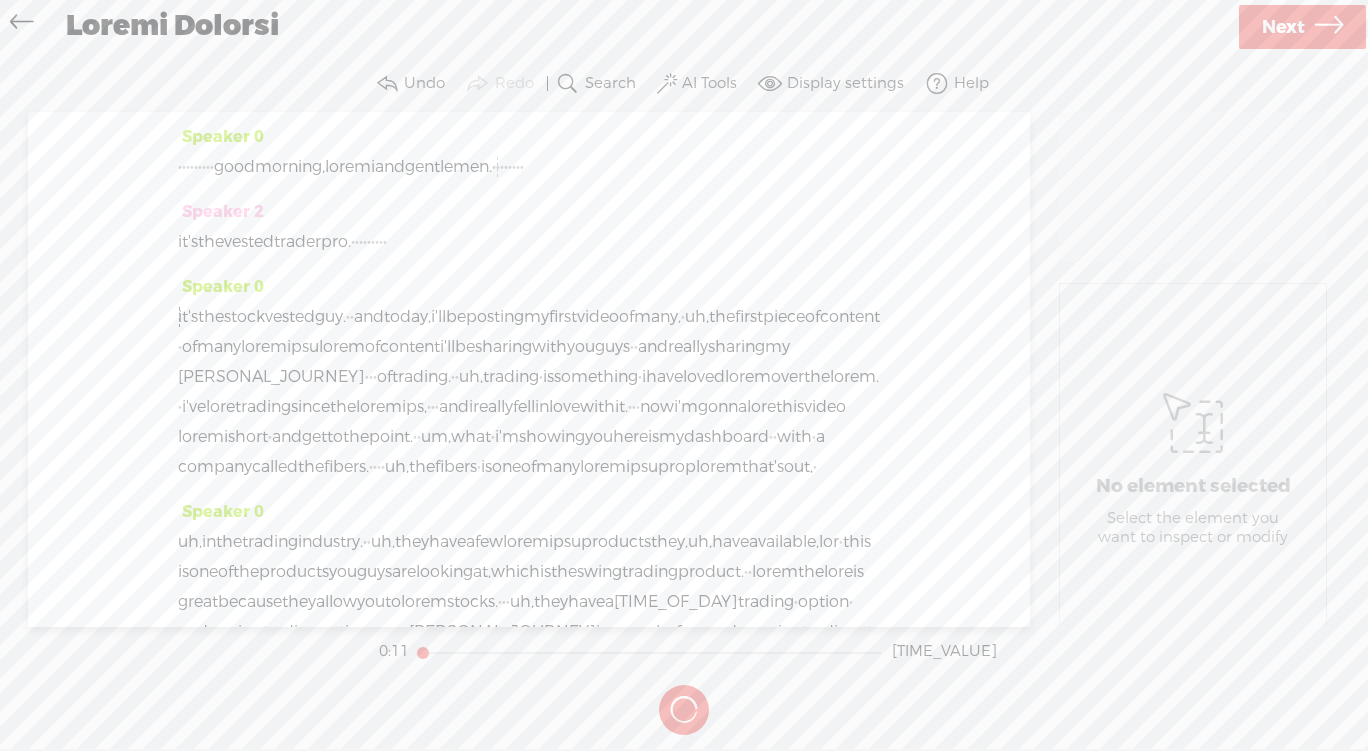click on "Speaker 0
·
·
·
·
·
·
·
·
·
·
good
morning,
ladies
and
gentlemen.
·
·
·
·
·
·
·
·" at bounding box center [529, 159] 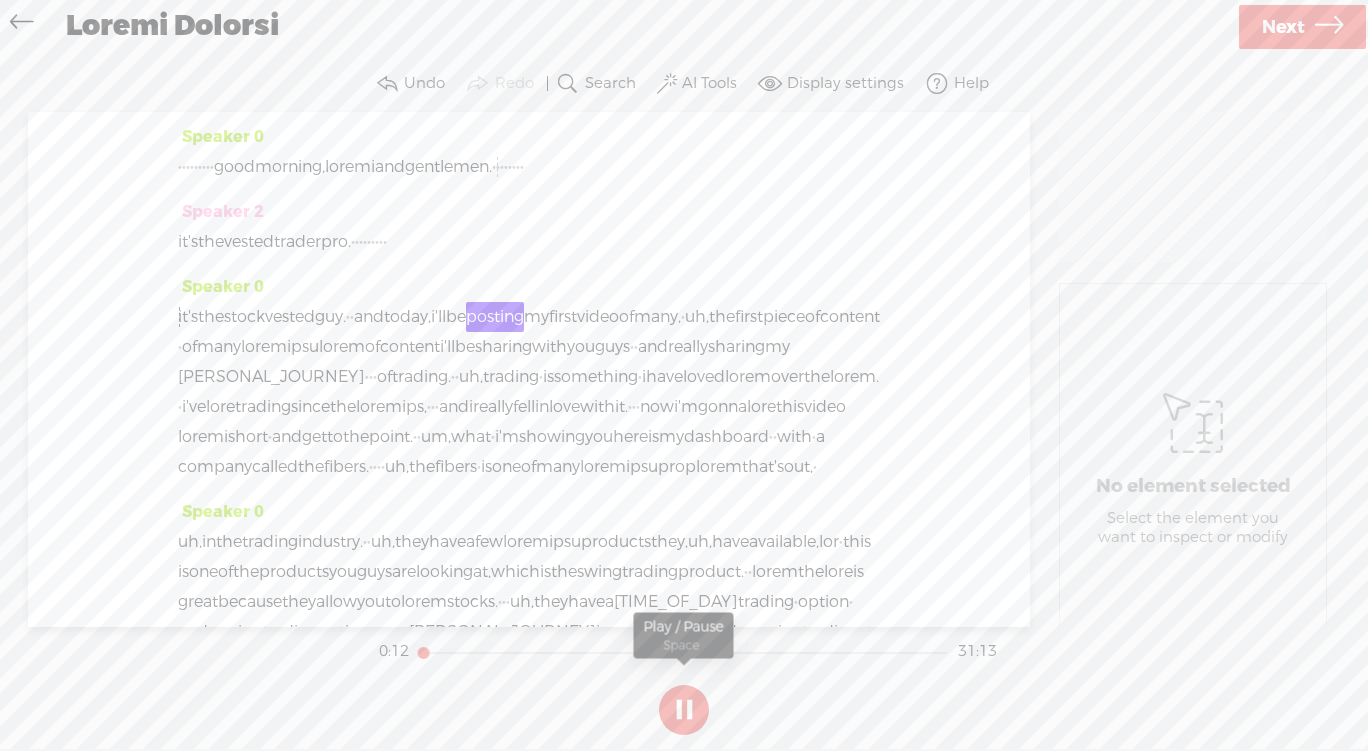 click at bounding box center (684, 710) 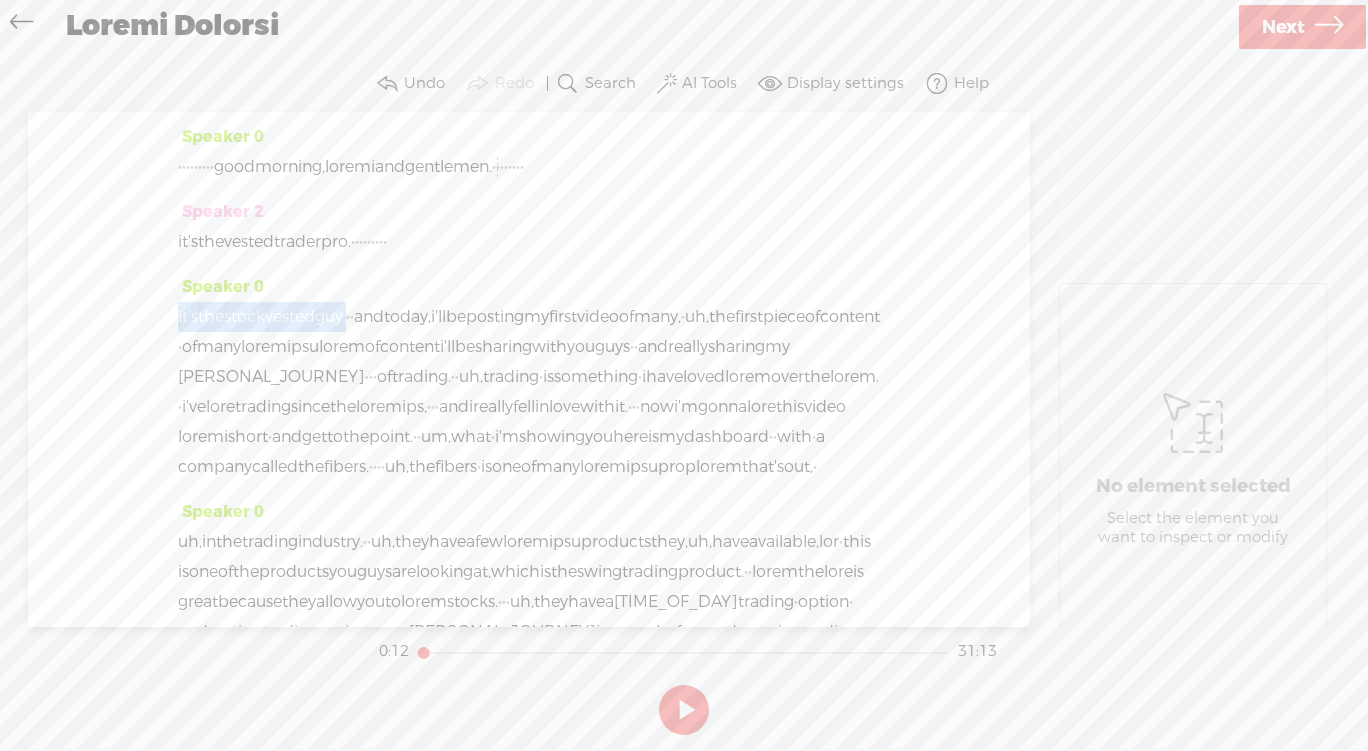 drag, startPoint x: 385, startPoint y: 316, endPoint x: 178, endPoint y: 310, distance: 207.08694 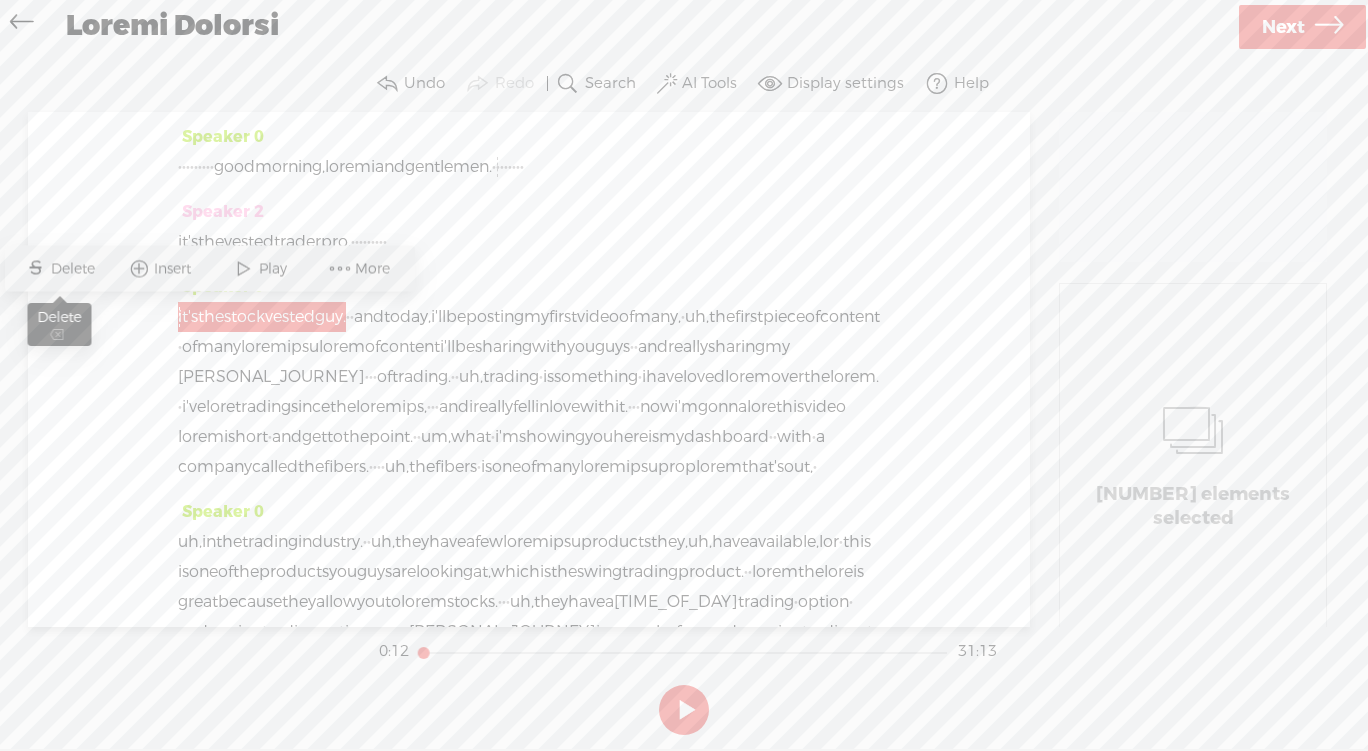 click on "S Delete" at bounding box center (60, 269) 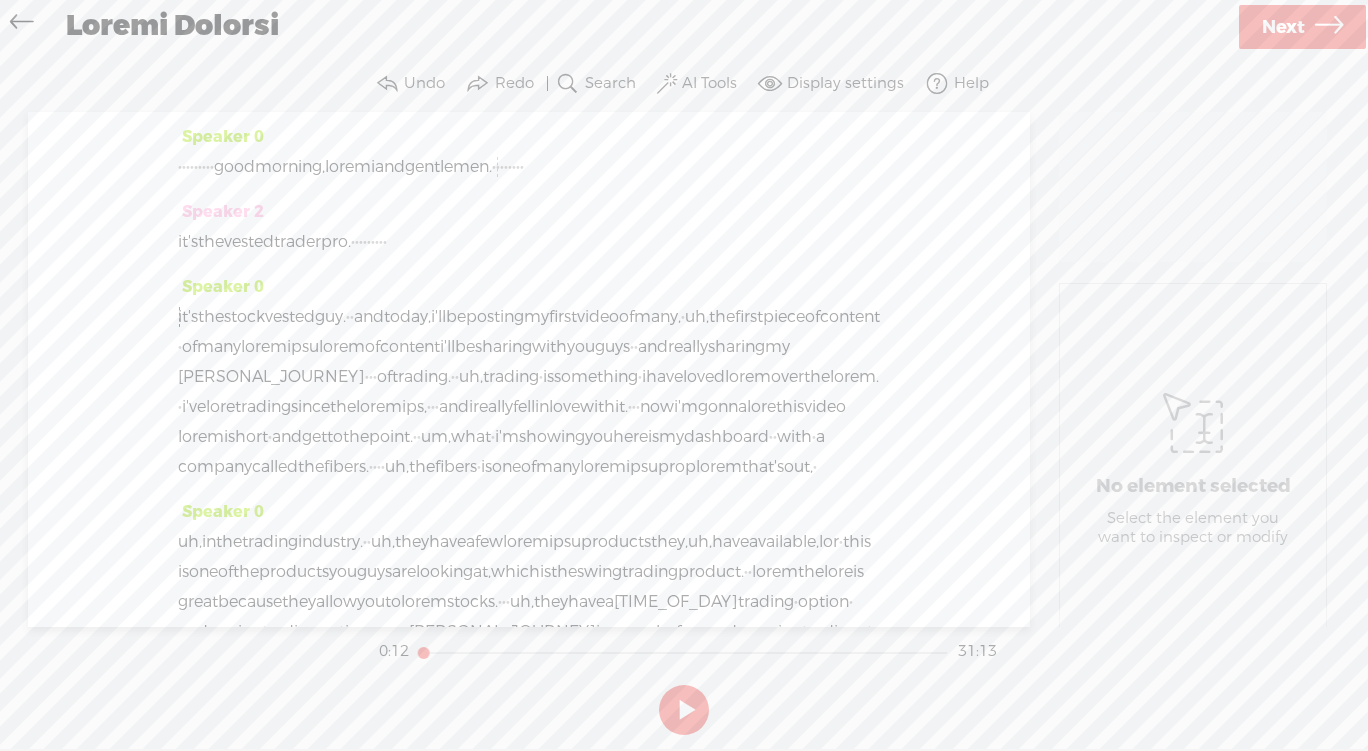 drag, startPoint x: 178, startPoint y: 315, endPoint x: 368, endPoint y: 316, distance: 190.00262 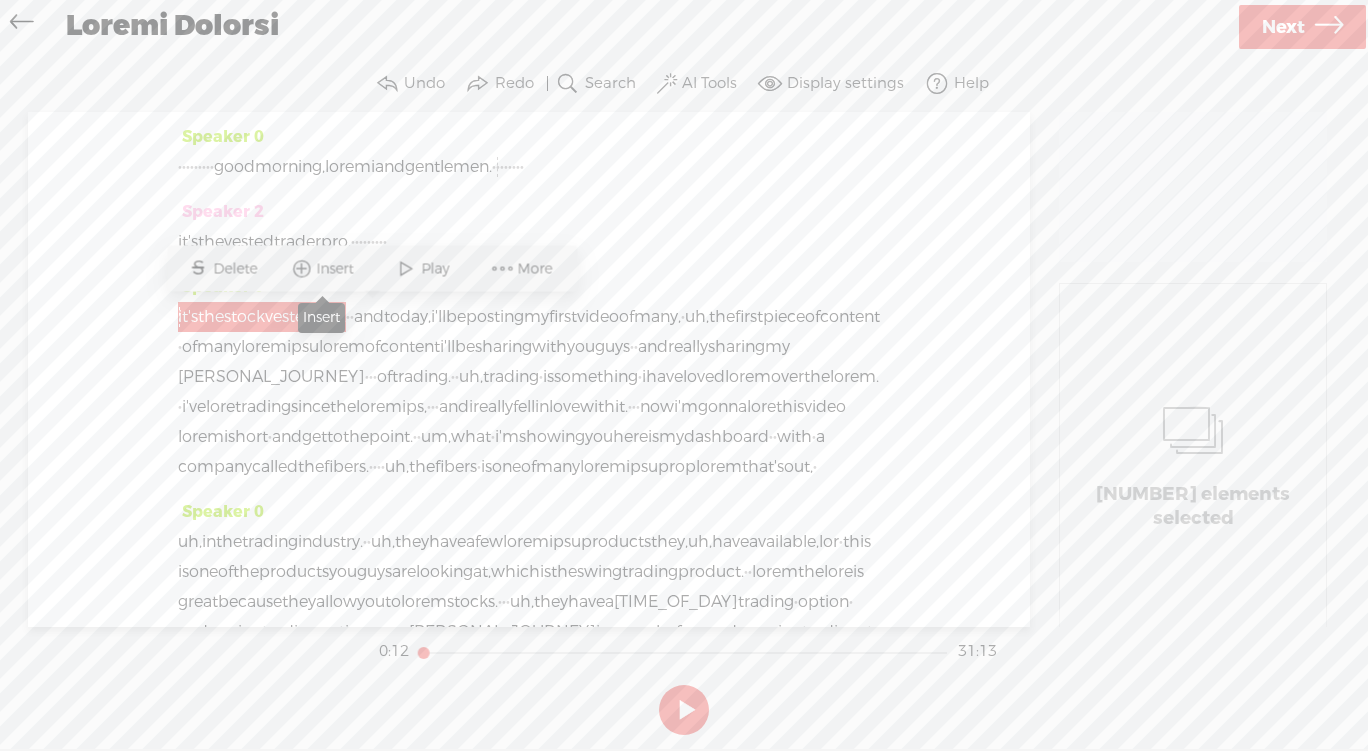 click on "Insert" at bounding box center [338, 269] 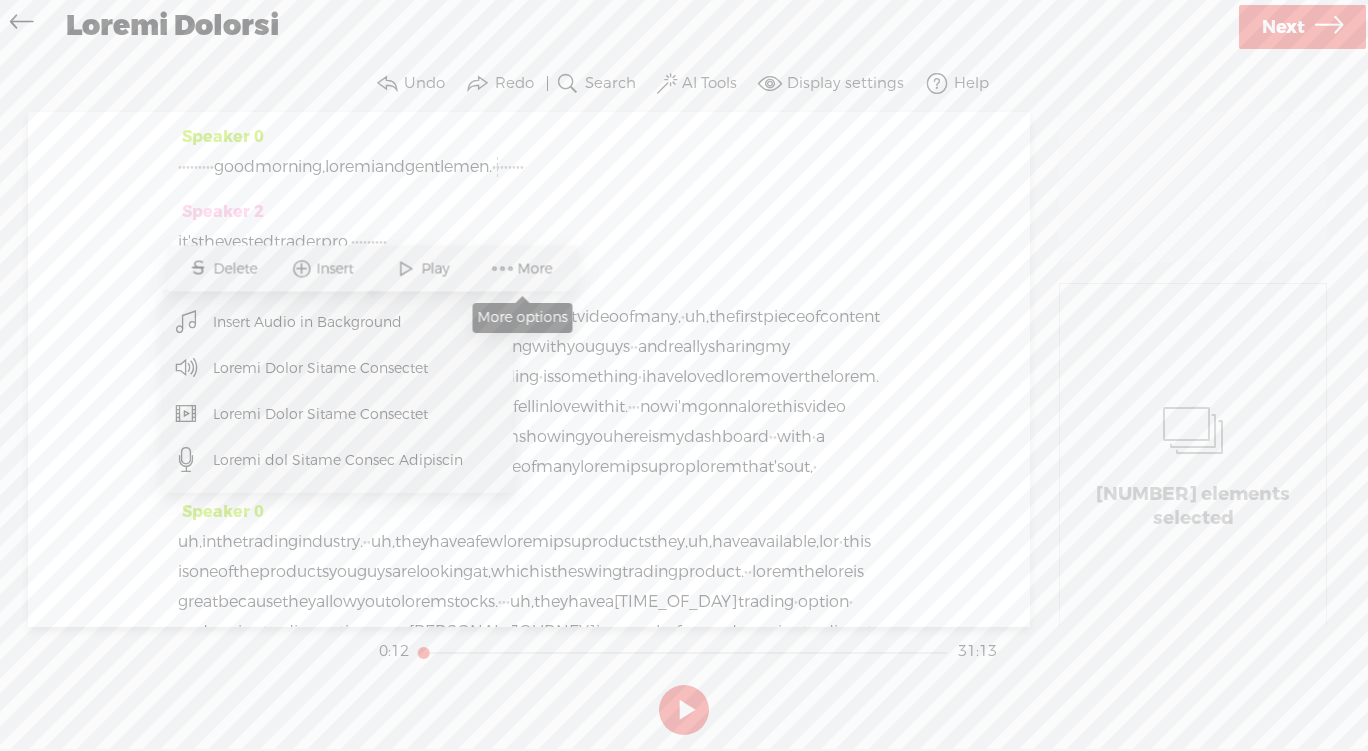 click at bounding box center [503, 269] 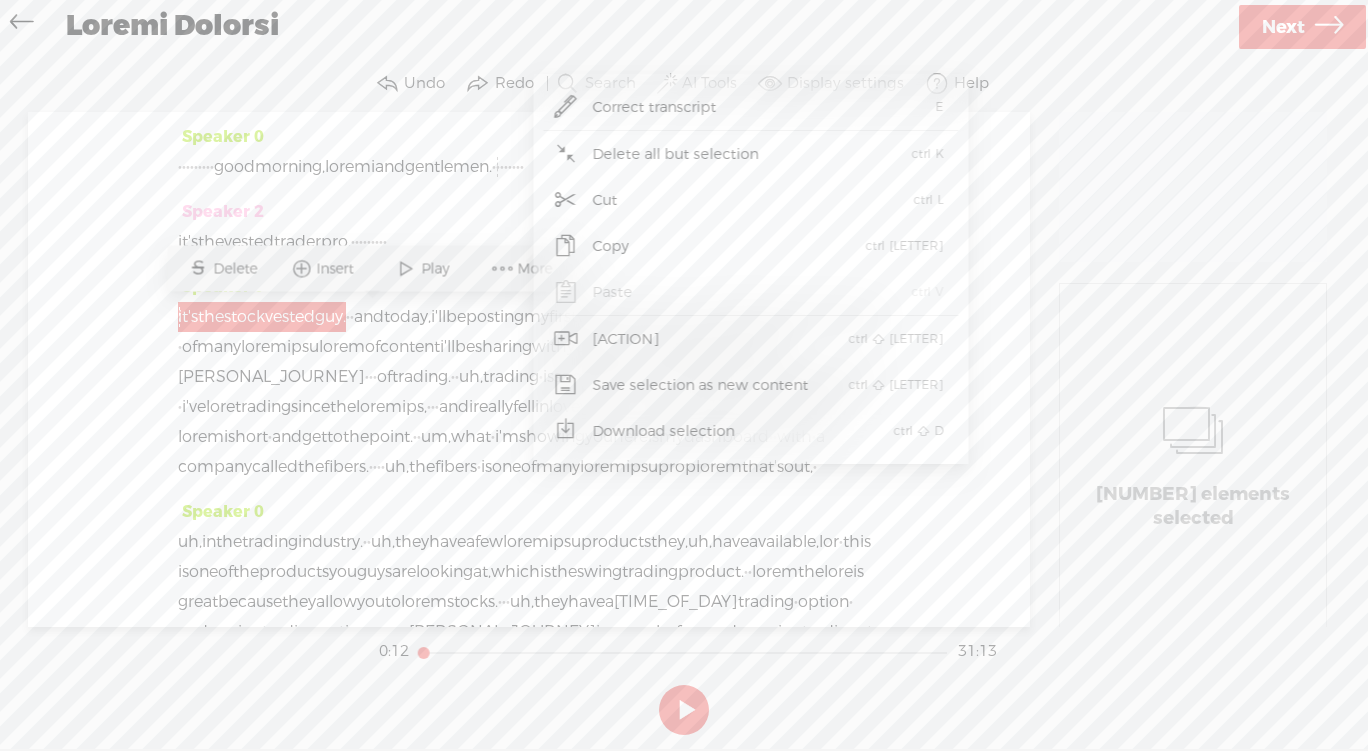 click on "Cut
ctrl
+
X" at bounding box center [751, 200] 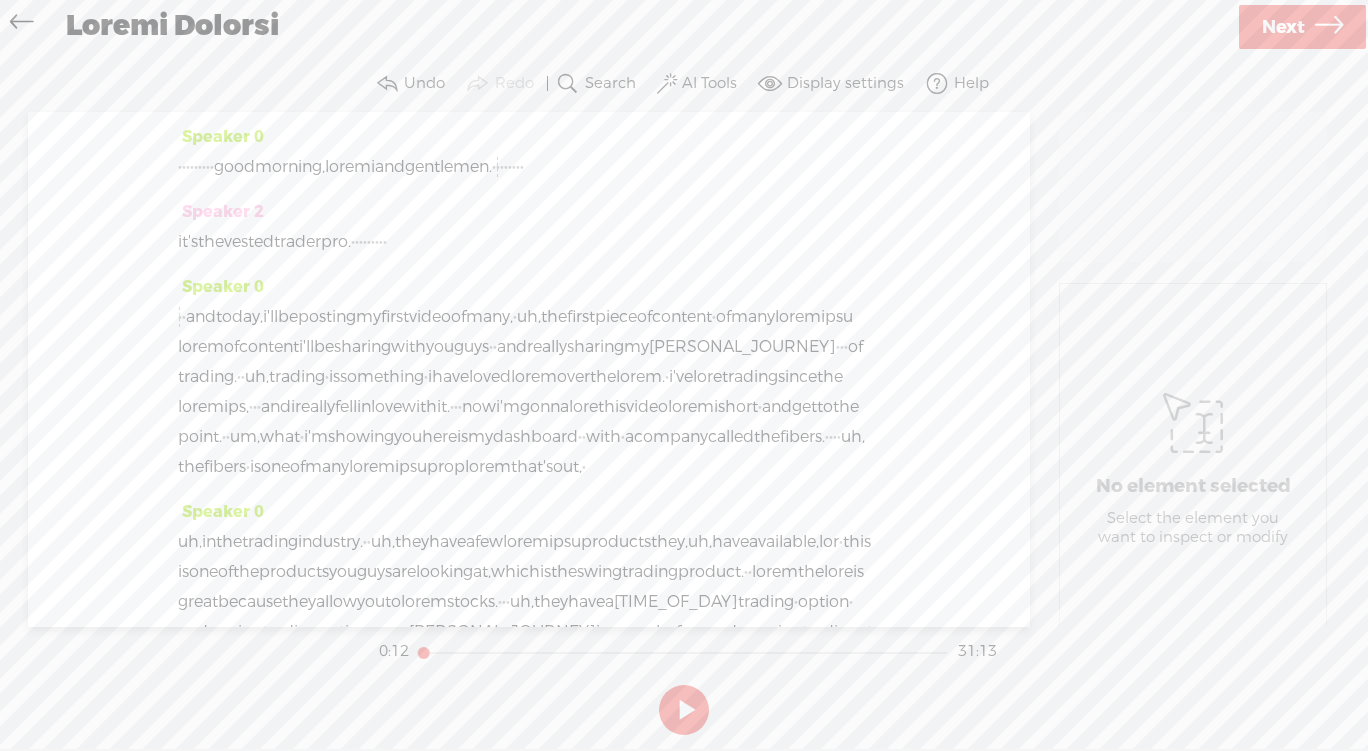 drag, startPoint x: 278, startPoint y: 166, endPoint x: 185, endPoint y: 175, distance: 93.43447 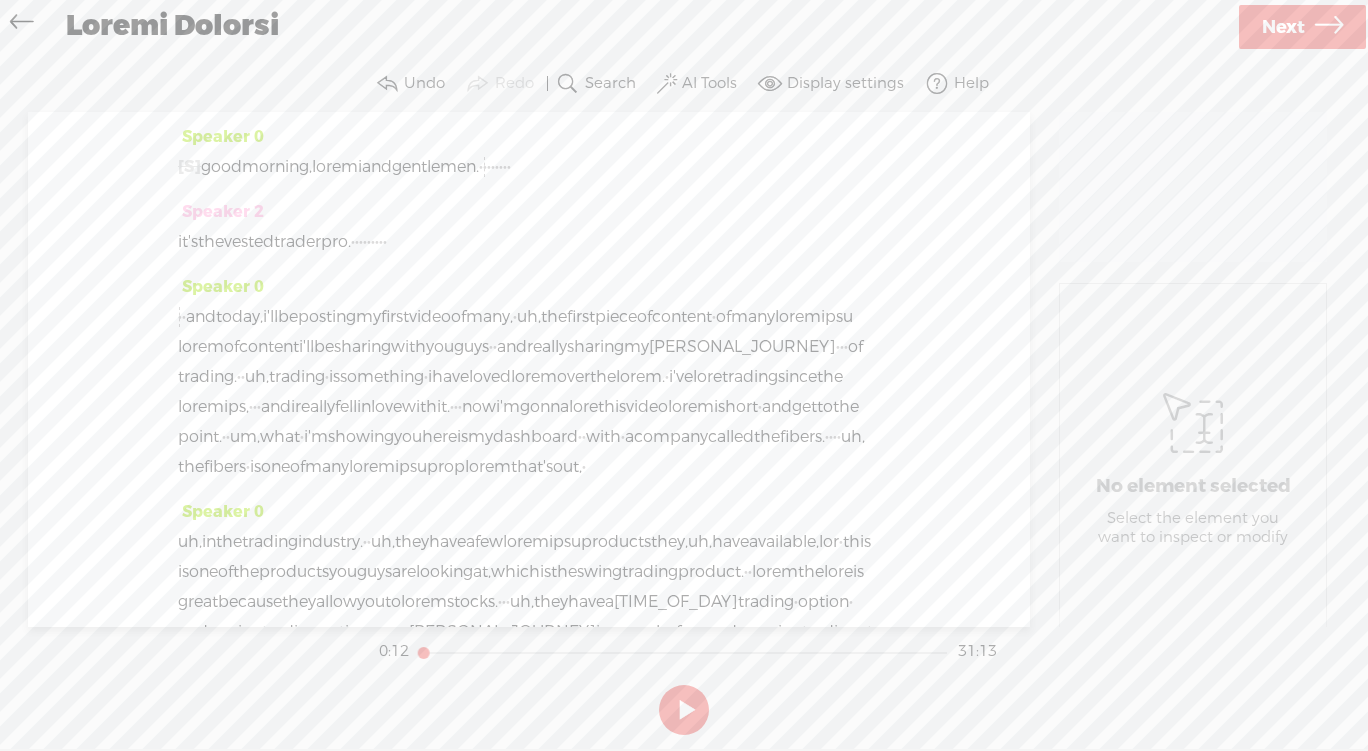 drag, startPoint x: 620, startPoint y: 162, endPoint x: 536, endPoint y: 169, distance: 84.29116 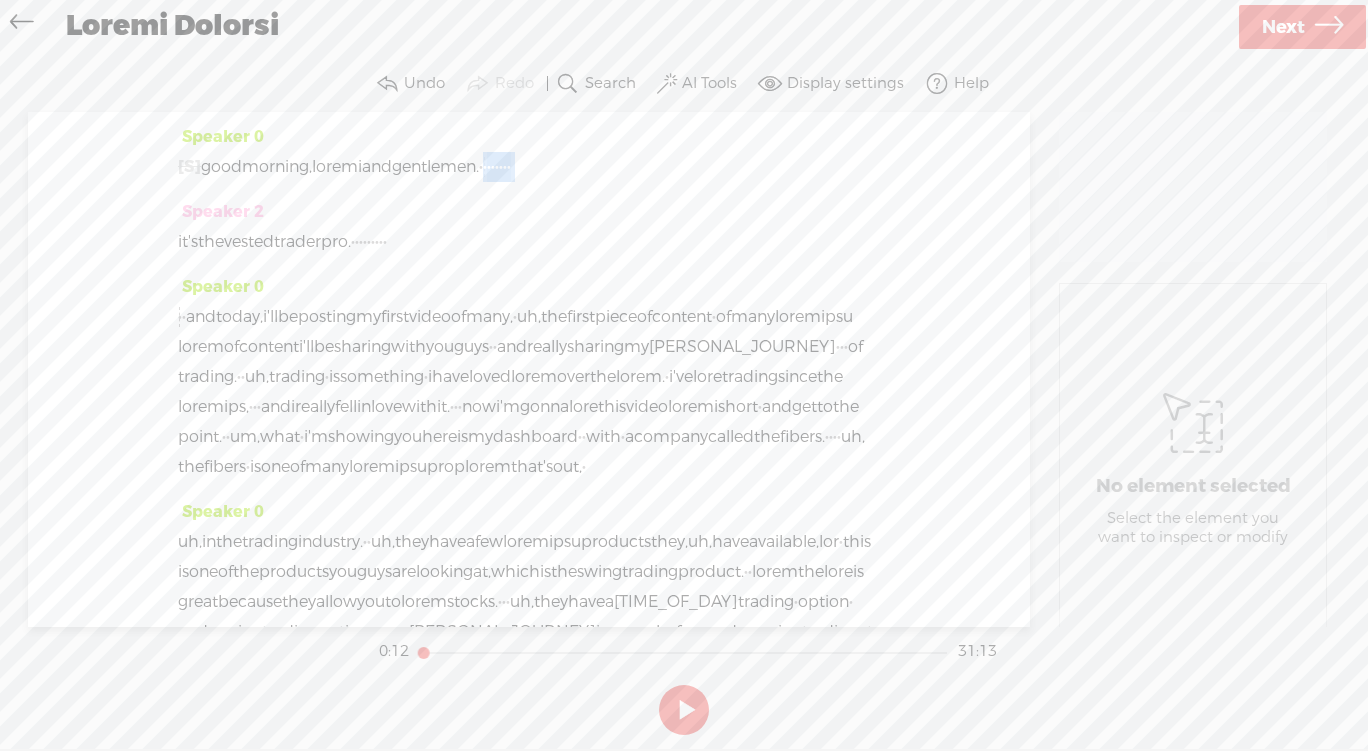drag, startPoint x: 533, startPoint y: 180, endPoint x: 624, endPoint y: 166, distance: 92.070625 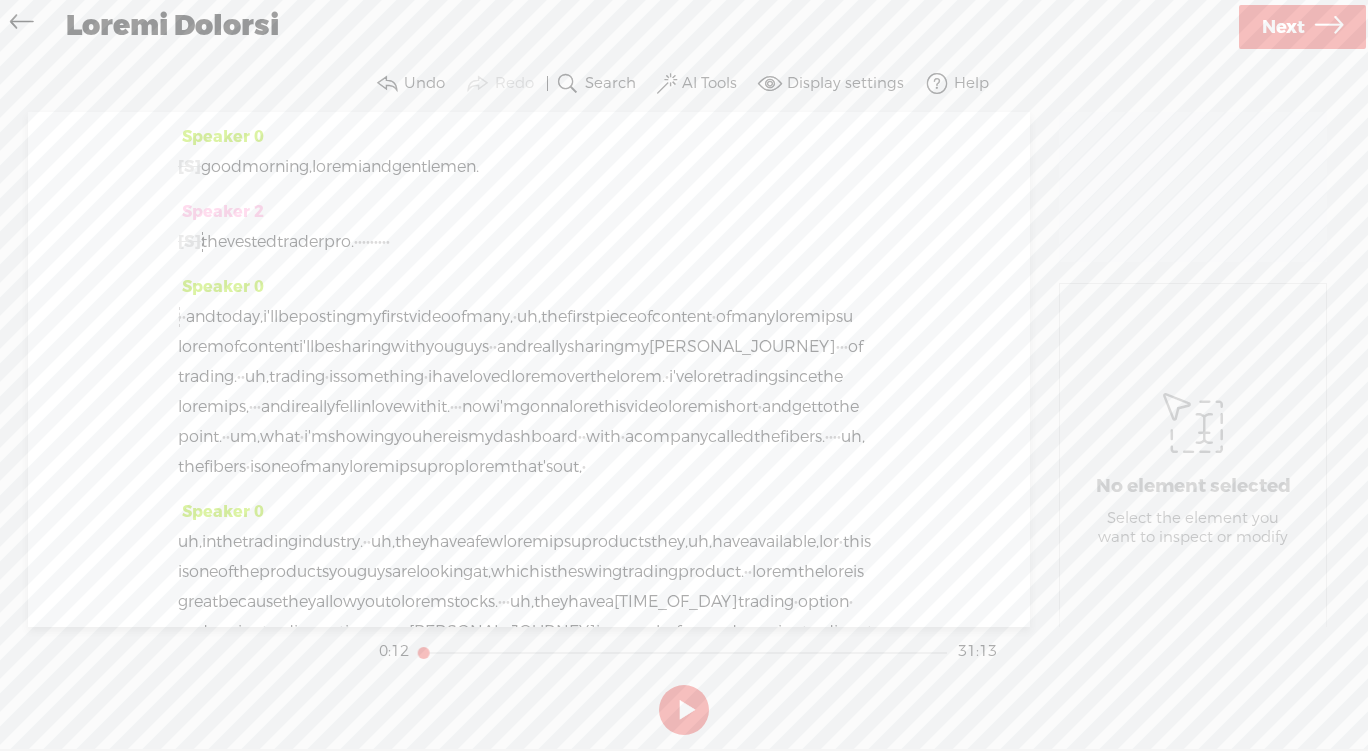 click on "gentlemen." at bounding box center [221, 167] 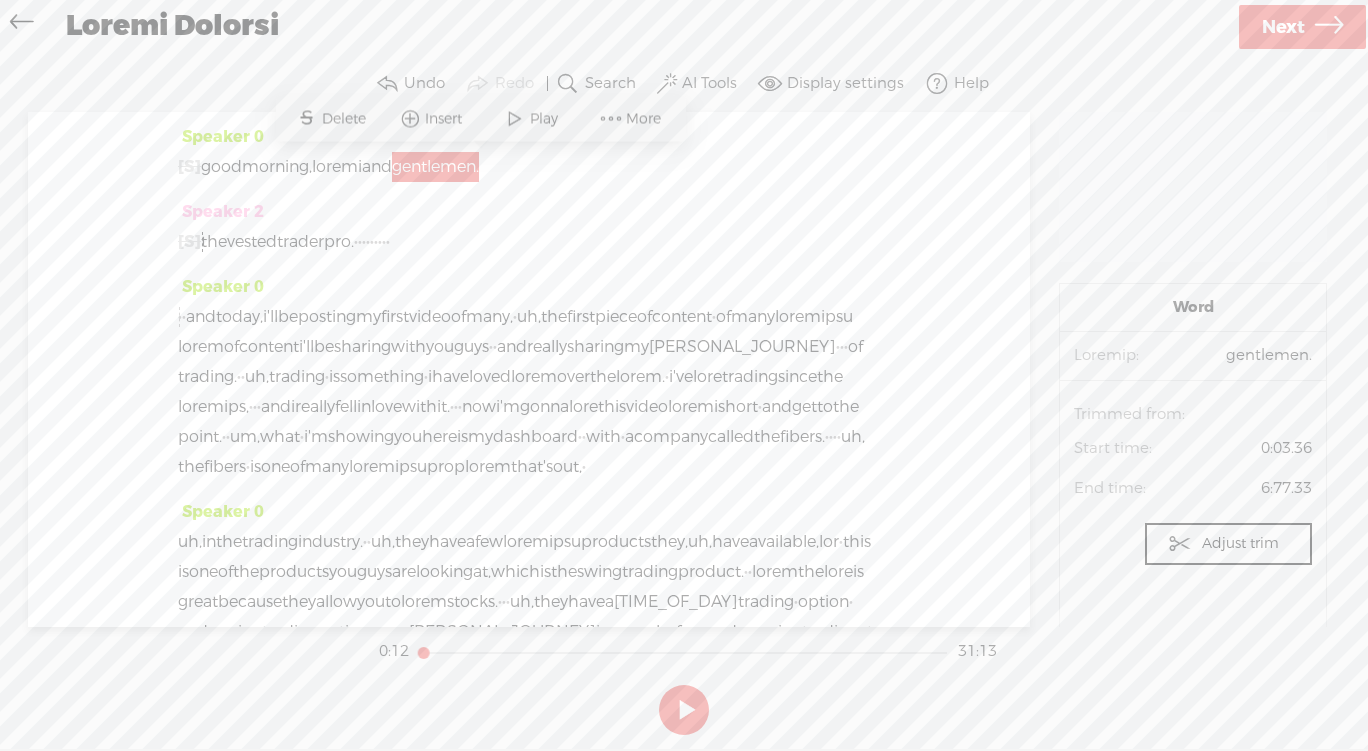 click on "good" at bounding box center [221, 167] 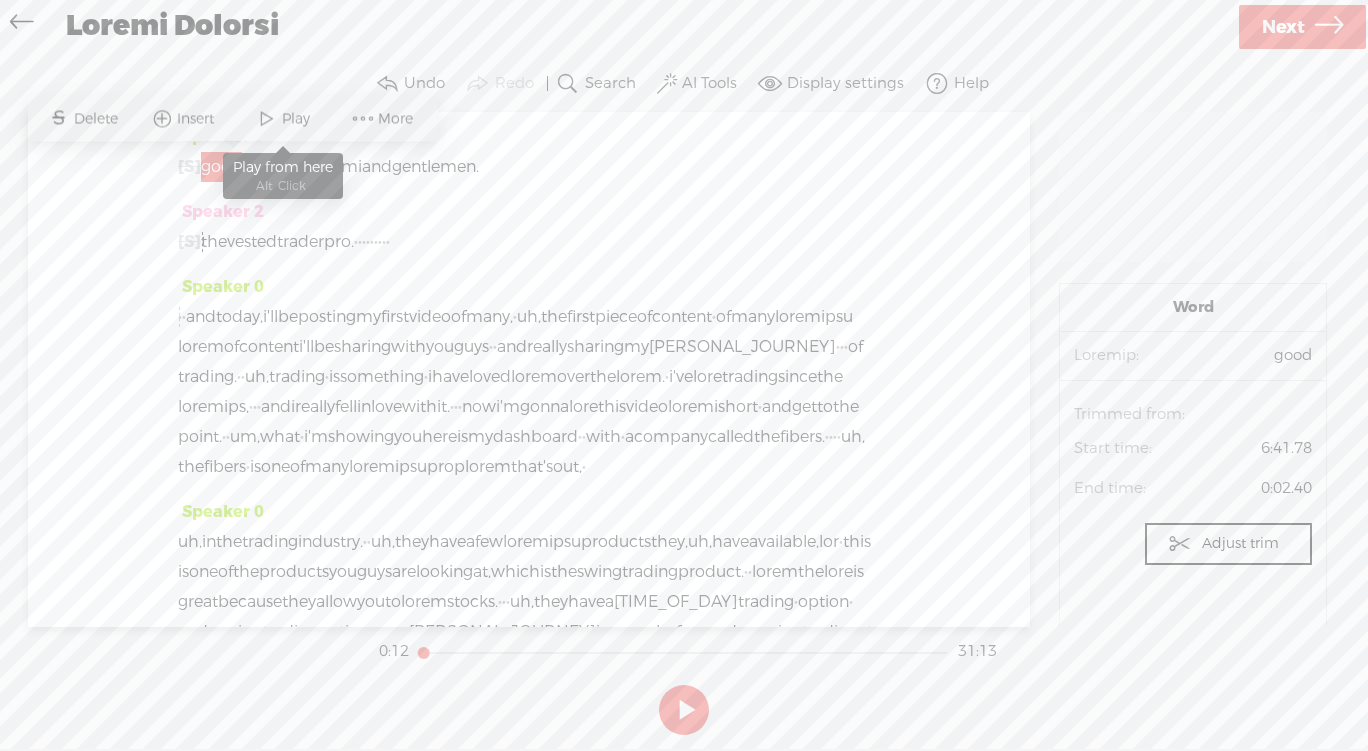 click on "Play" at bounding box center (298, 119) 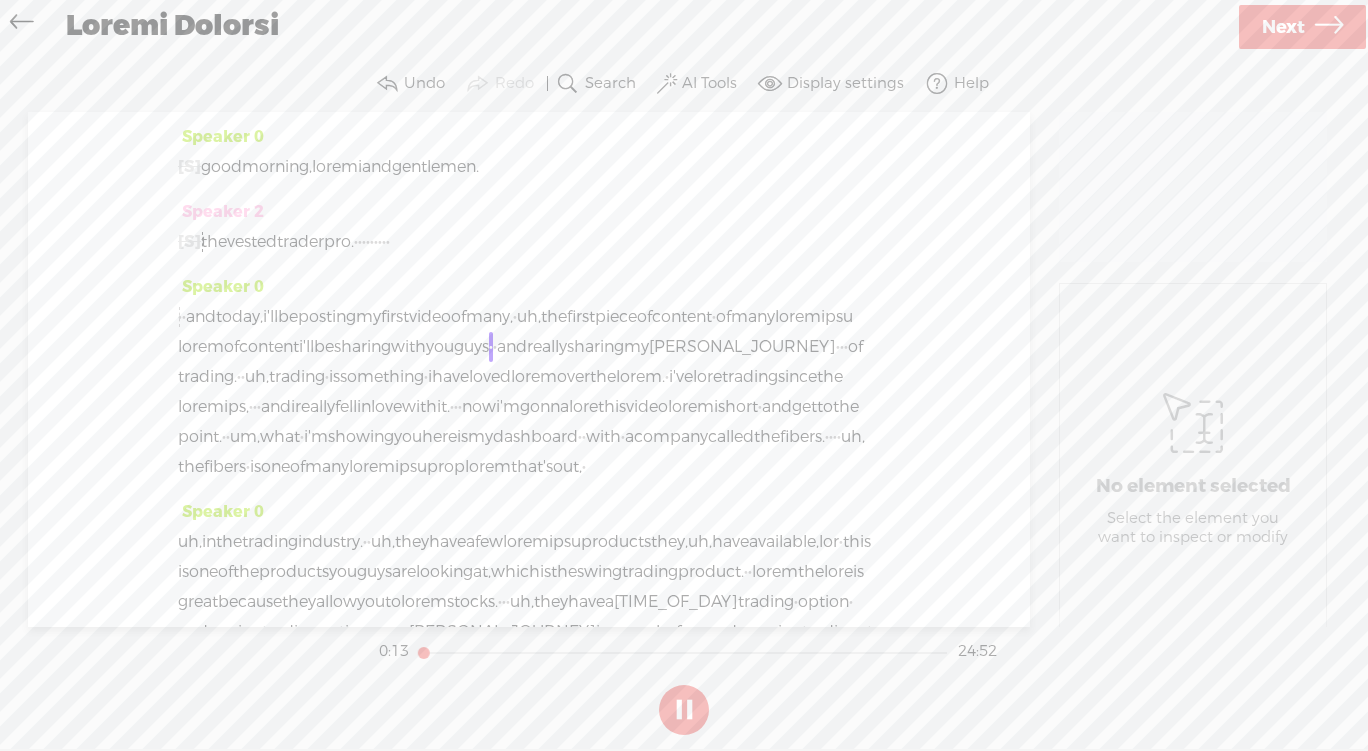 click on "vested" at bounding box center [214, 242] 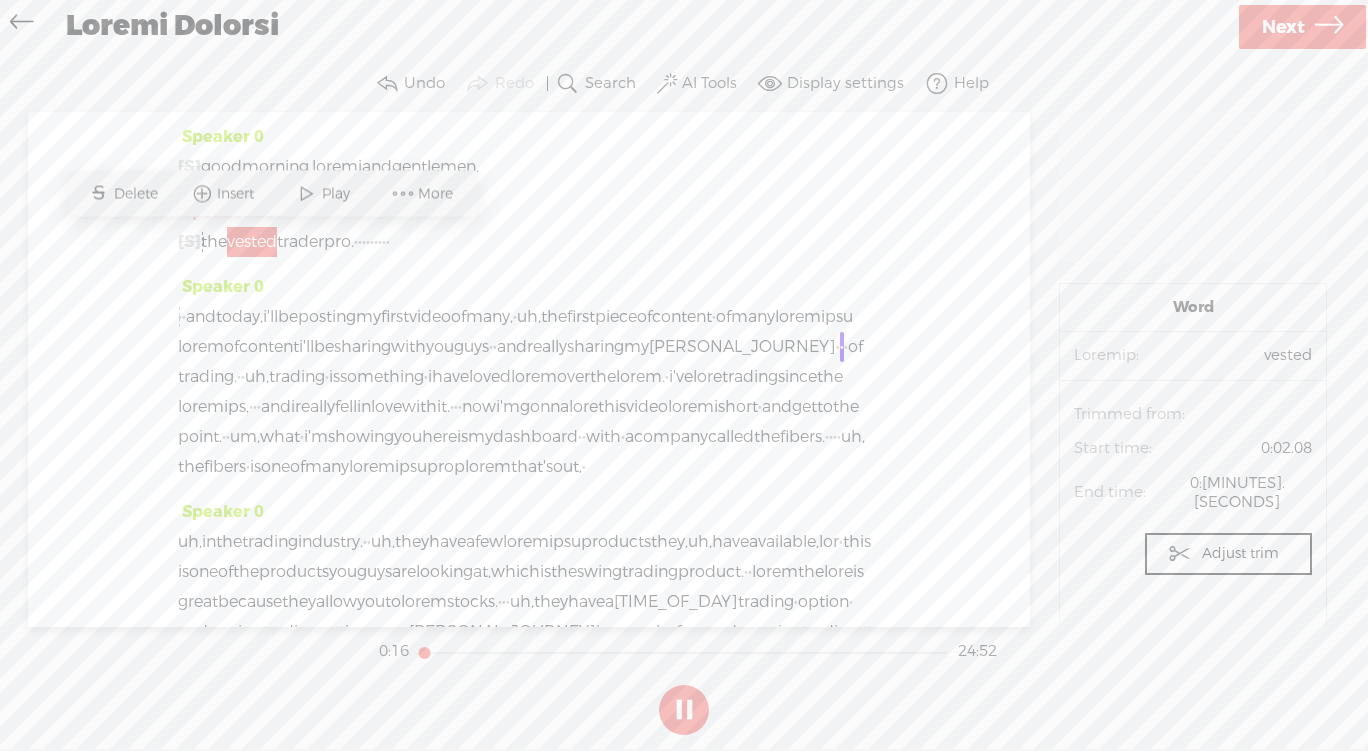 click on "the" at bounding box center (214, 242) 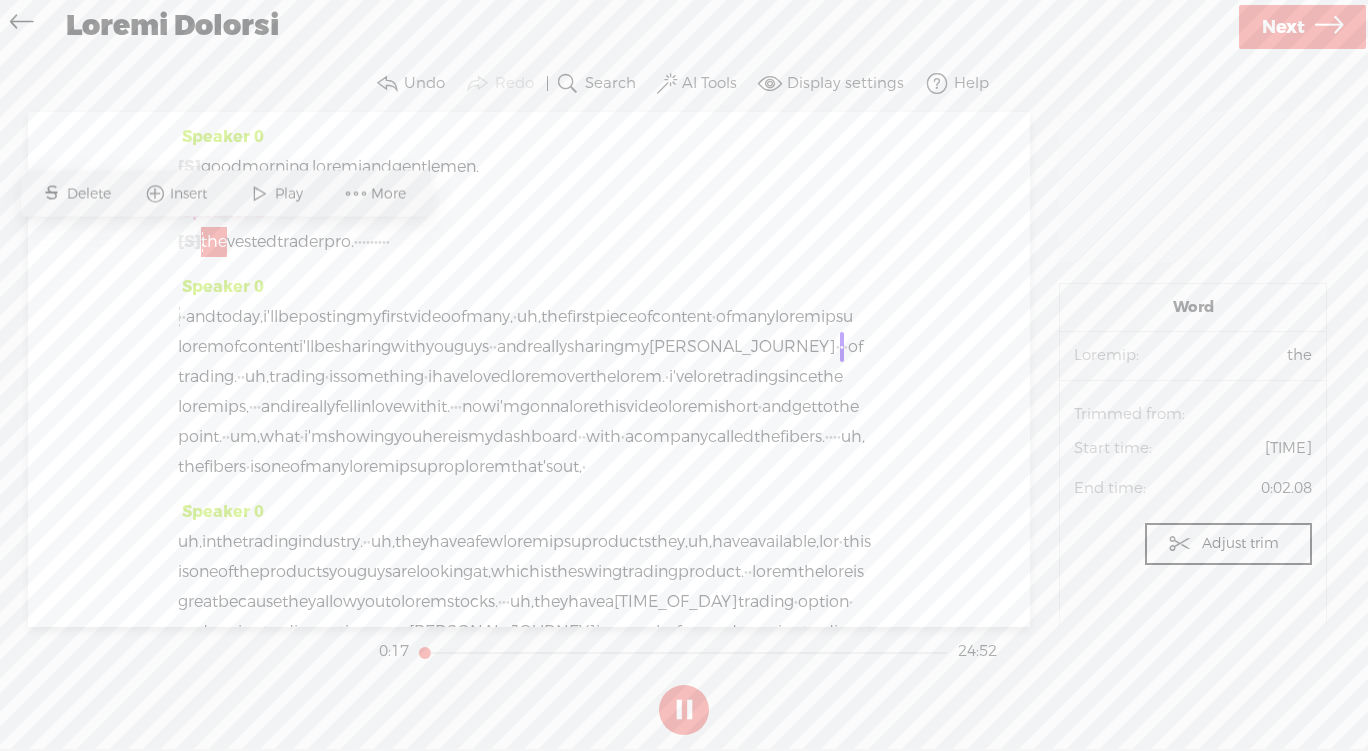 drag, startPoint x: 311, startPoint y: 209, endPoint x: 290, endPoint y: 195, distance: 25.23886 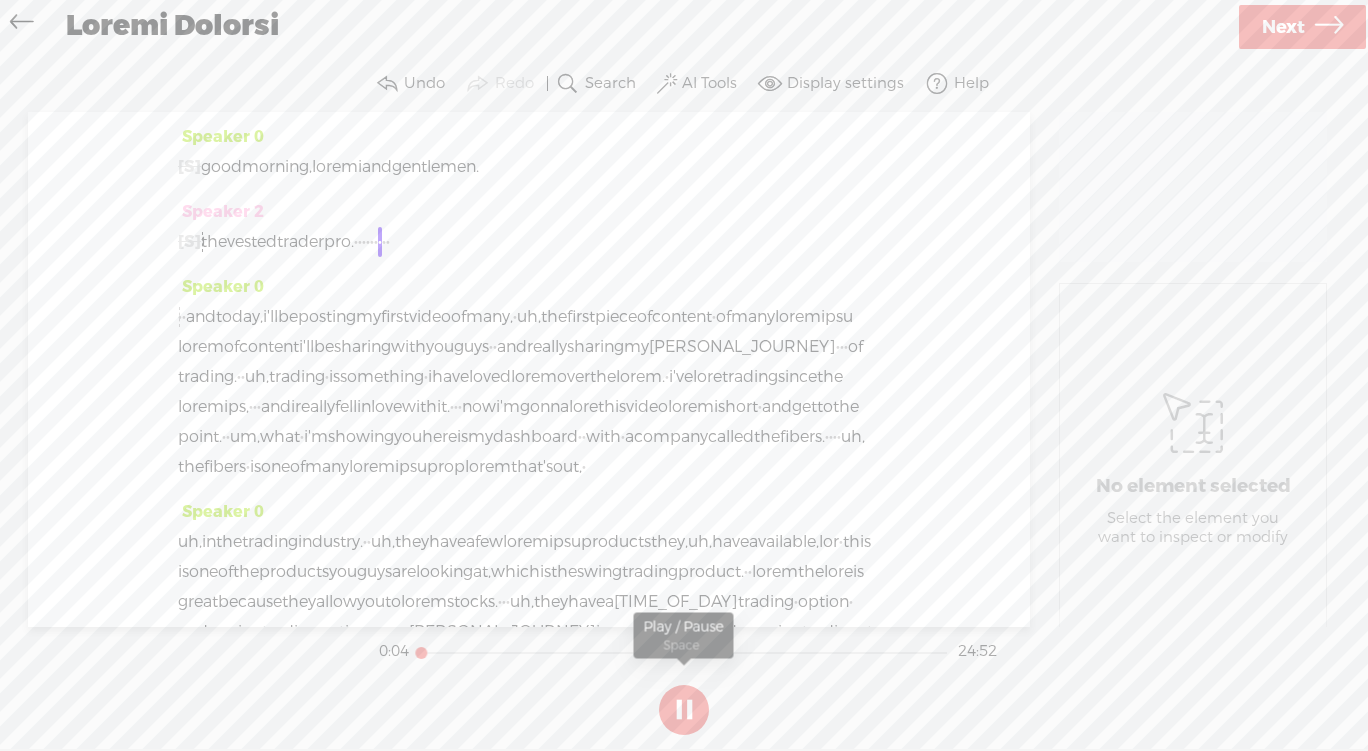 click at bounding box center (684, 710) 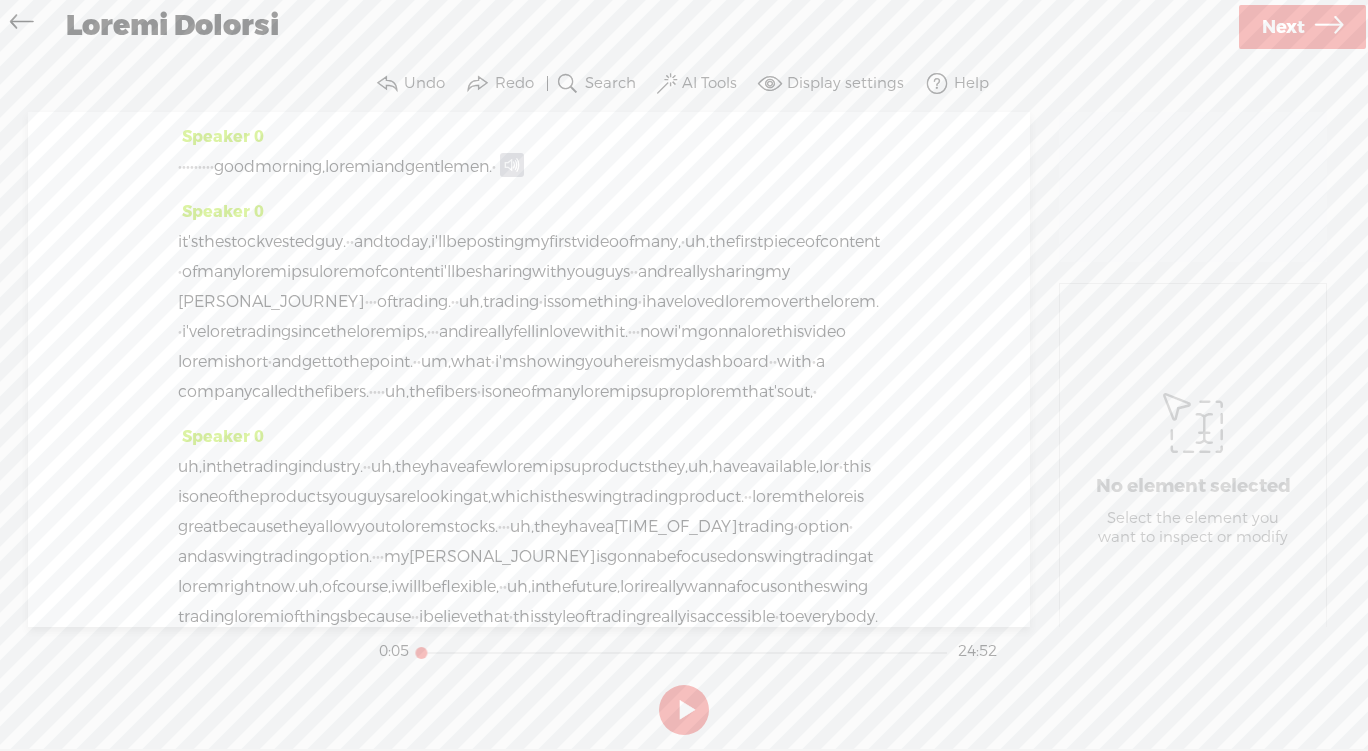 click at bounding box center [512, 165] 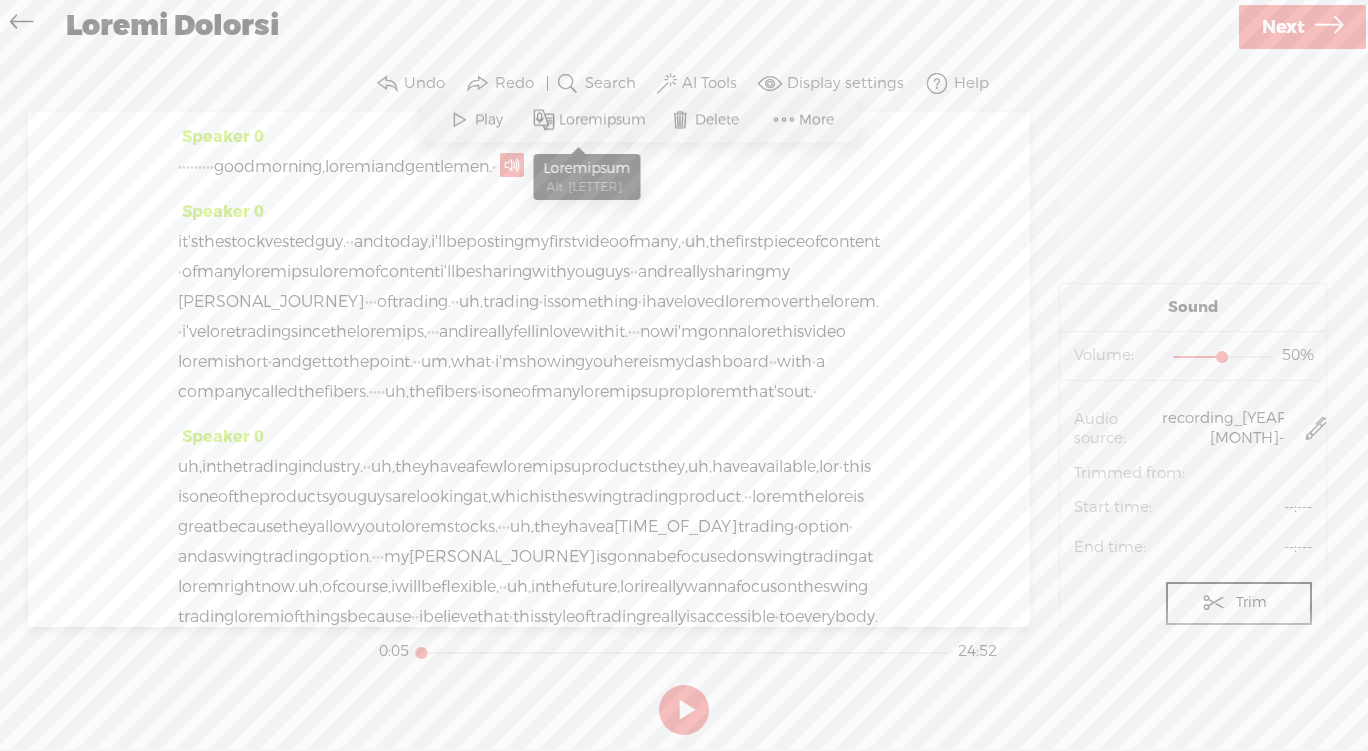 click on "Loremipsum" at bounding box center (605, 120) 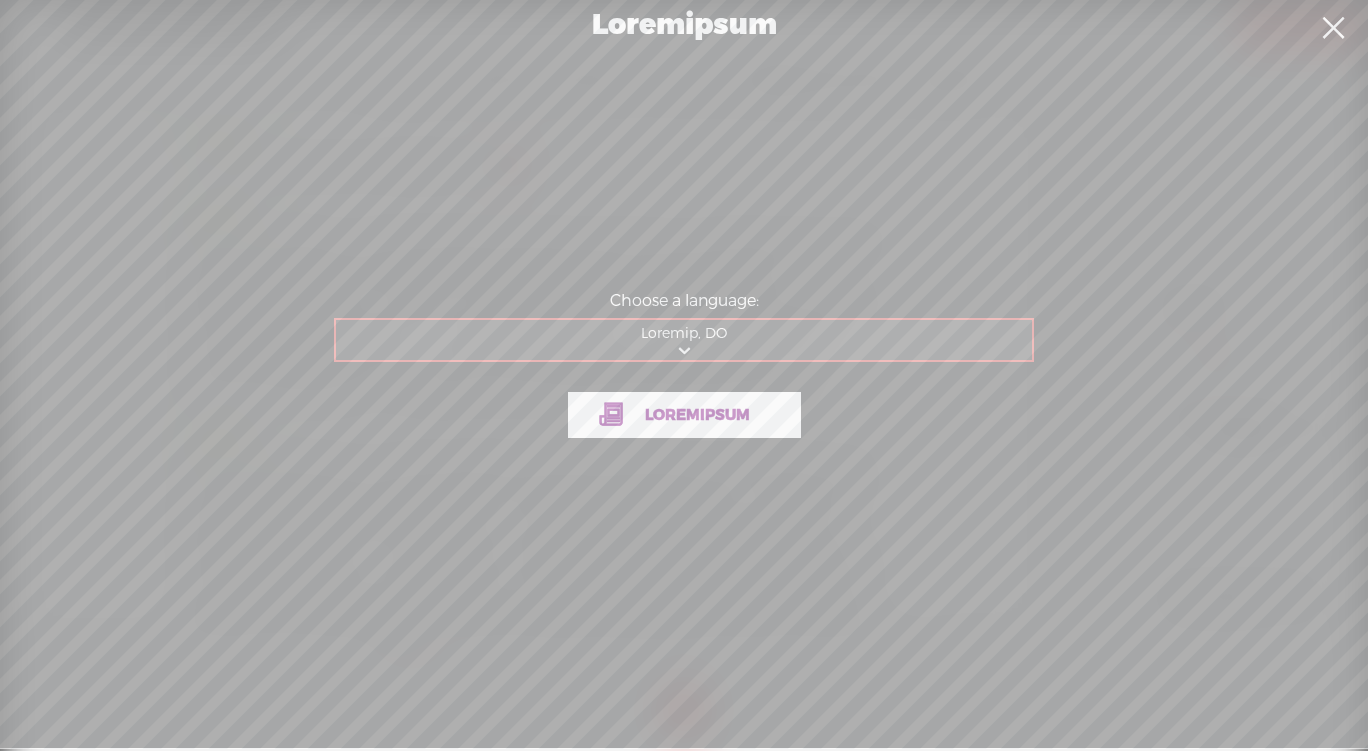 click on "Loremipsum" at bounding box center (697, 415) 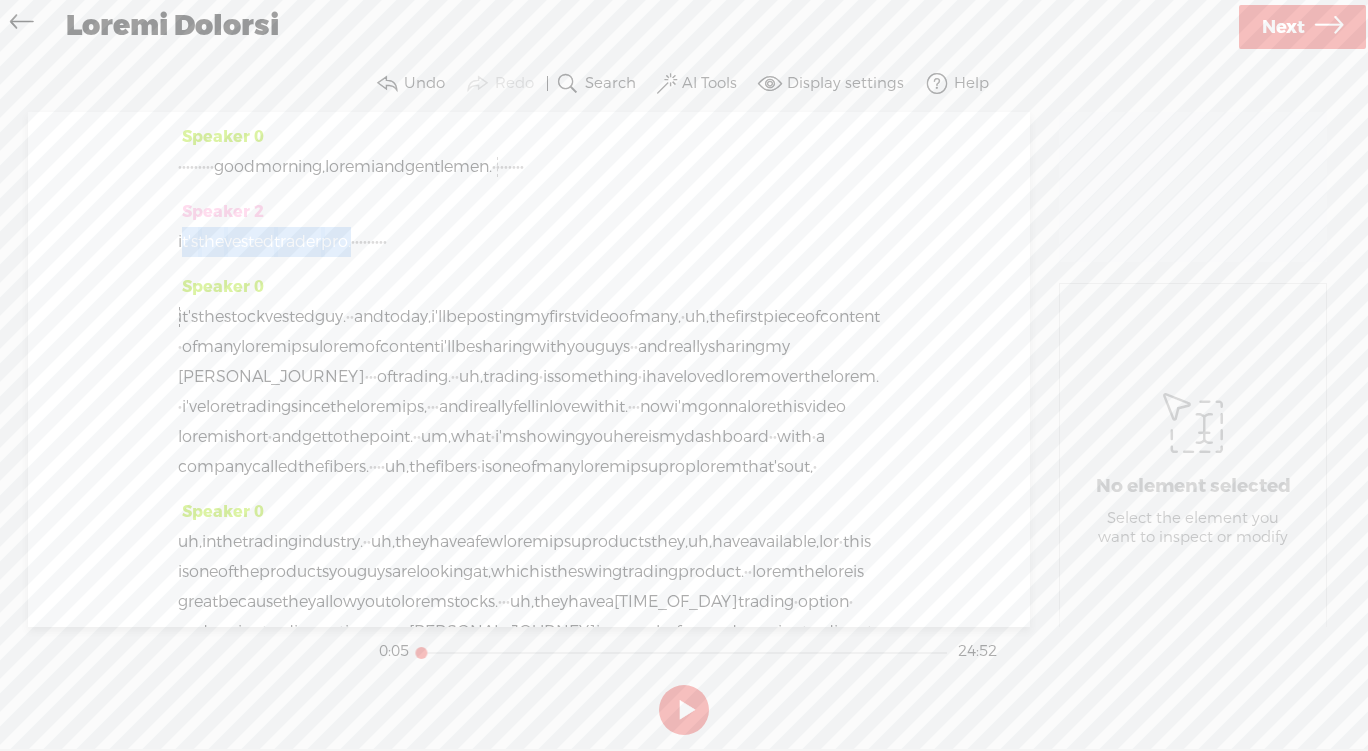 drag, startPoint x: 255, startPoint y: 239, endPoint x: 389, endPoint y: 231, distance: 134.23859 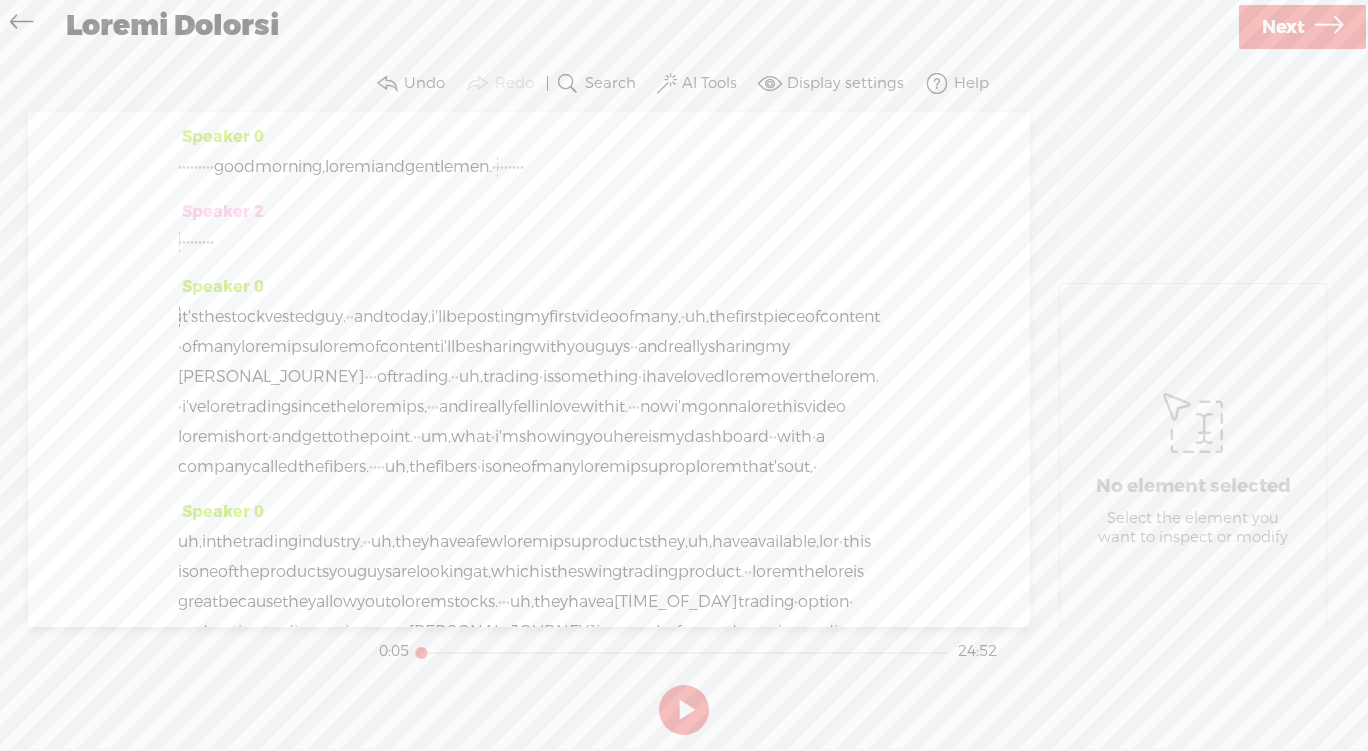 click on "·
·
·
·
·
·
·
·
·" at bounding box center [529, 167] 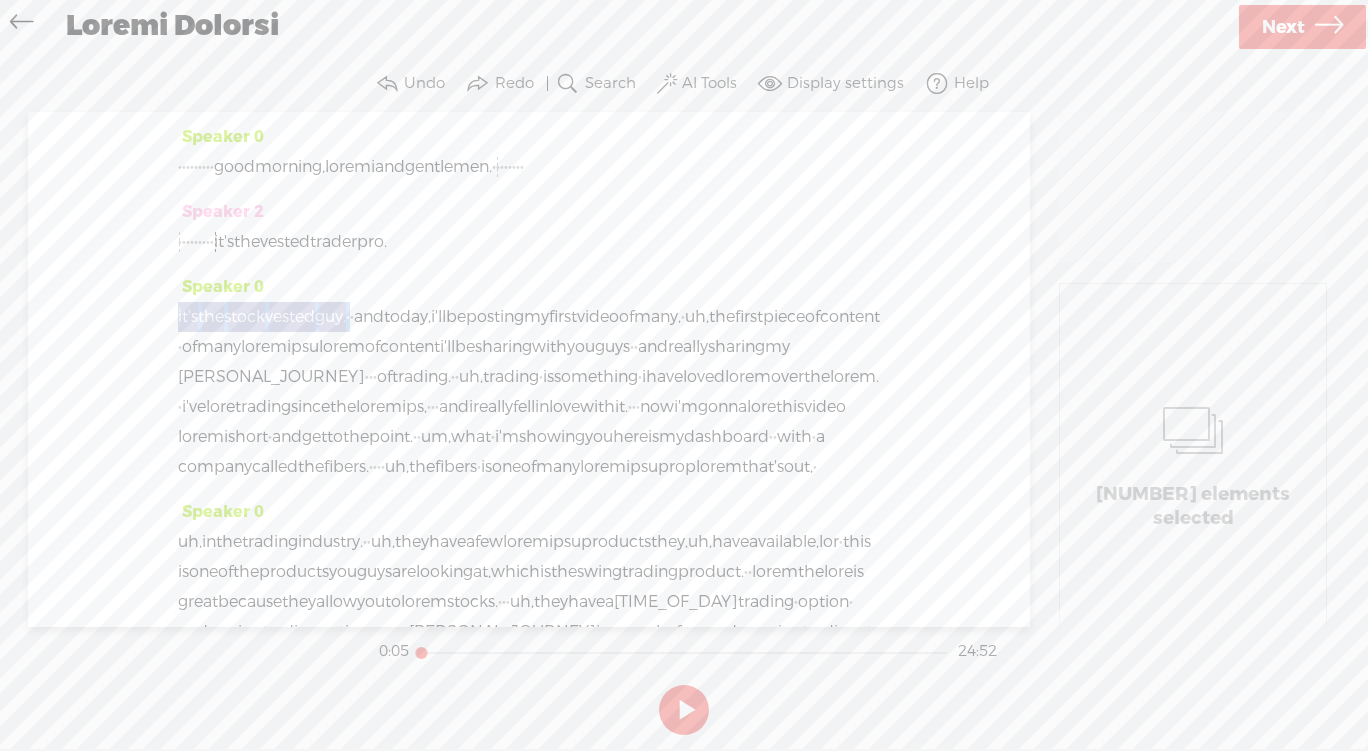 drag, startPoint x: 396, startPoint y: 316, endPoint x: 177, endPoint y: 305, distance: 219.27608 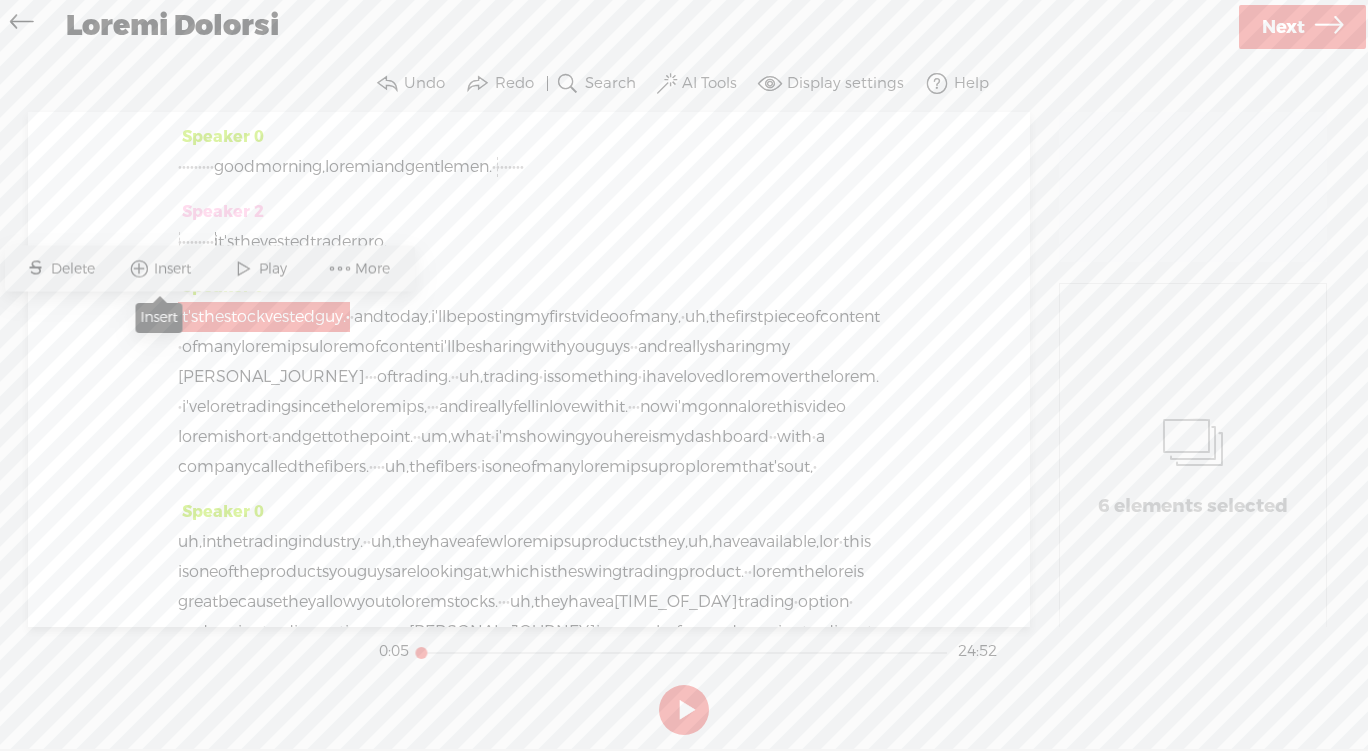 click at bounding box center (139, 269) 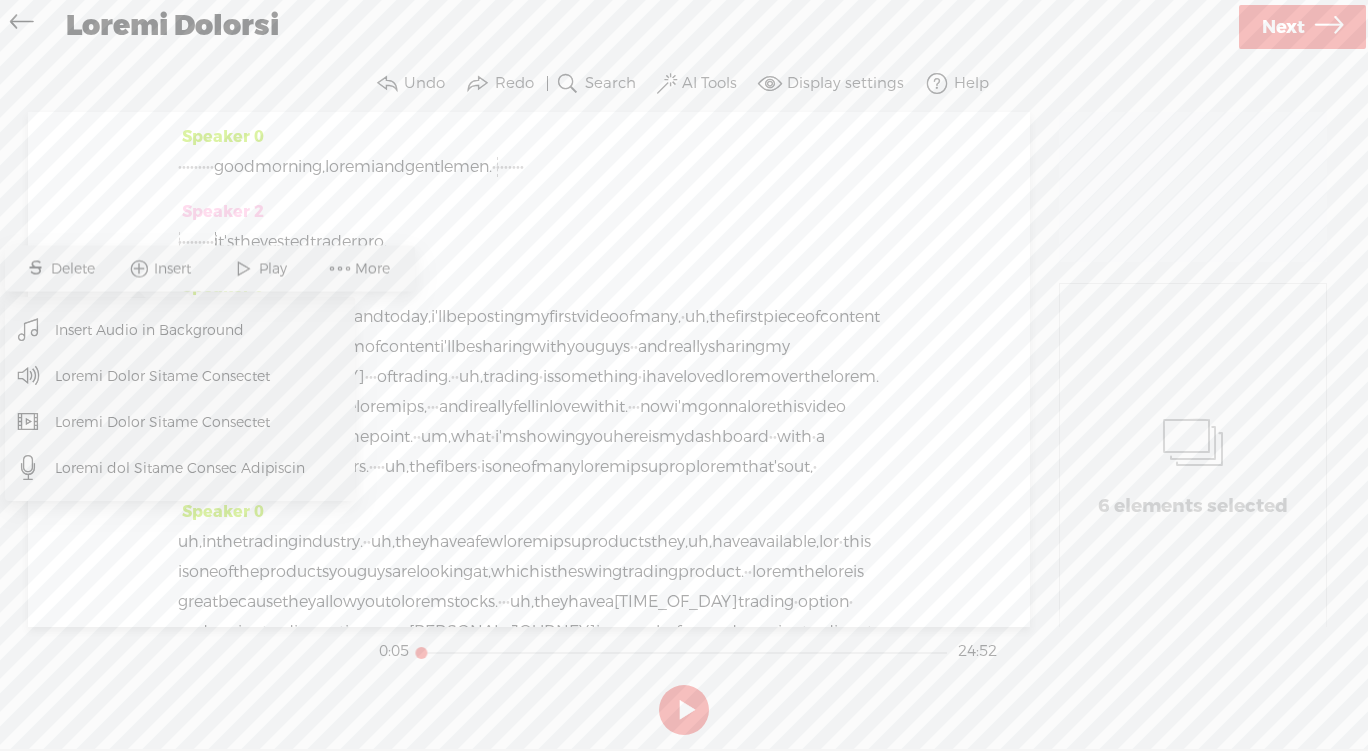 click on "Insert Audio in Background" at bounding box center [150, 330] 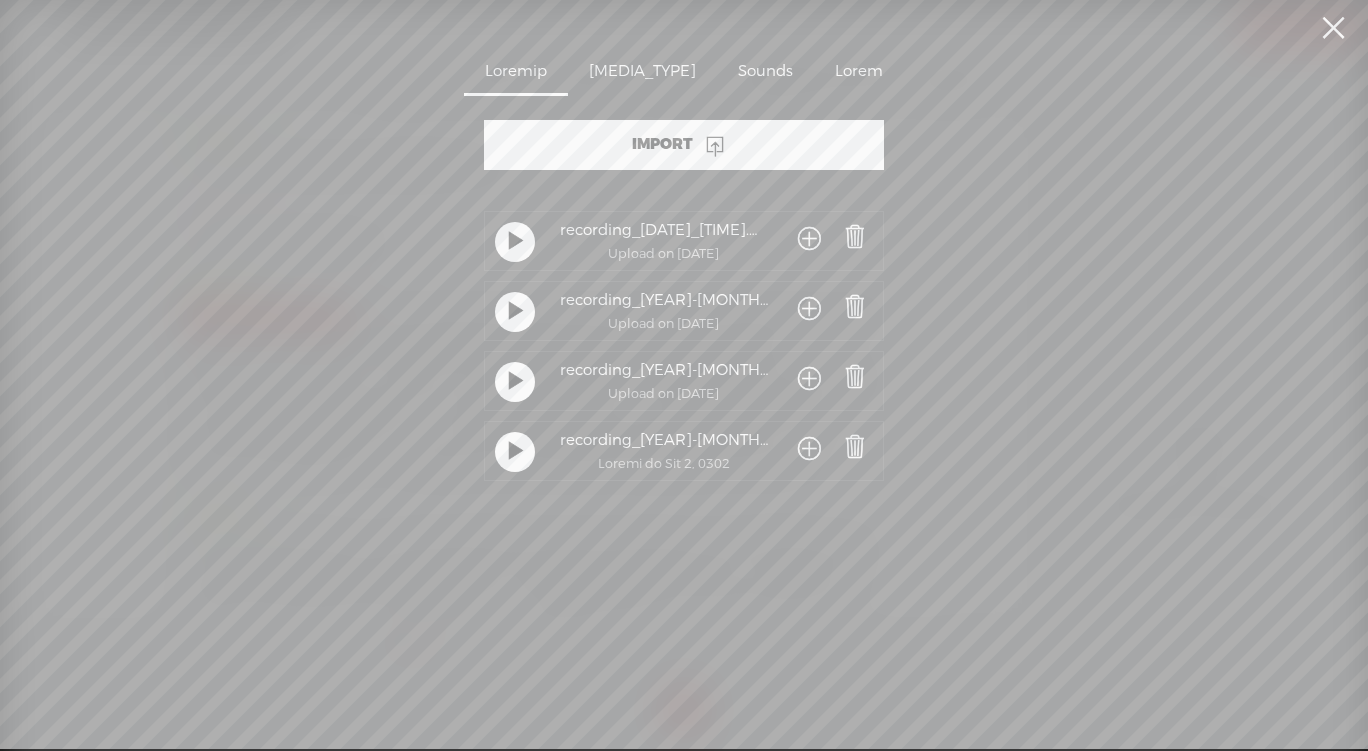 click at bounding box center [516, 242] 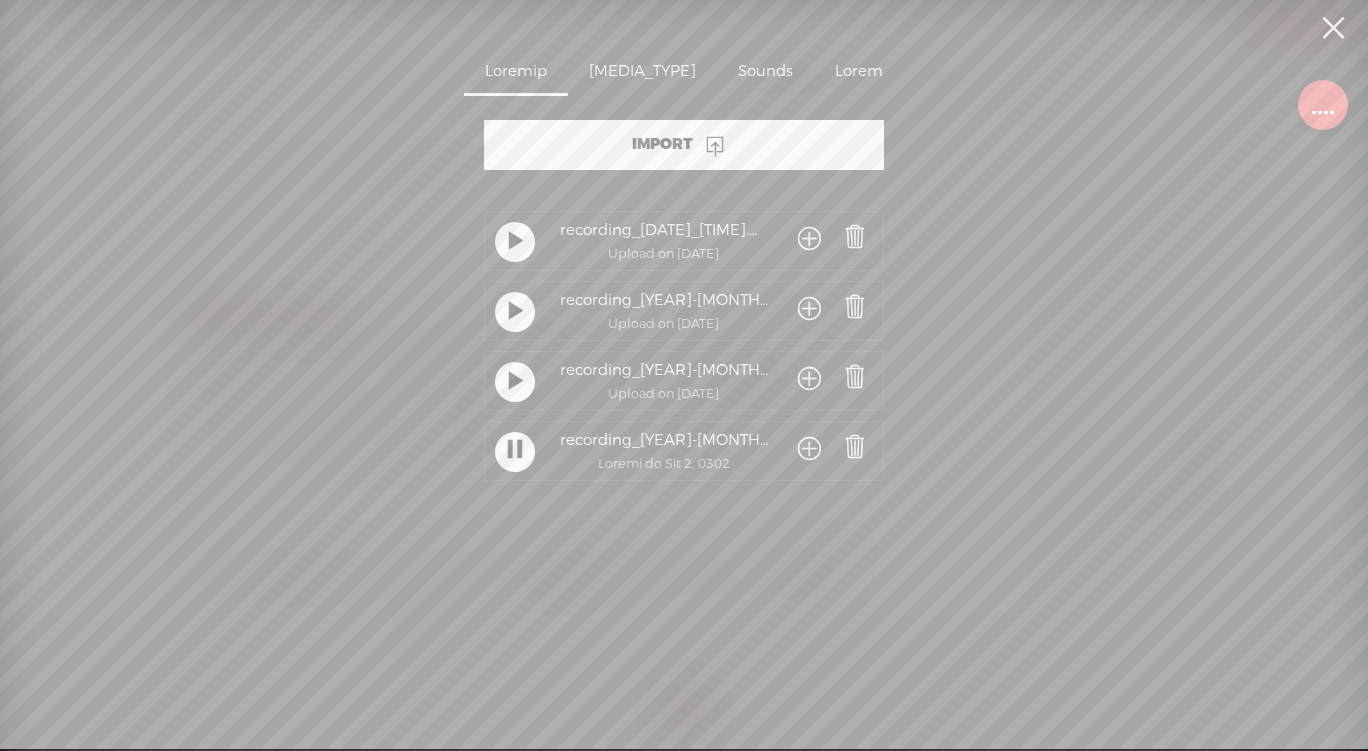 click at bounding box center (809, 450) 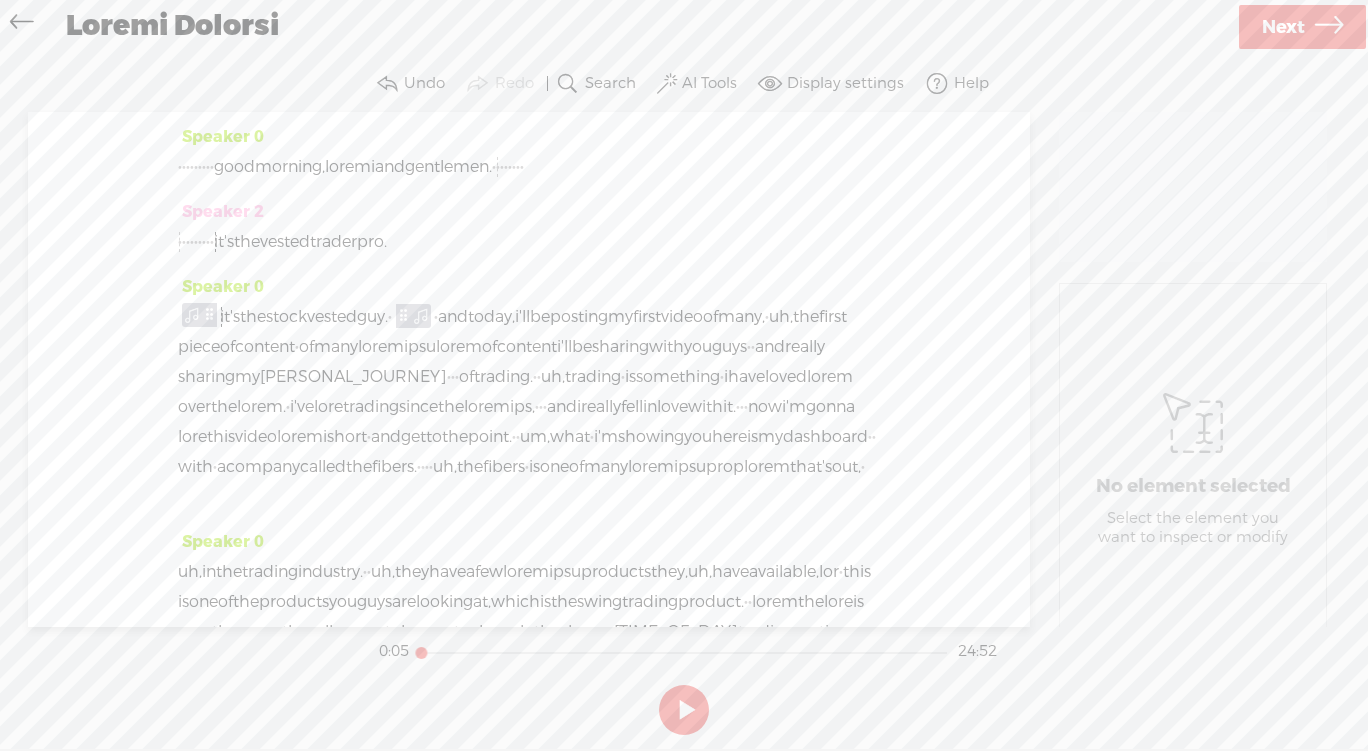 click on "pro." at bounding box center [224, 242] 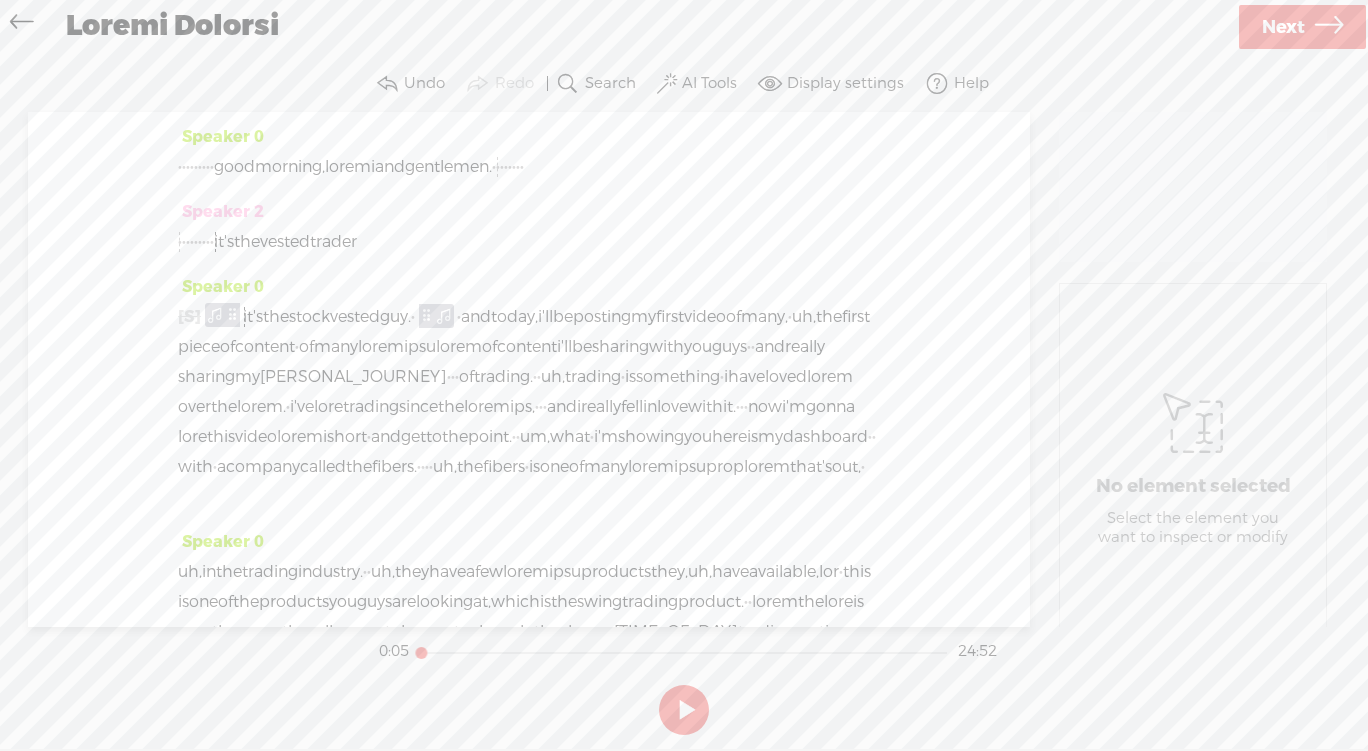 click on "trader" at bounding box center [224, 242] 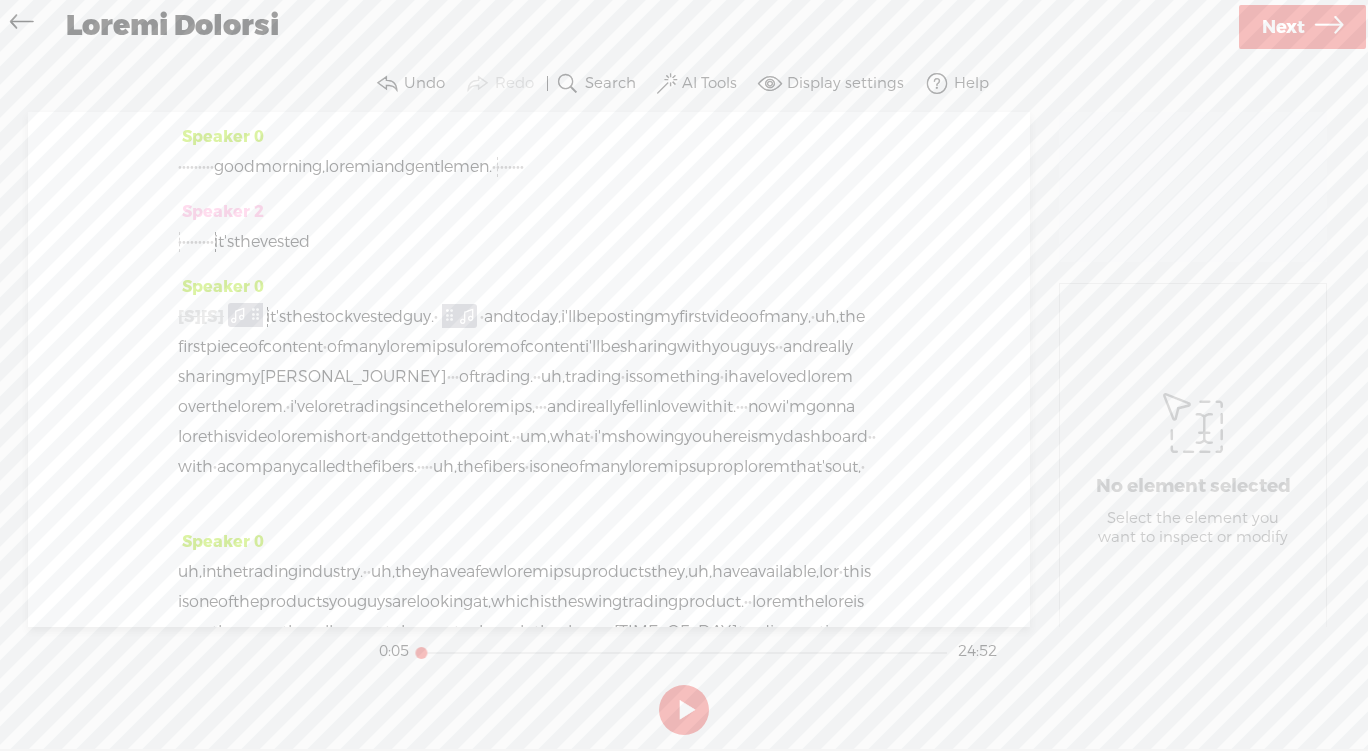 click at bounding box center (330, 242) 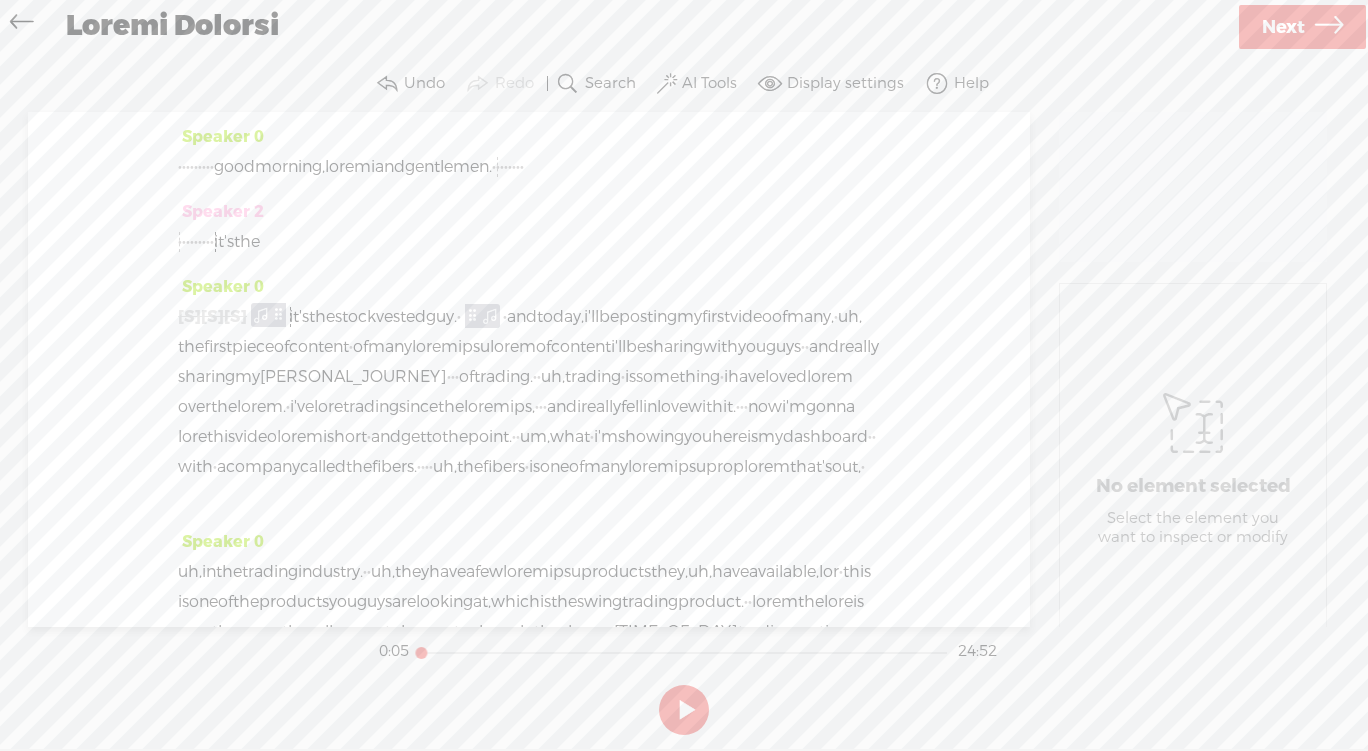 click on "·
·
·
·
·
·
·
·
·
it's
the" at bounding box center (529, 167) 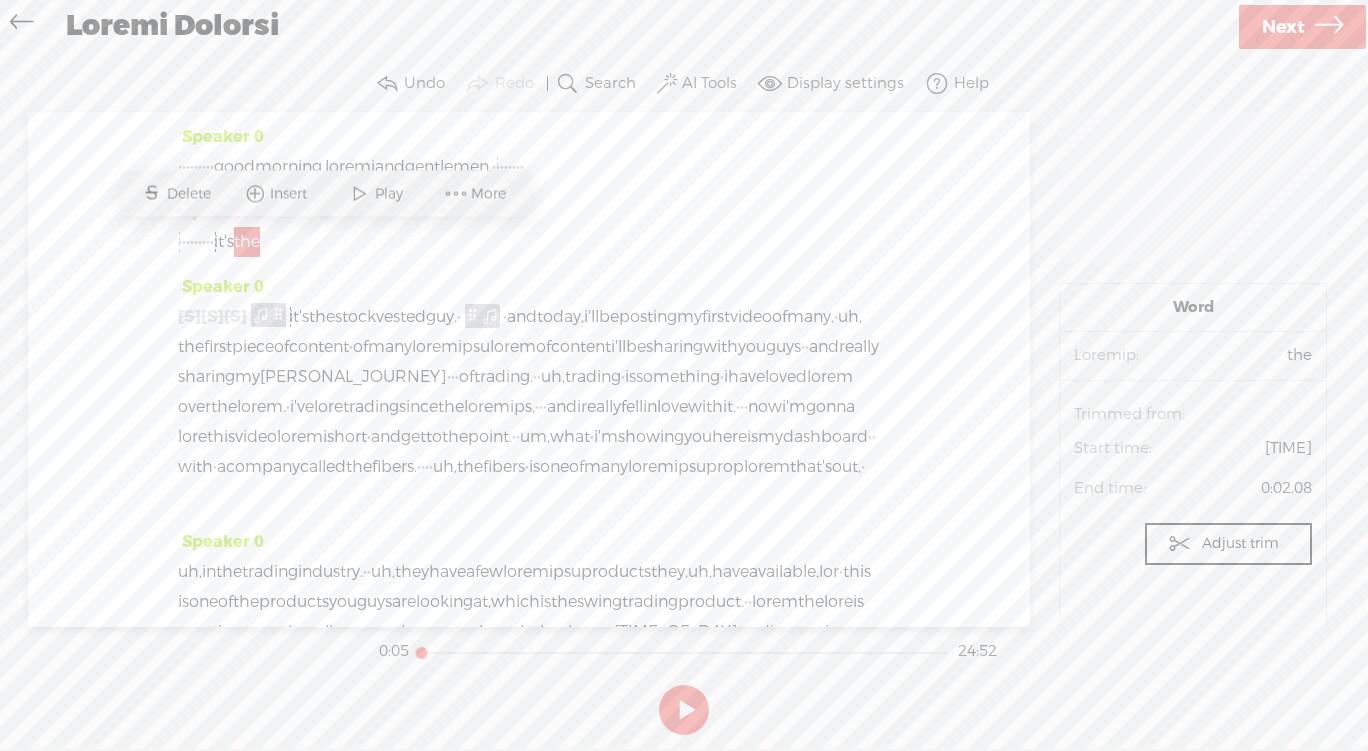 drag, startPoint x: 340, startPoint y: 242, endPoint x: 190, endPoint y: 243, distance: 150.00333 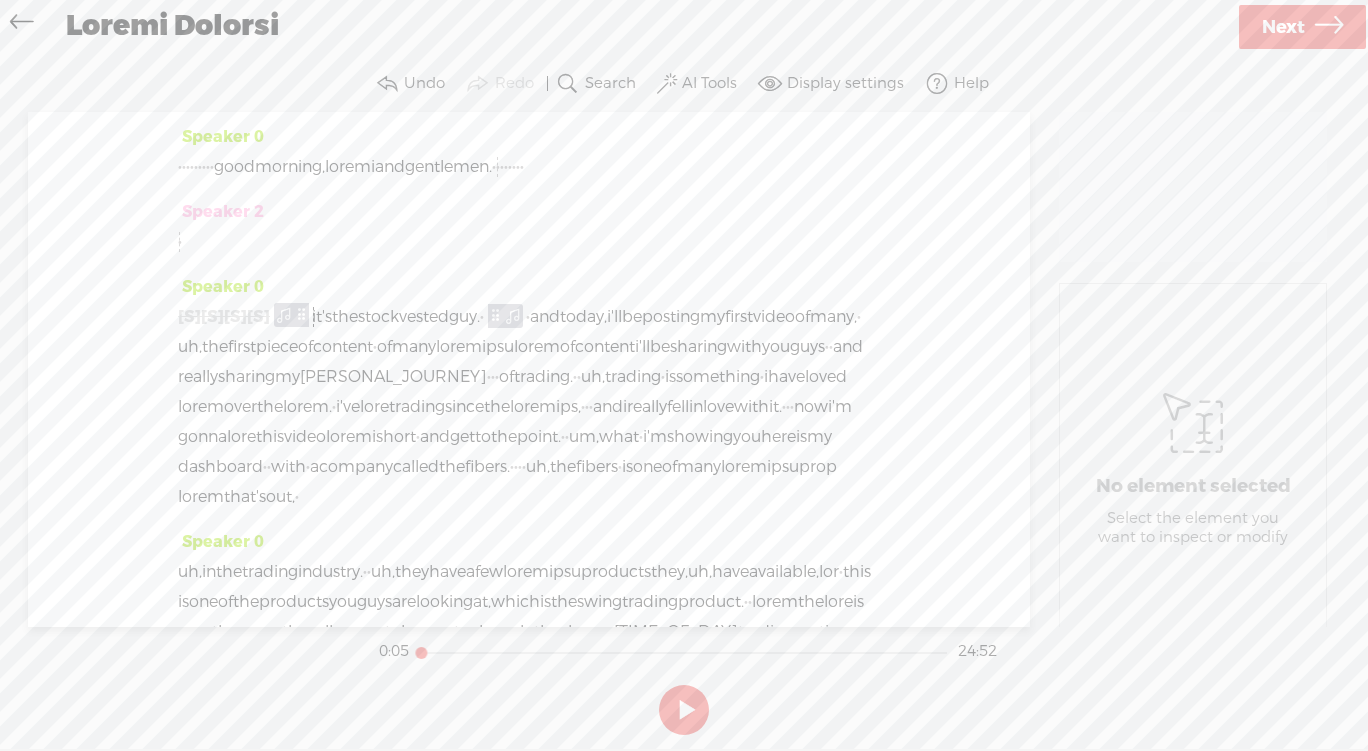 click at bounding box center [202, 242] 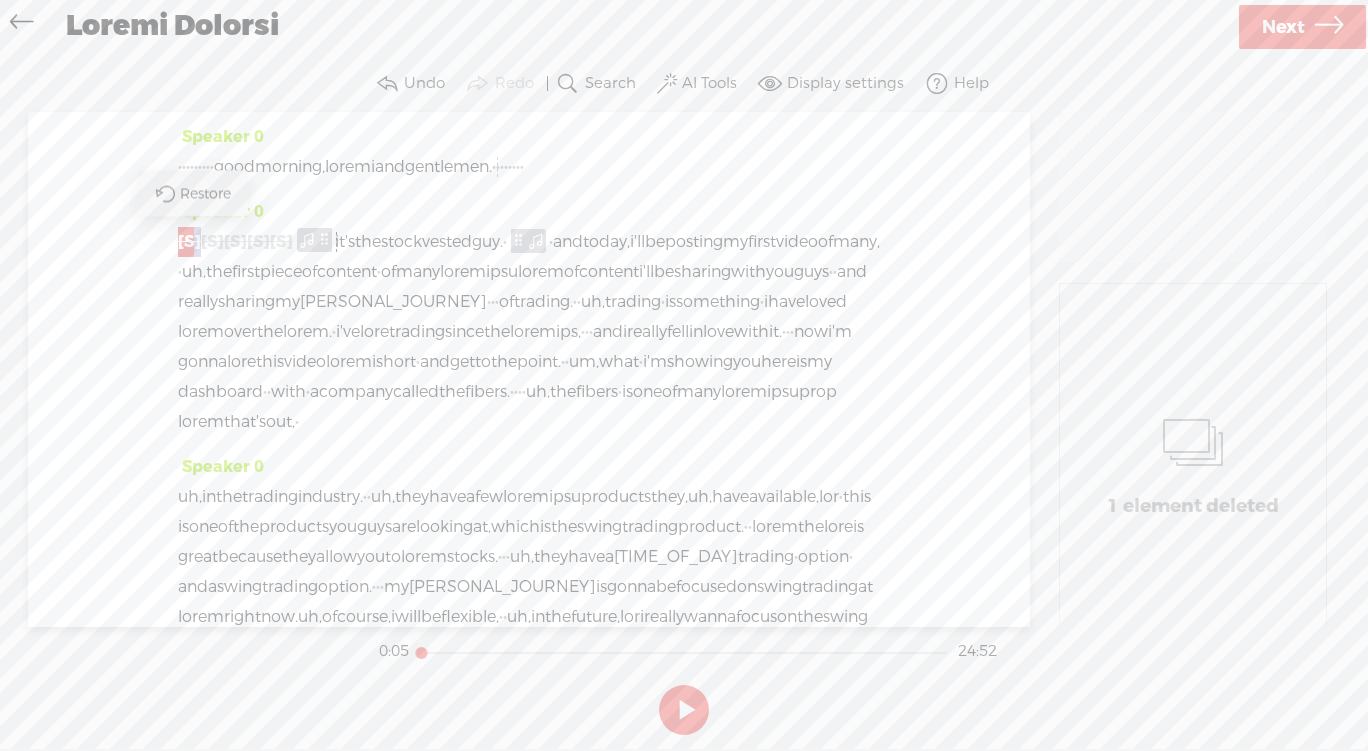 click on "good" at bounding box center (234, 167) 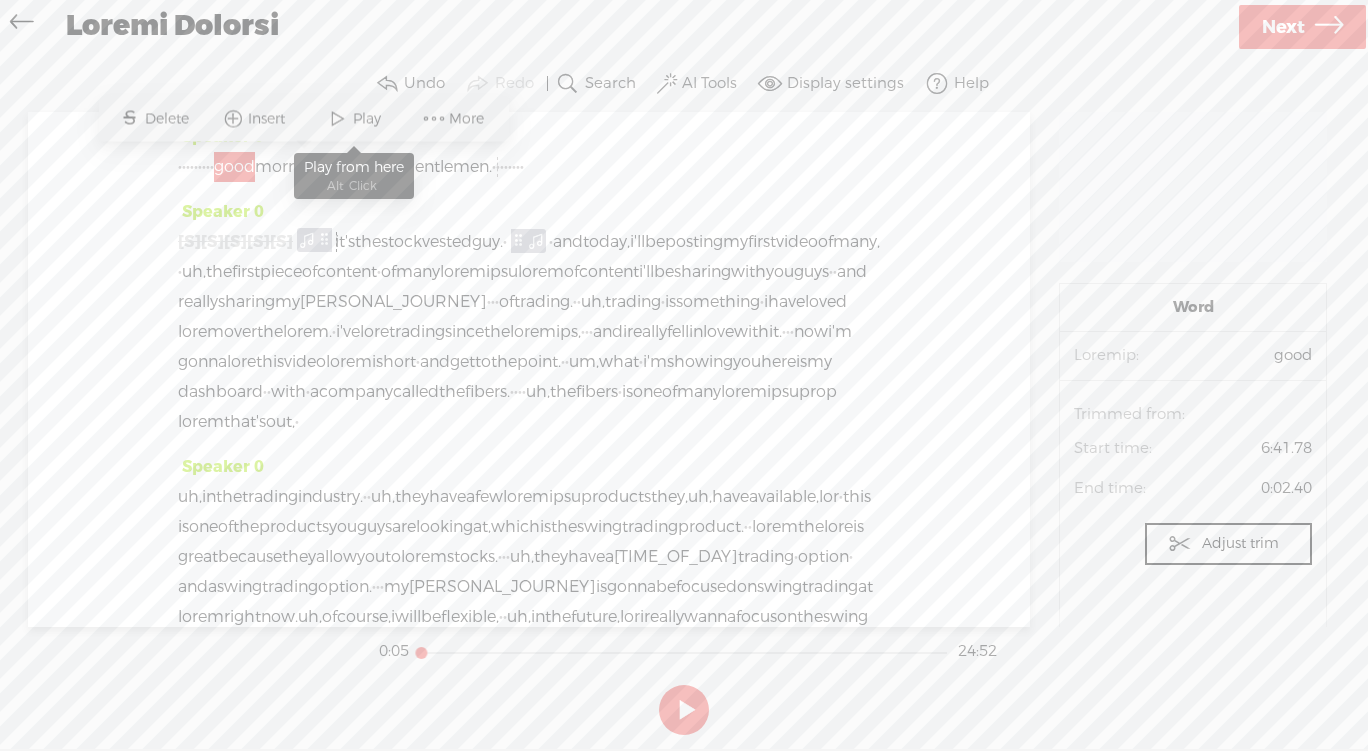 click on "Play" at bounding box center [354, 119] 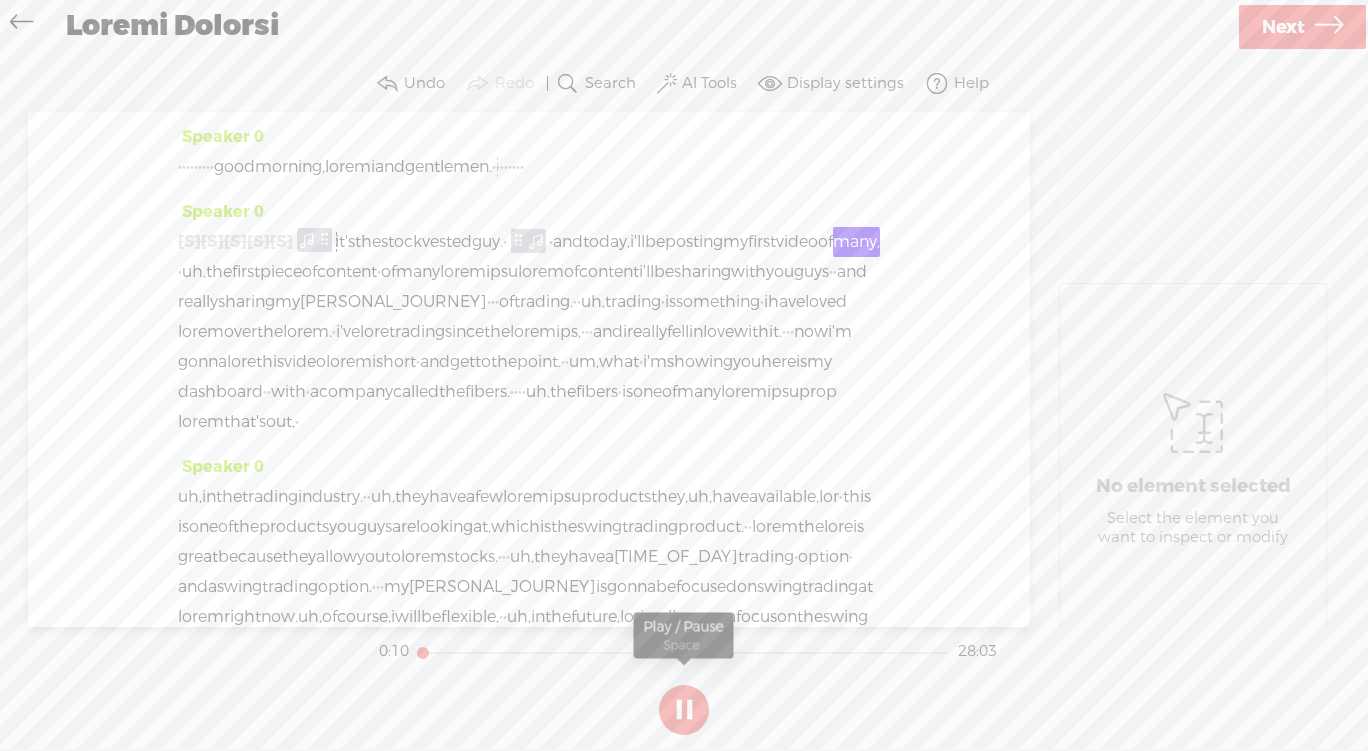 click at bounding box center (684, 710) 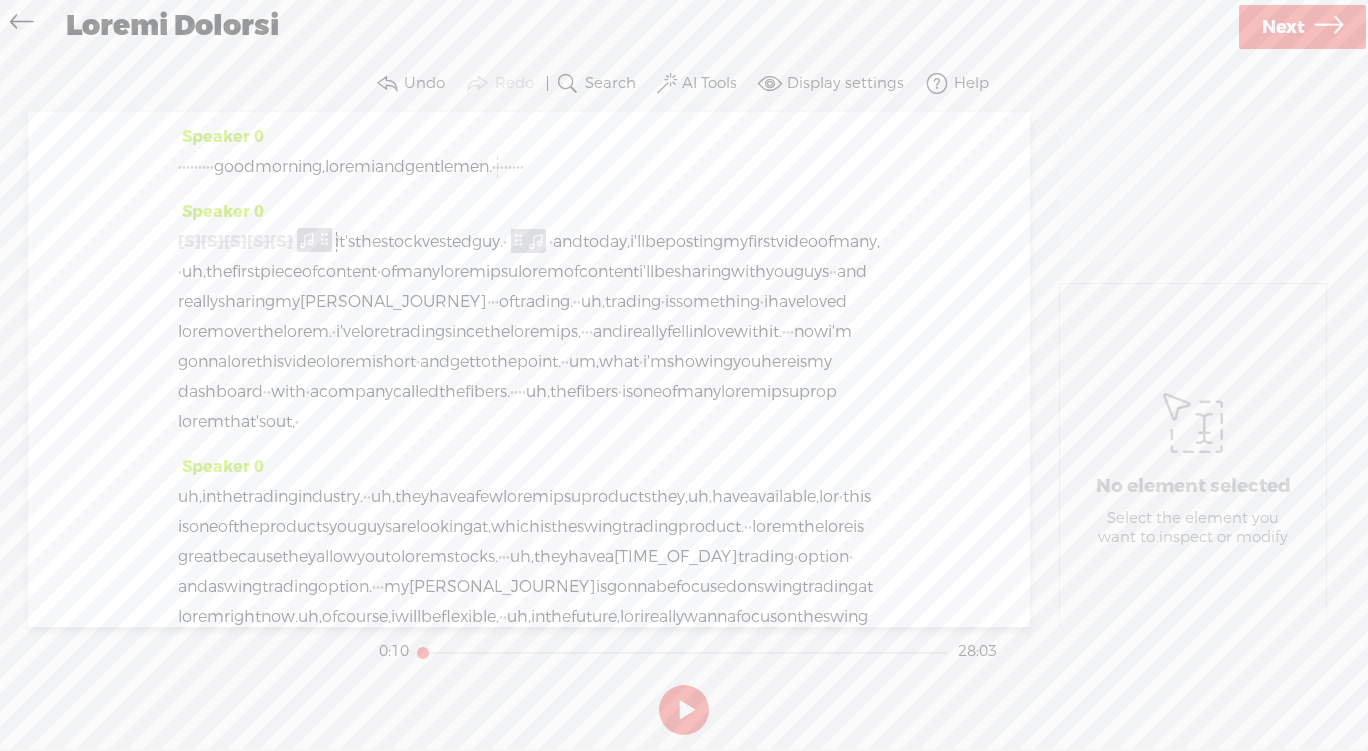 click on "·" at bounding box center (180, 167) 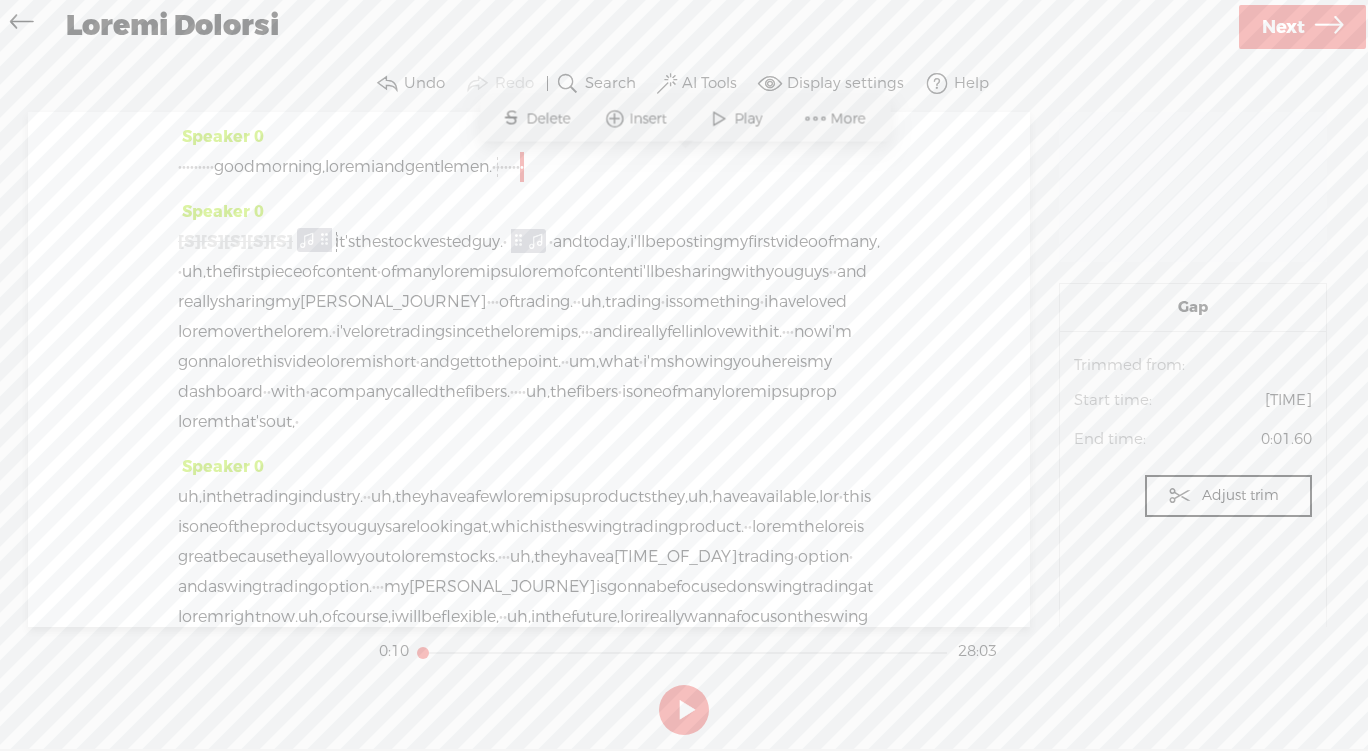 drag, startPoint x: 690, startPoint y: 165, endPoint x: 608, endPoint y: 166, distance: 82.006096 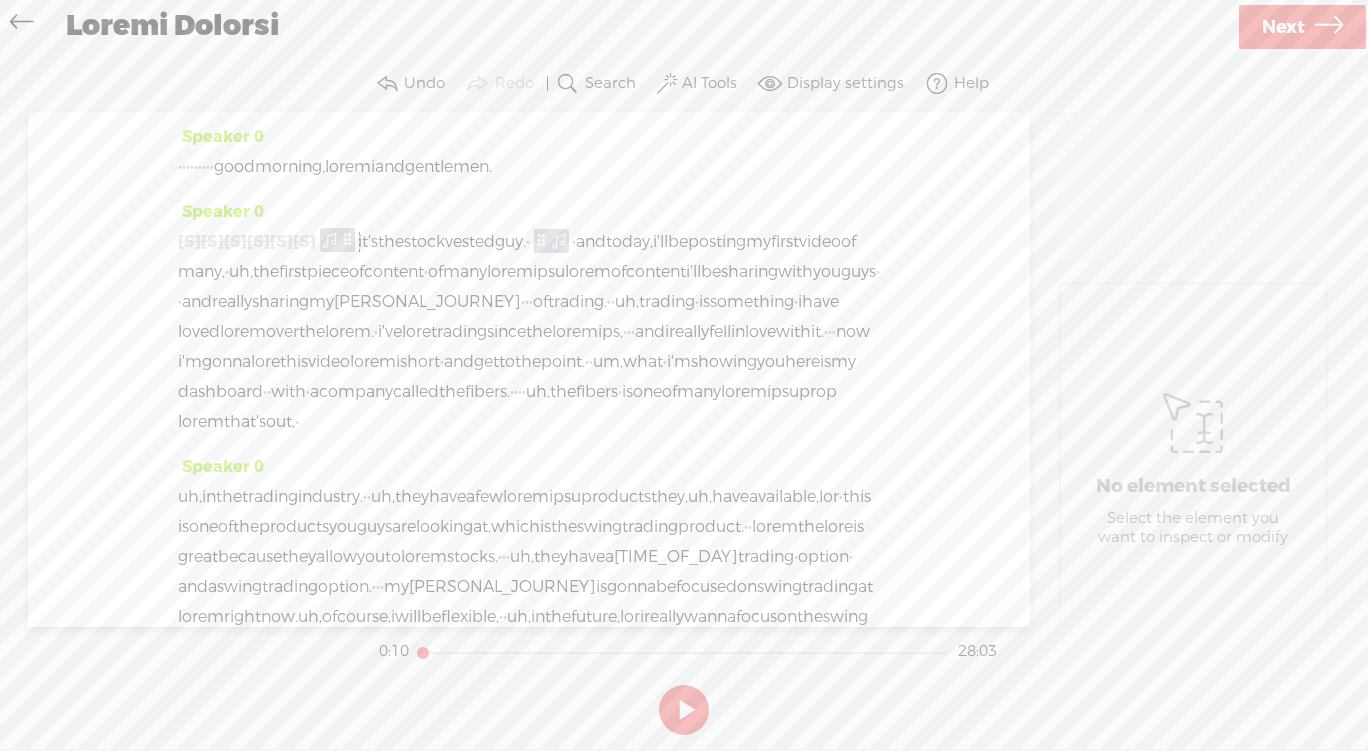 click on "good" at bounding box center (234, 167) 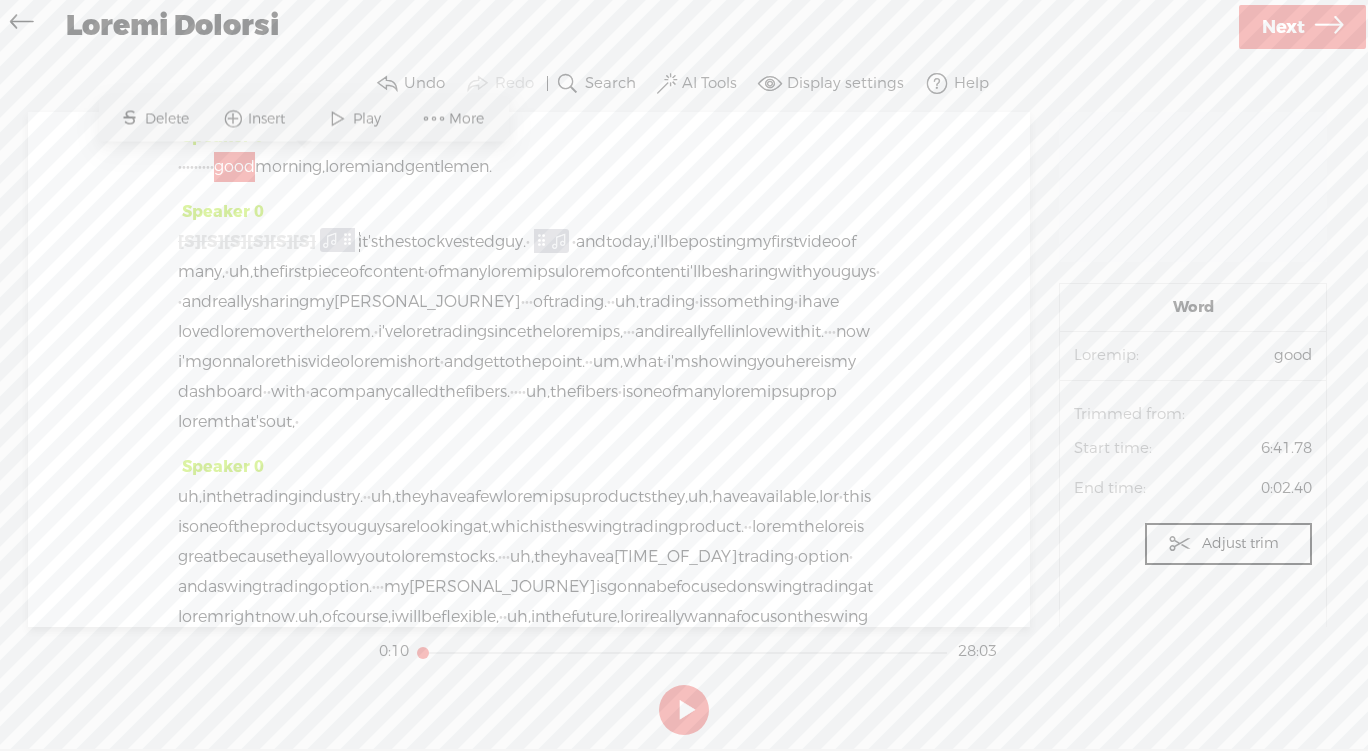 click on "·" at bounding box center [180, 167] 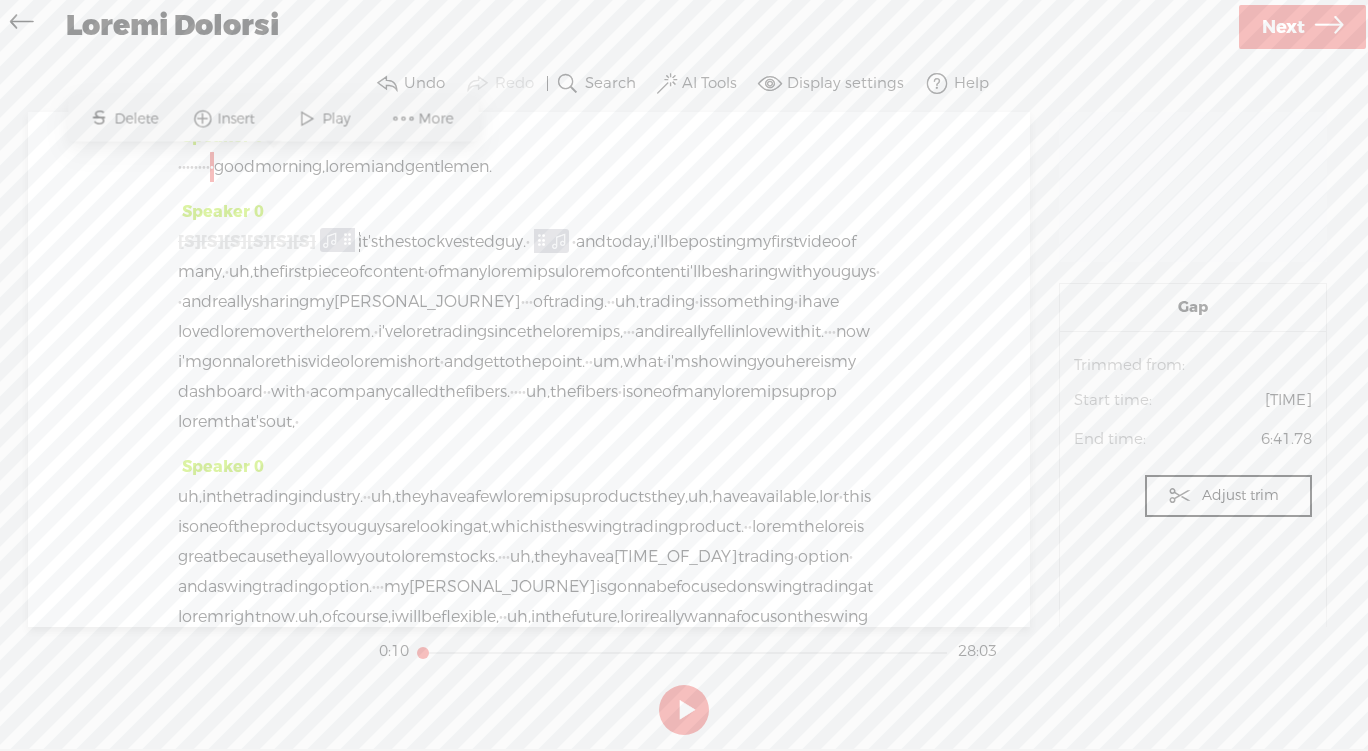drag, startPoint x: 275, startPoint y: 163, endPoint x: 161, endPoint y: 176, distance: 114.73883 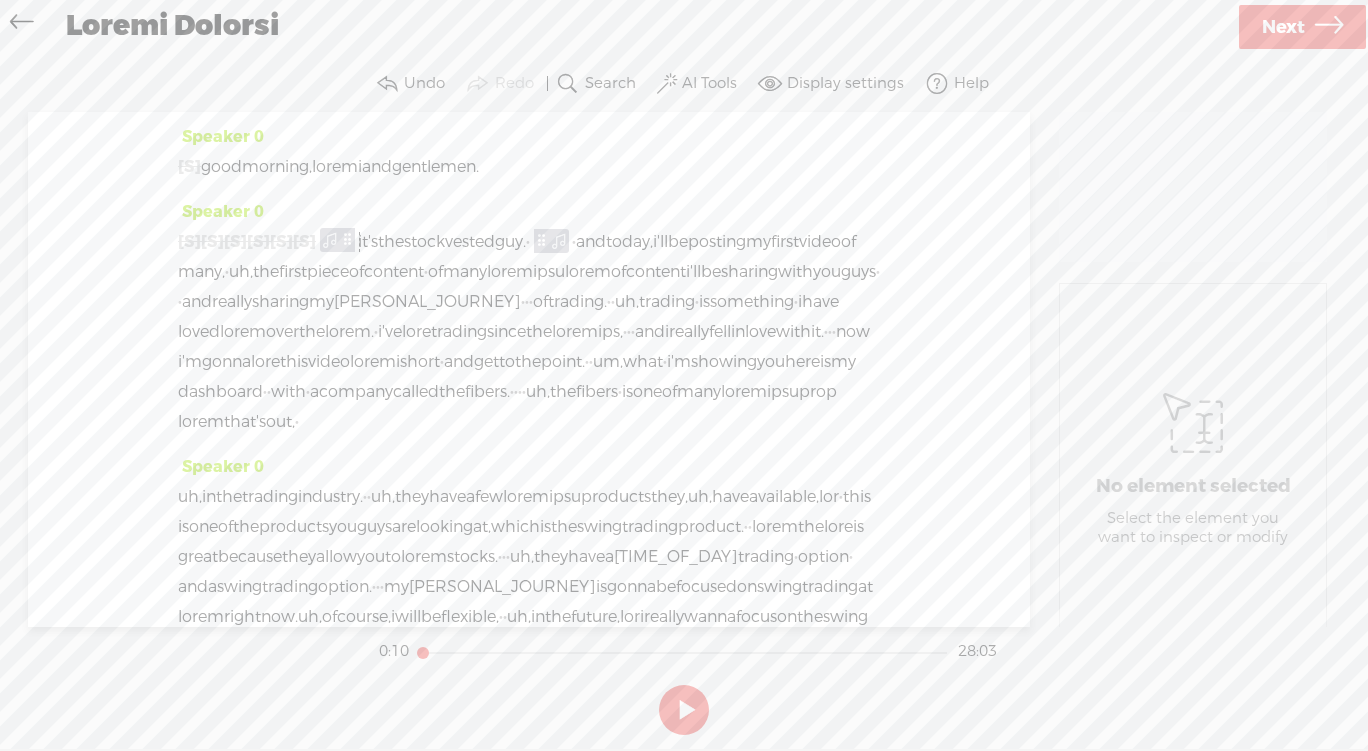 click at bounding box center [684, 710] 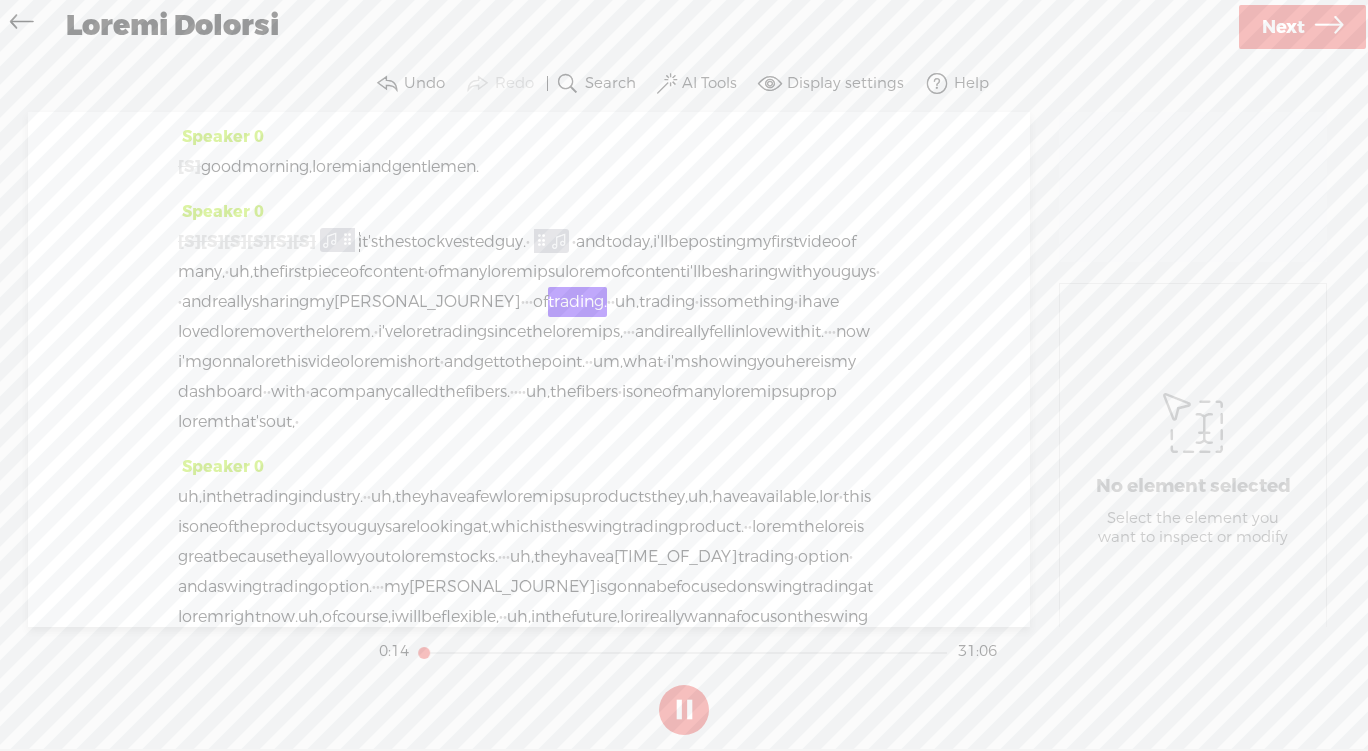 click on "good" at bounding box center (221, 167) 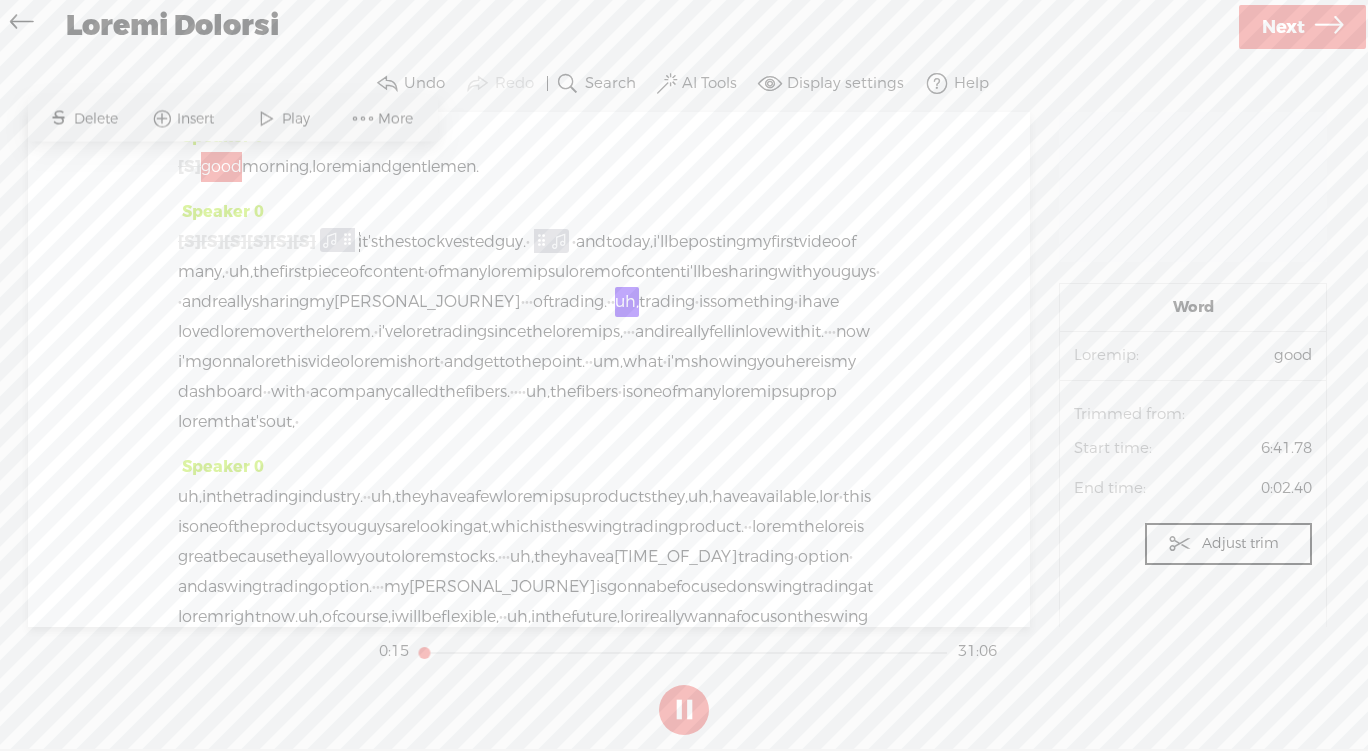 click at bounding box center (267, 119) 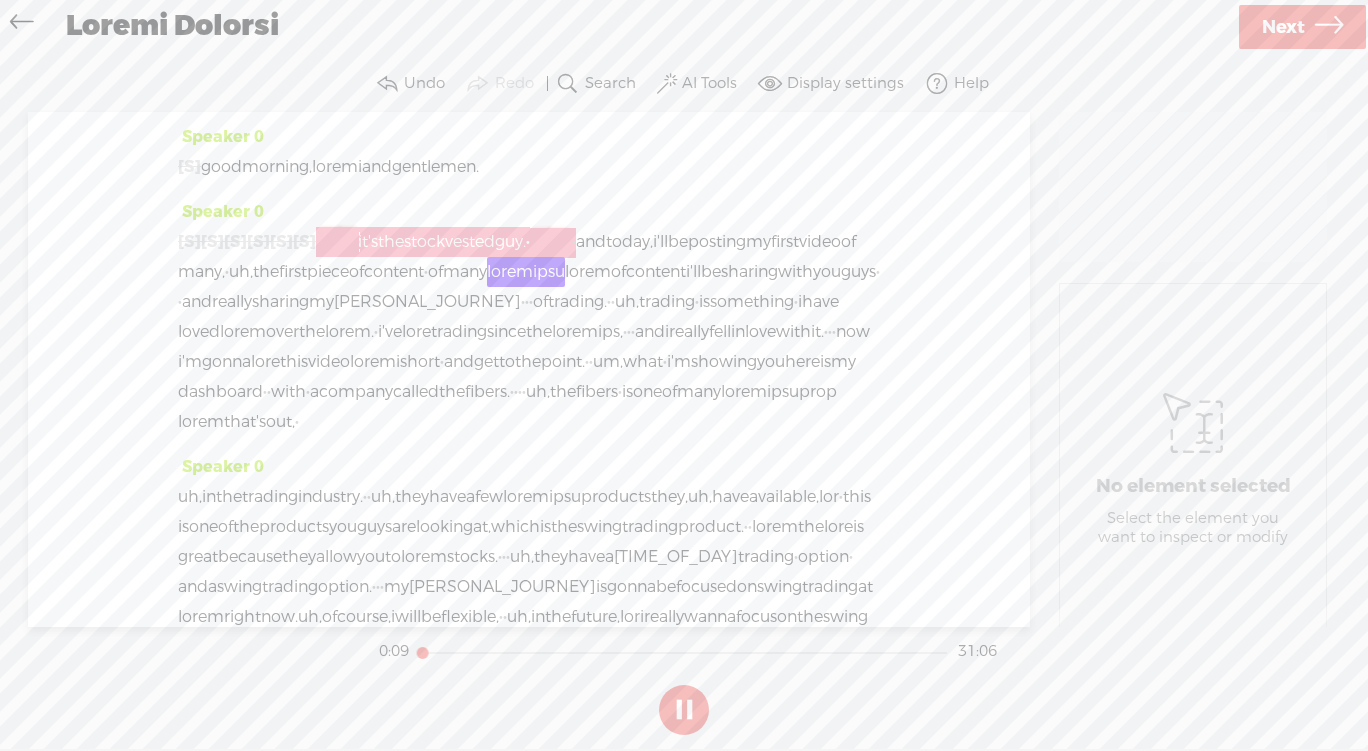 click at bounding box center [339, 242] 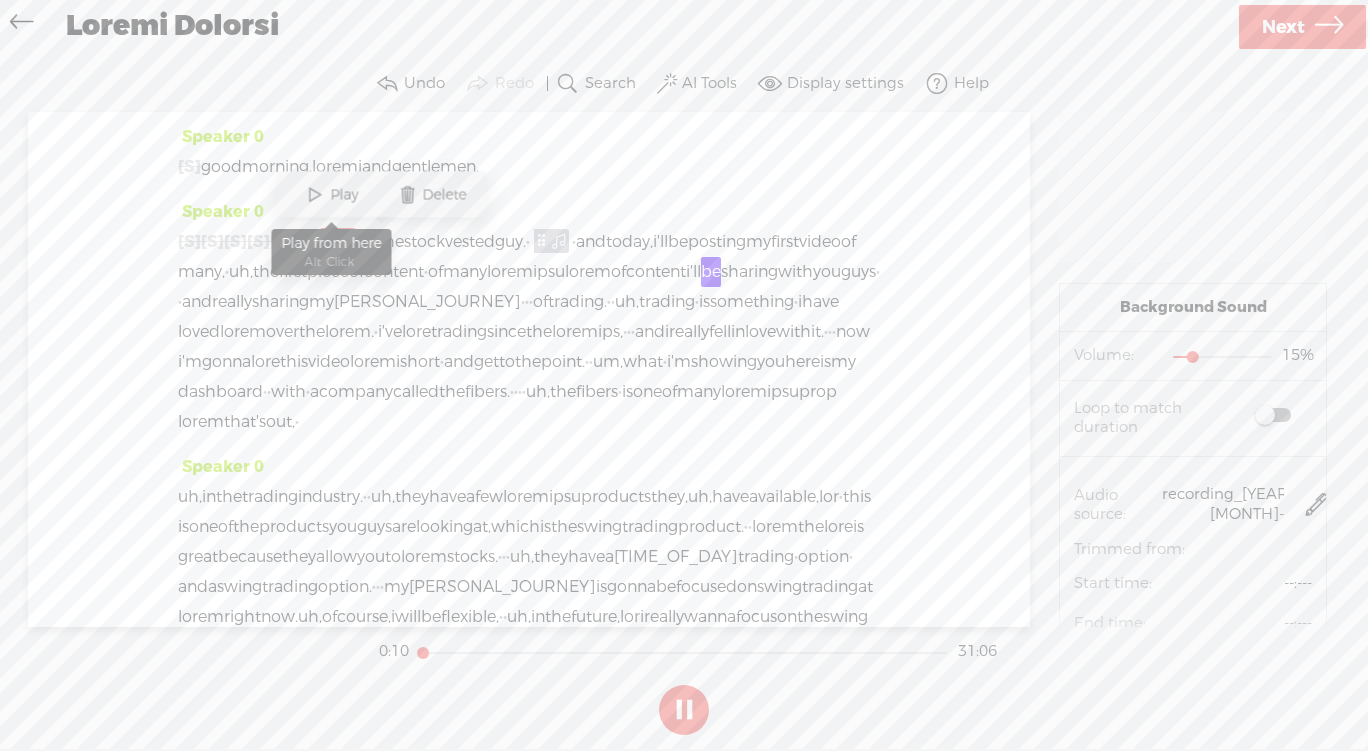 click on "Play" at bounding box center (346, 195) 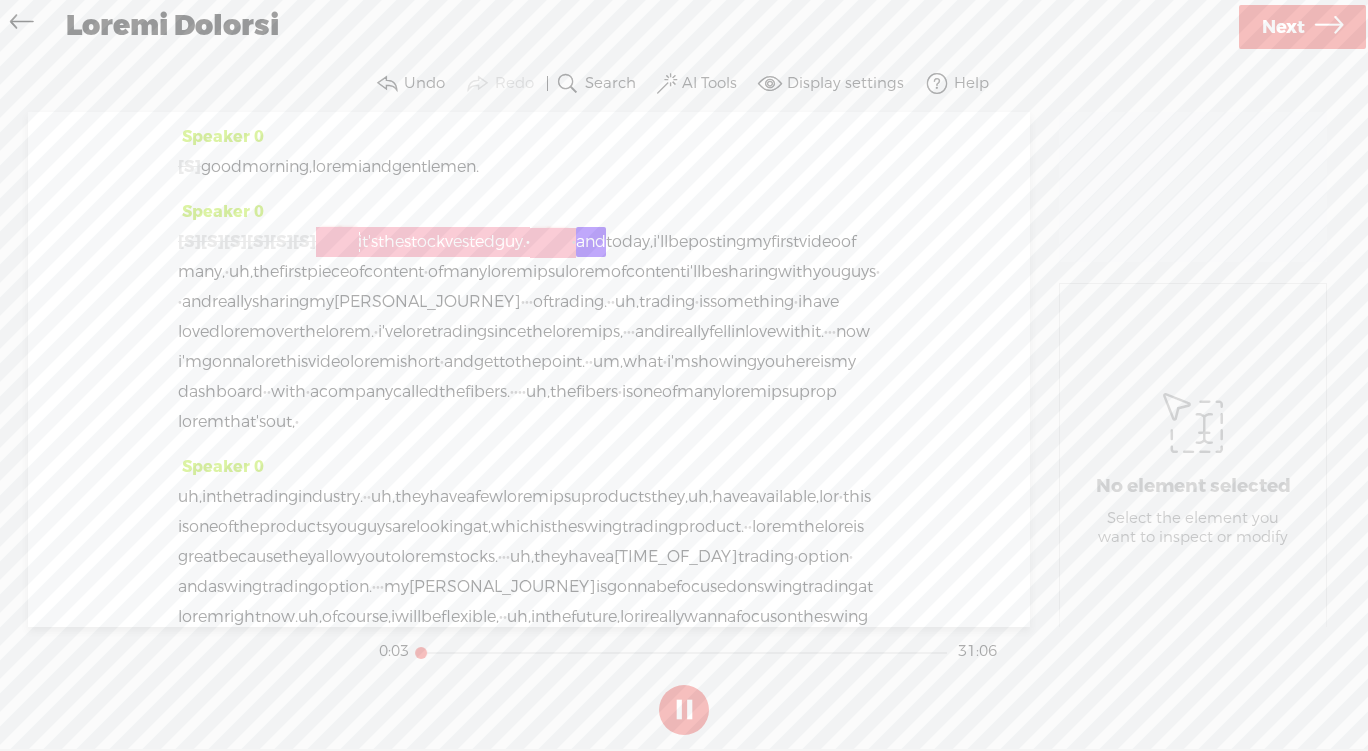 click at bounding box center (339, 242) 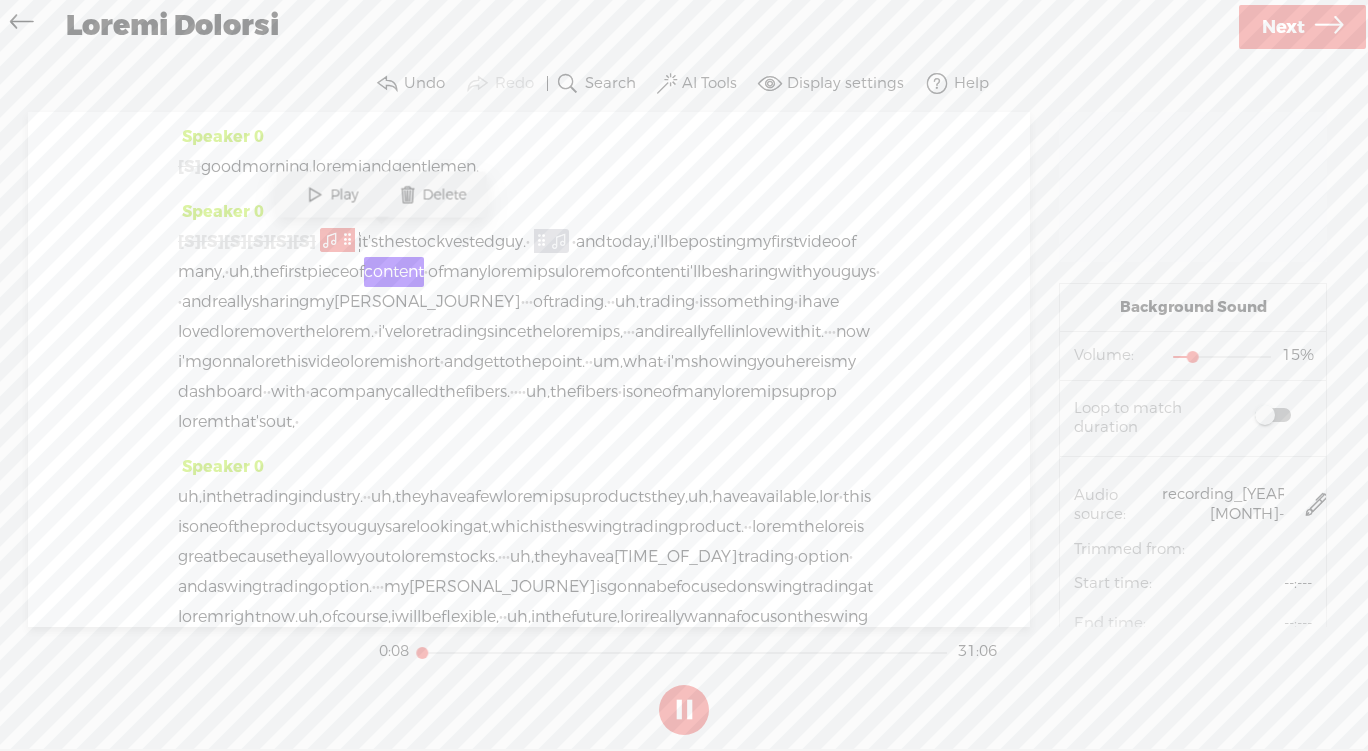 click on "Delete" at bounding box center [446, 195] 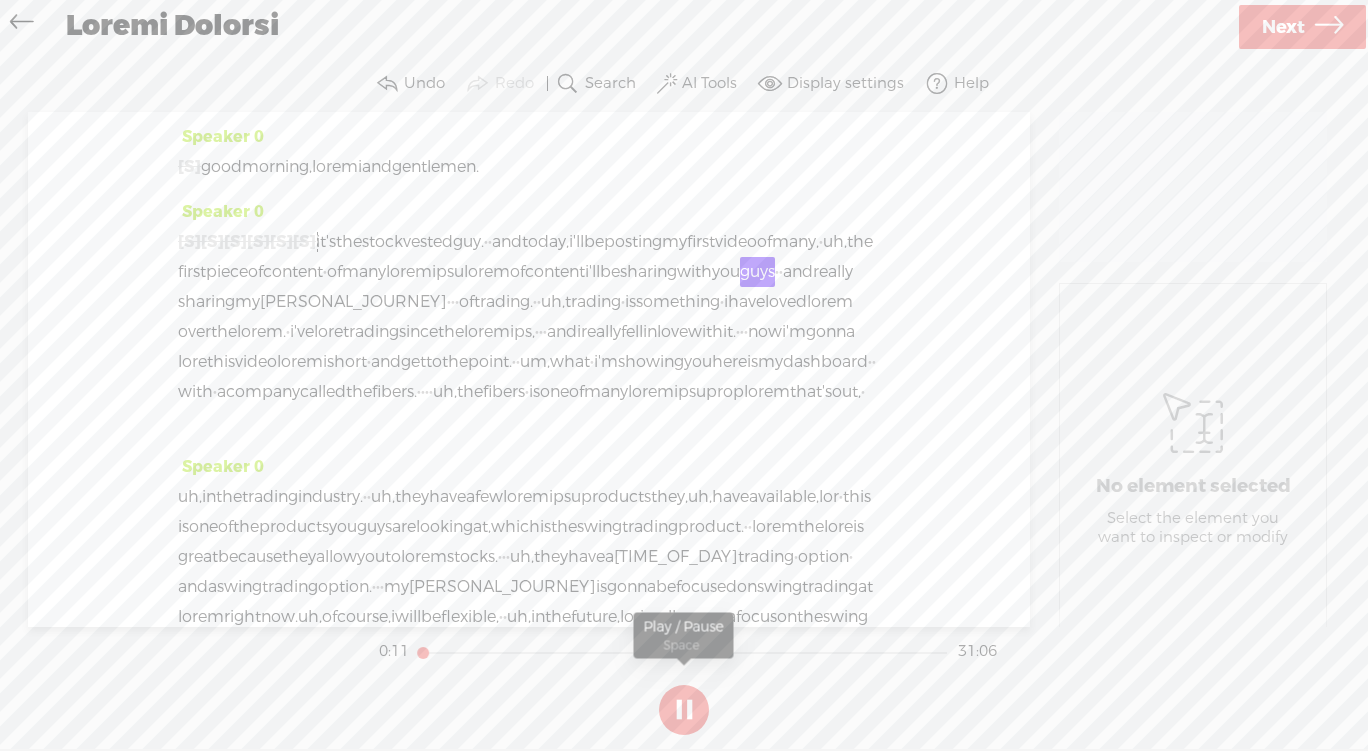 click at bounding box center (684, 710) 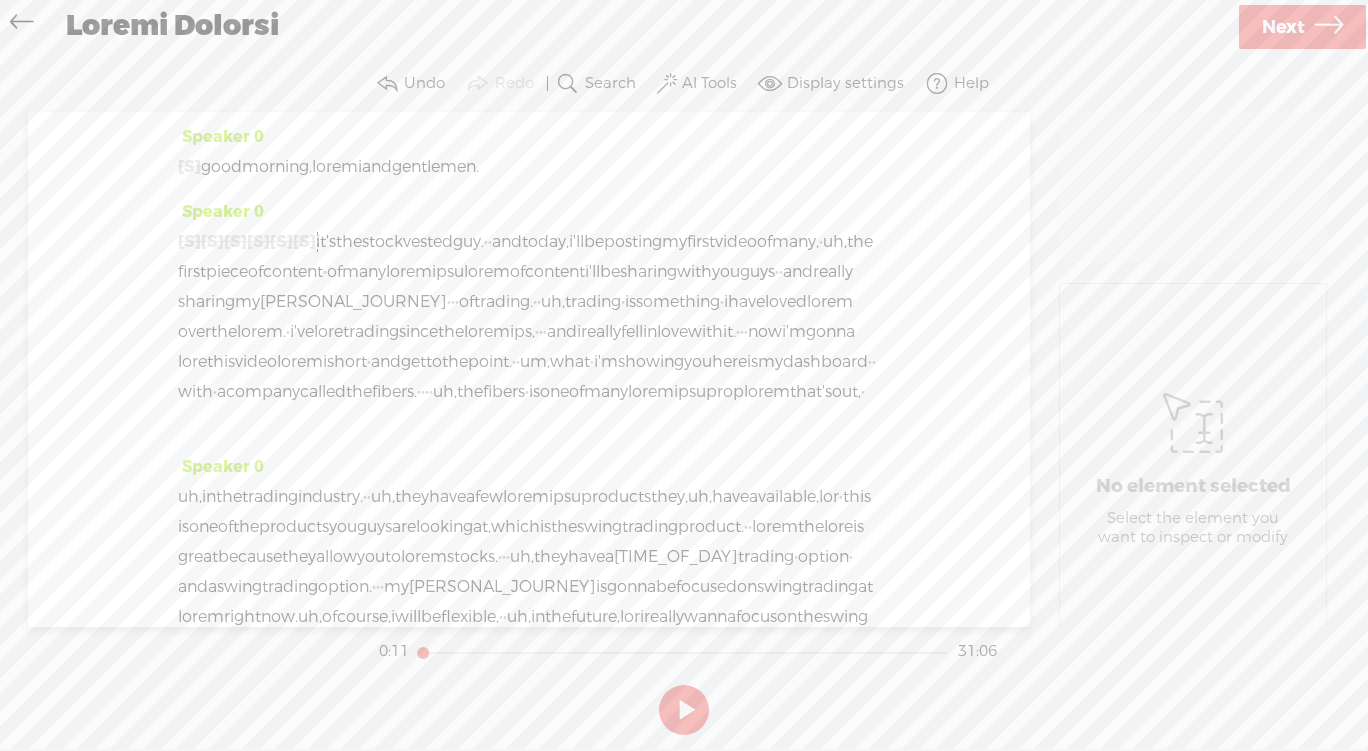 drag, startPoint x: 569, startPoint y: 243, endPoint x: 364, endPoint y: 240, distance: 205.02196 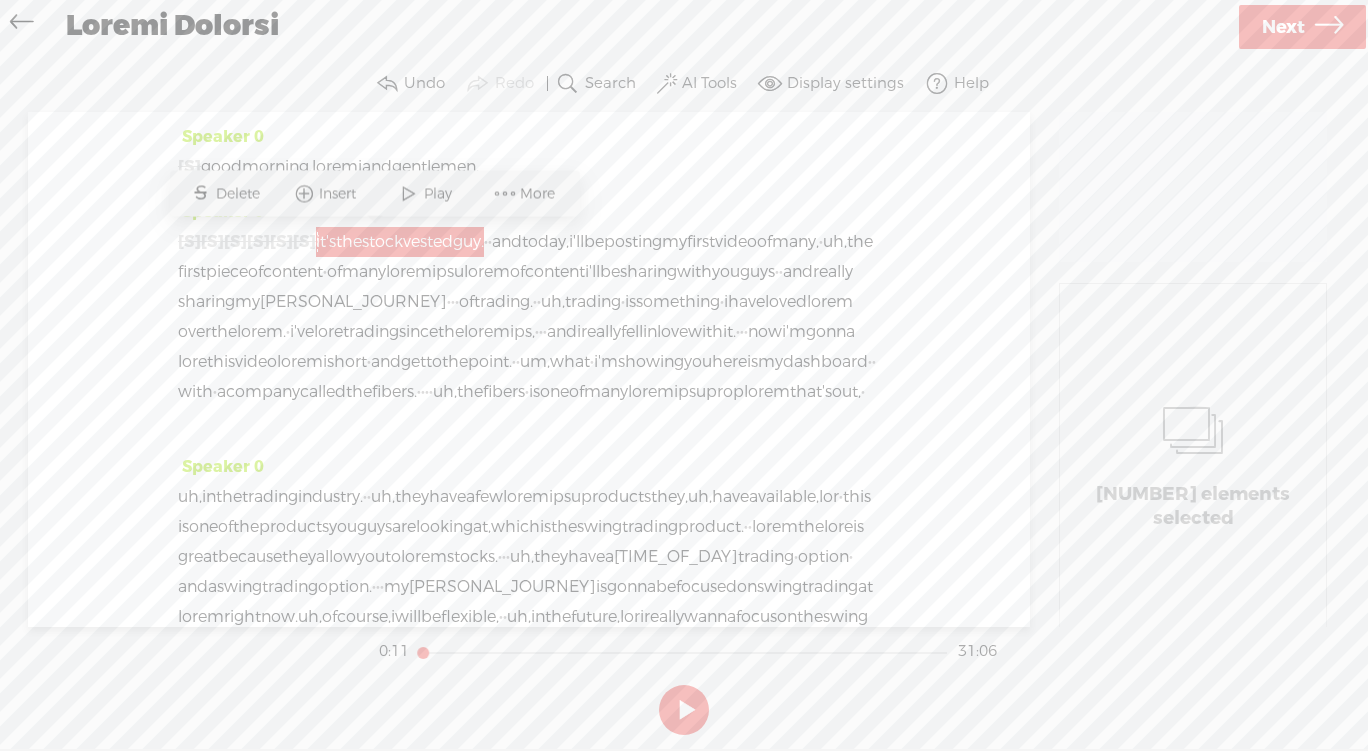 click on "·" at bounding box center [486, 242] 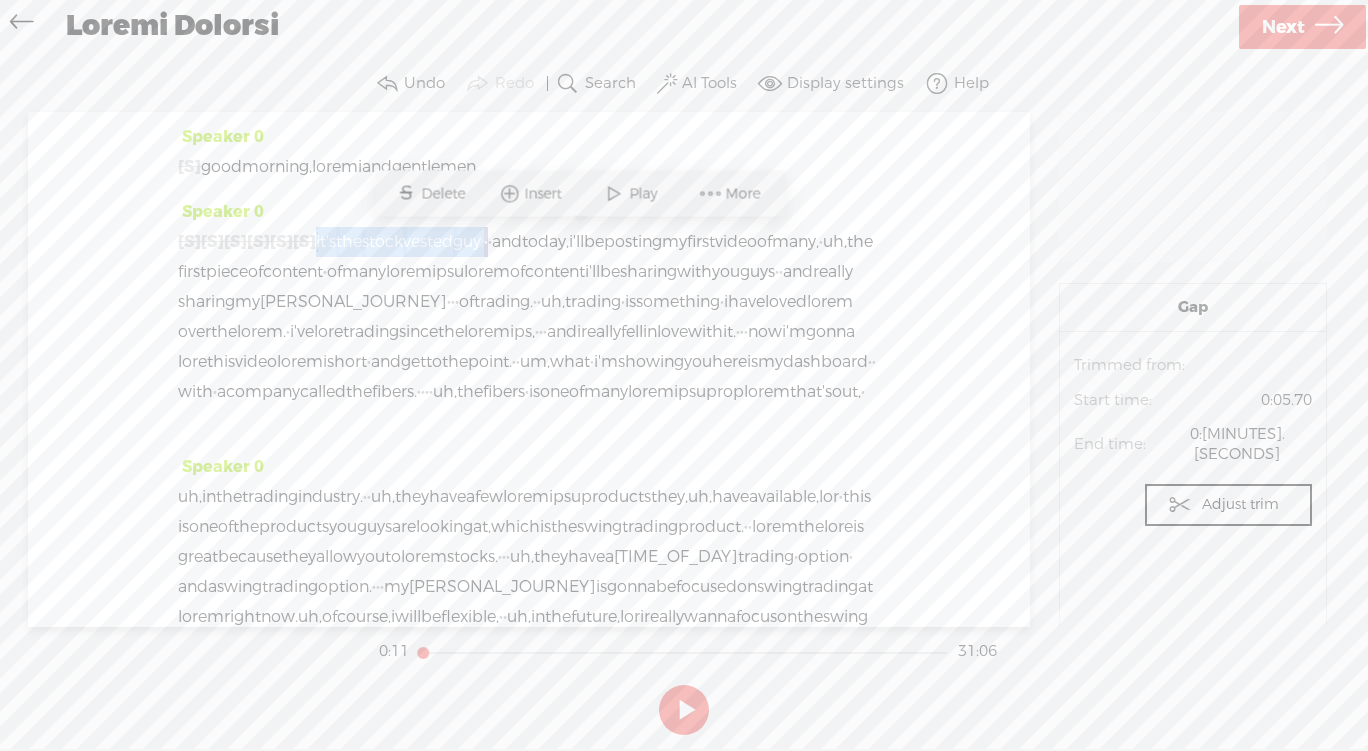 drag, startPoint x: 575, startPoint y: 245, endPoint x: 360, endPoint y: 251, distance: 215.08371 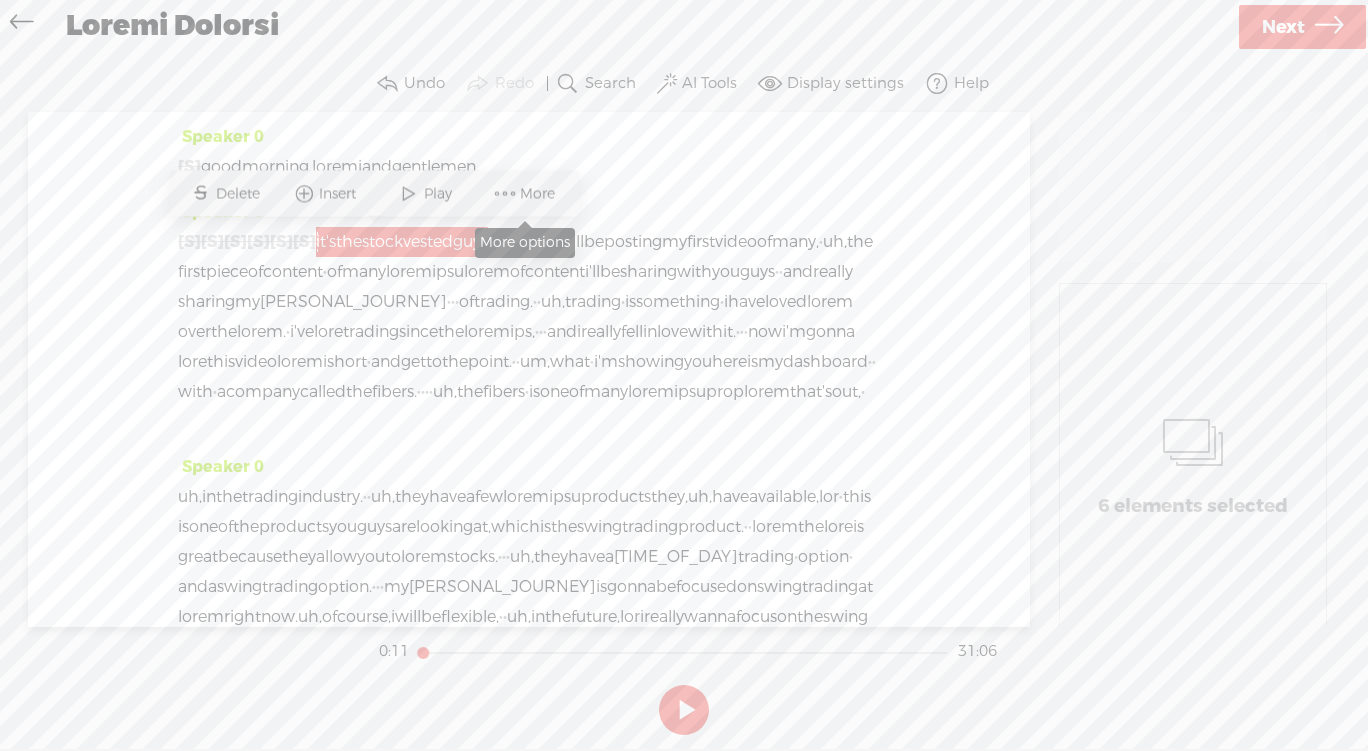 click on "More" at bounding box center (540, 194) 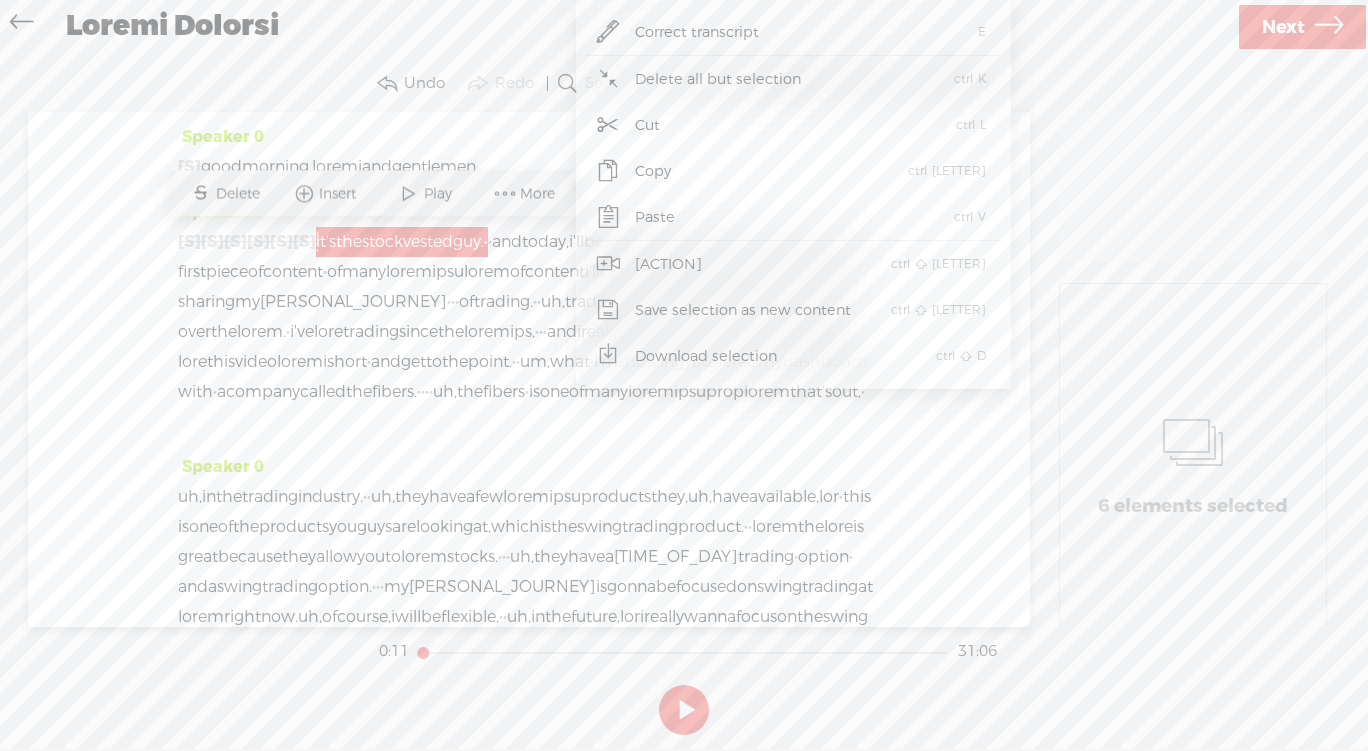click on "Correct transcript" at bounding box center [697, 32] 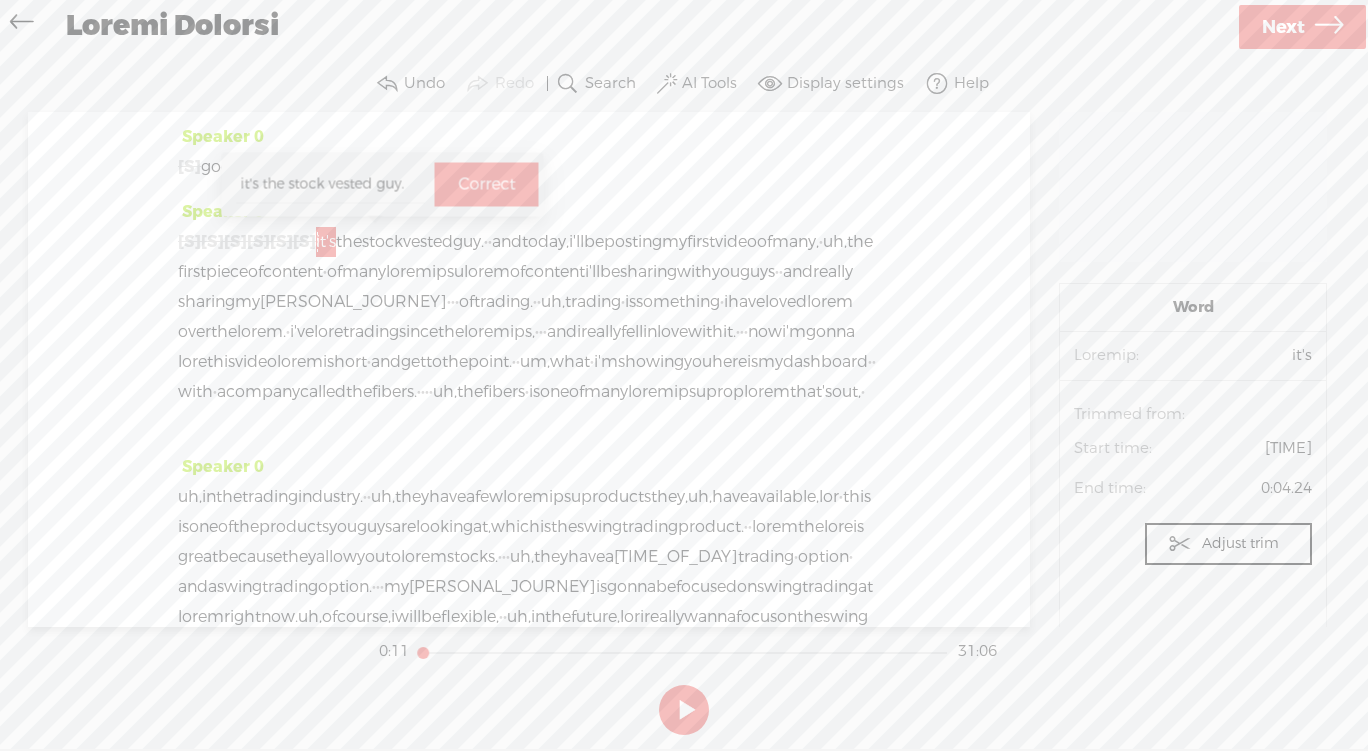 click on "Speaker 0 it's the vested trader pro. it's the stock vested guy. and today, i'll be posting my first video of many, uh, the first piece of content of many different forms of content i'll be" at bounding box center [529, 324] 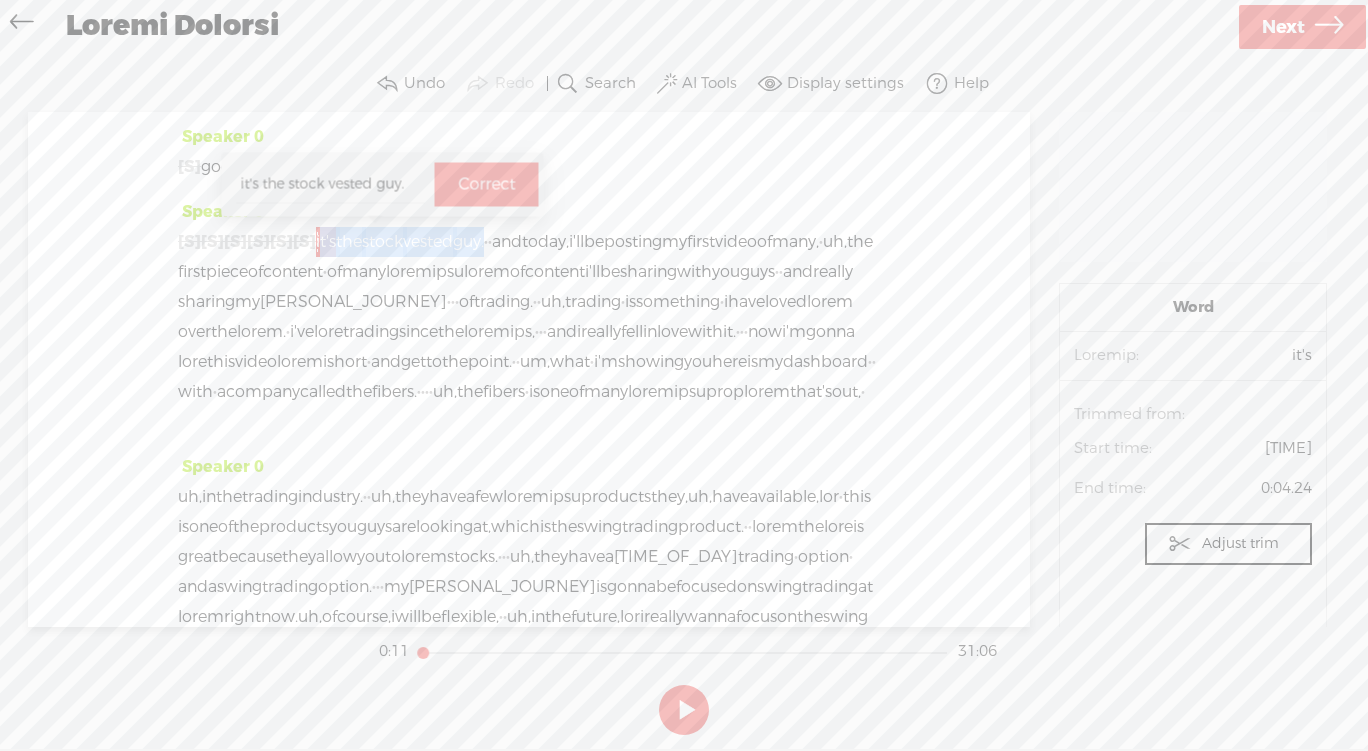 drag, startPoint x: 568, startPoint y: 246, endPoint x: 366, endPoint y: 235, distance: 202.29929 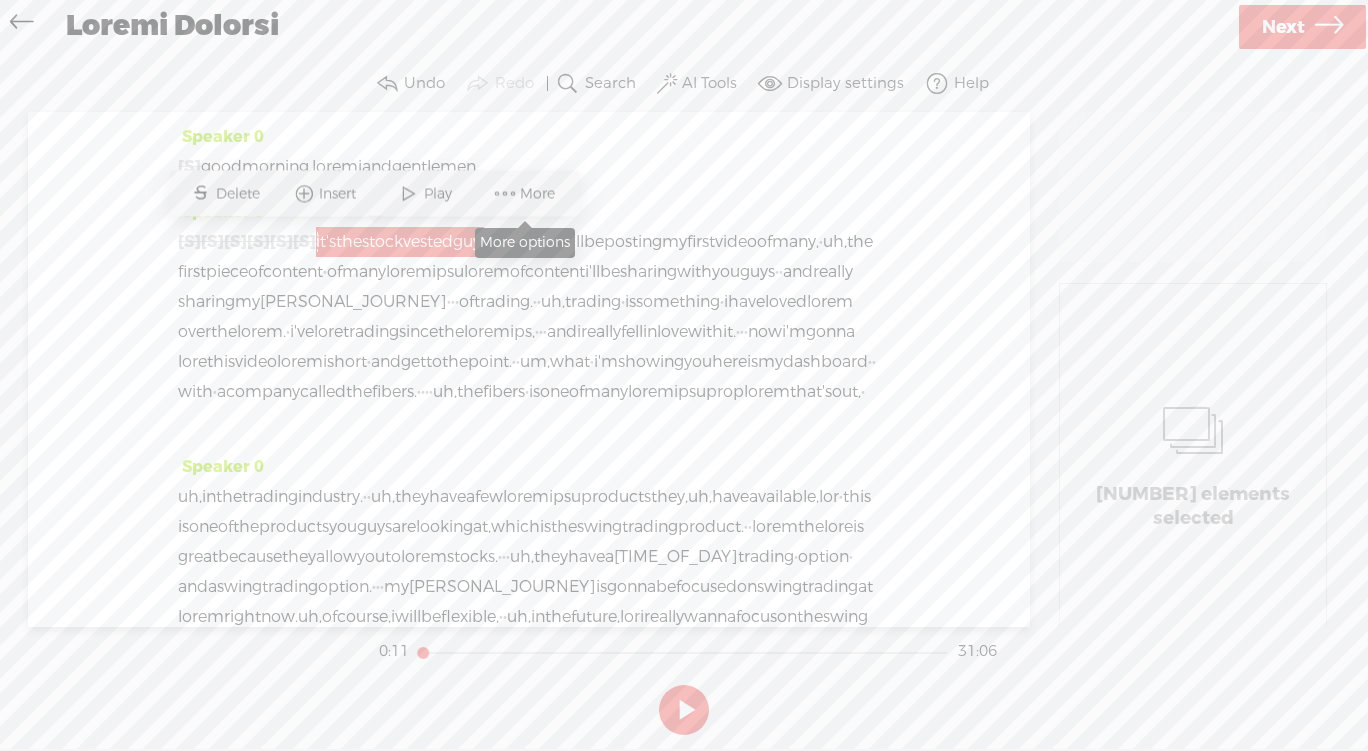 click on "More" at bounding box center [525, 194] 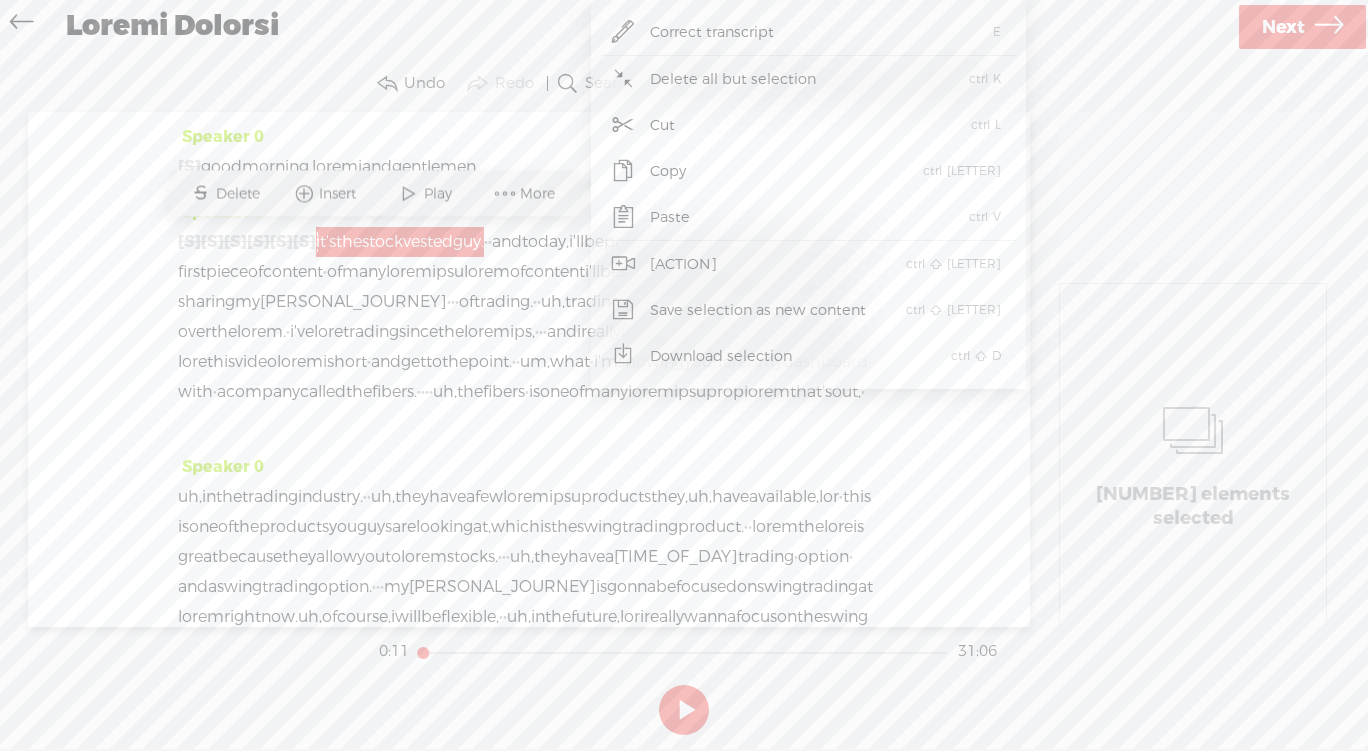 click on "Loremi Dolorsi" at bounding box center [644, 27] 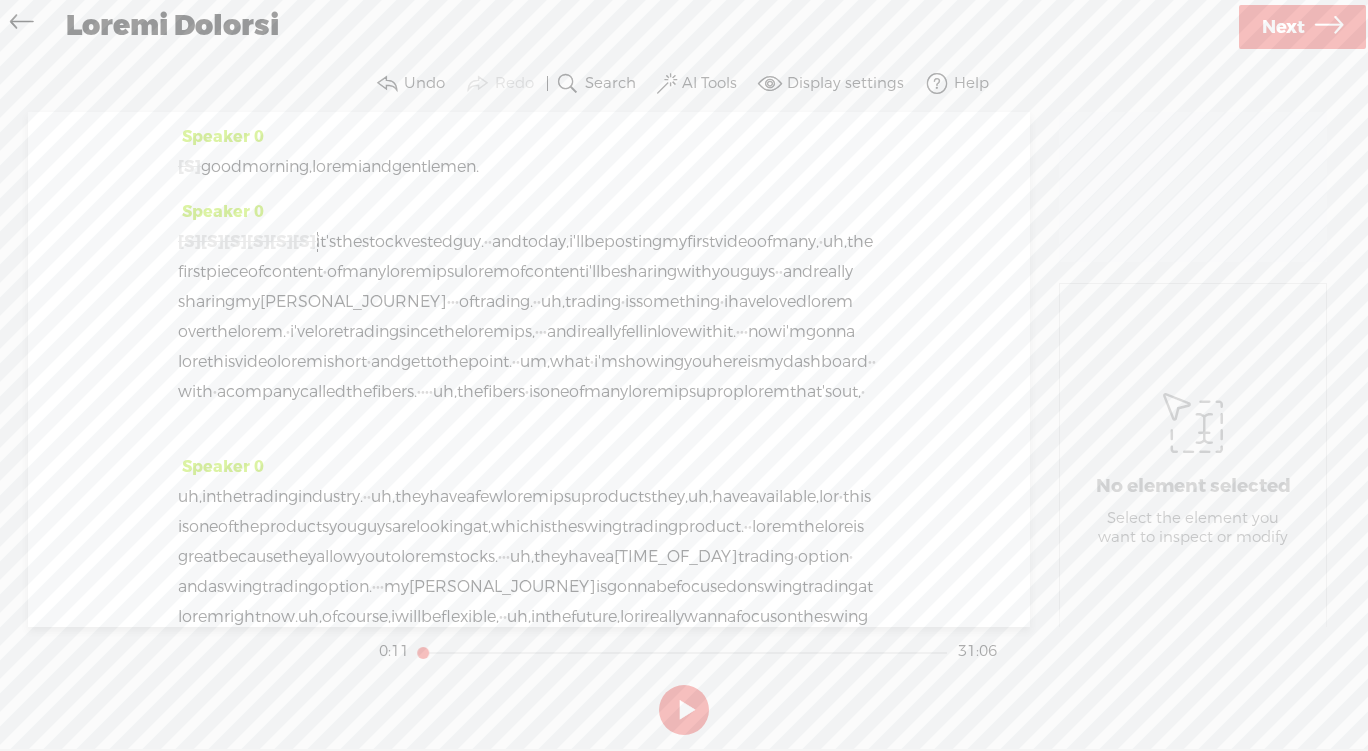 click on "[S]
[S]
·   ·   ·   ·   ·   ·   ·   ·   ·
good
morning,
ladies
and
gentlemen." at bounding box center [529, 159] 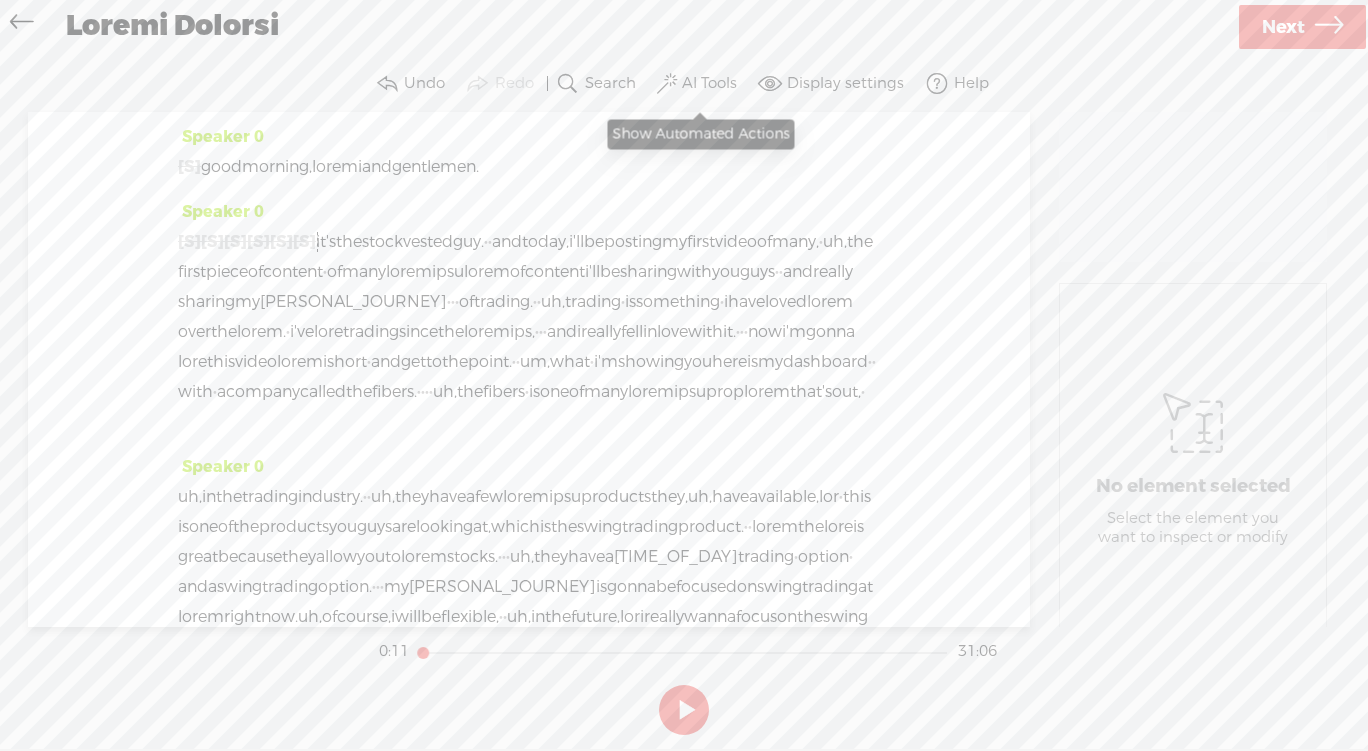 click on "AI Tools" at bounding box center [709, 84] 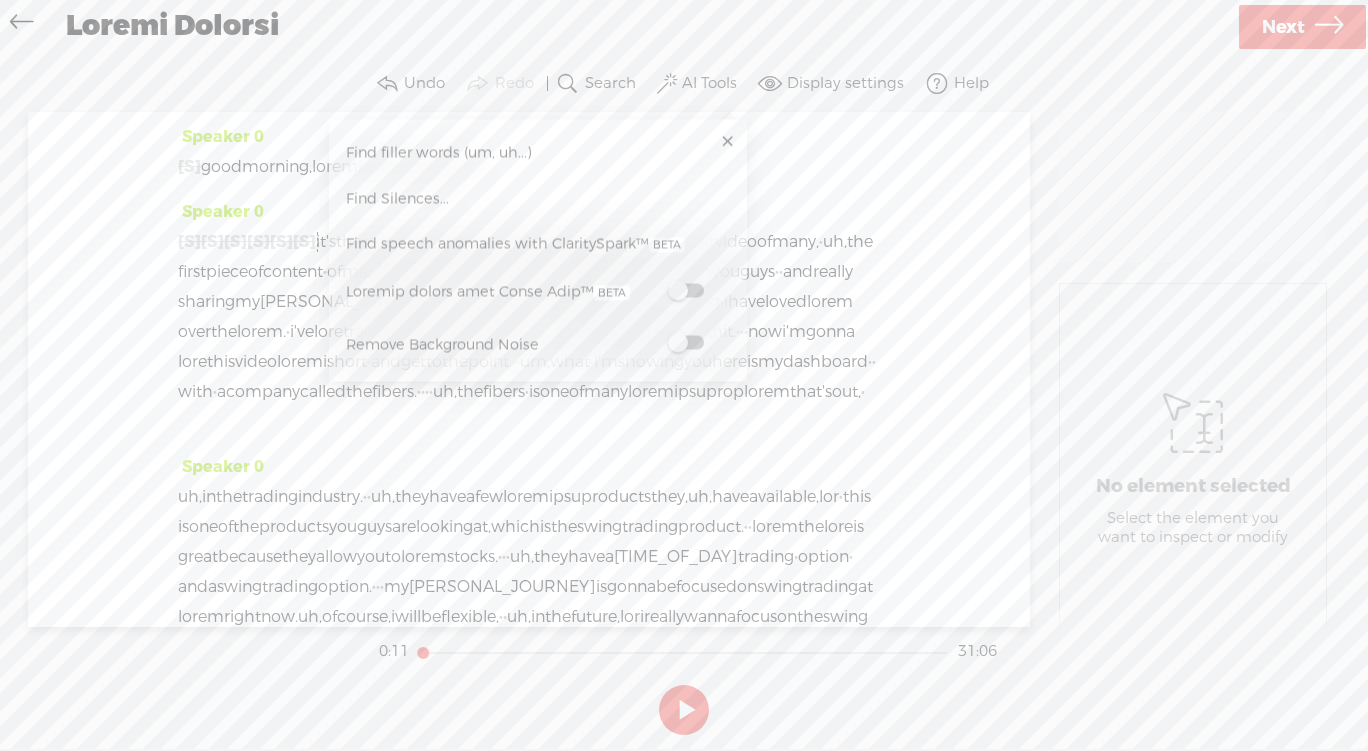 click at bounding box center [727, 142] 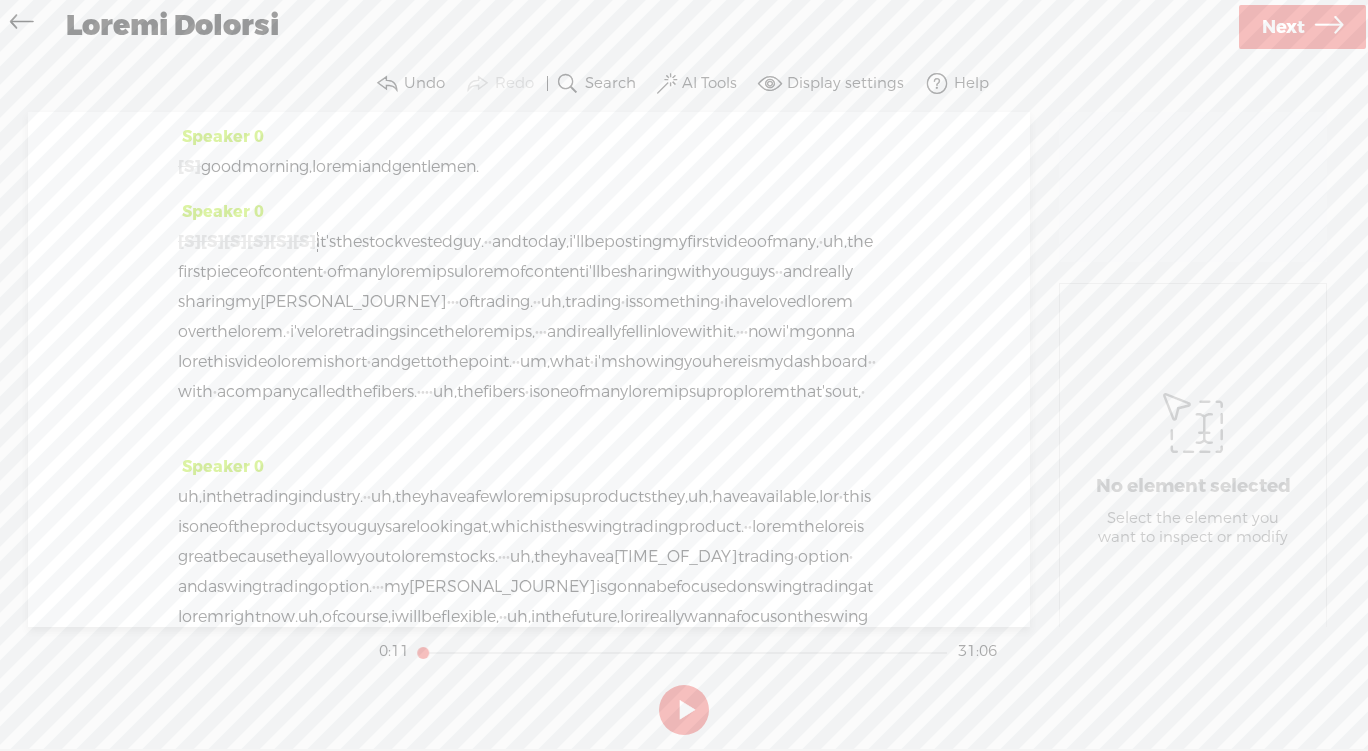 drag, startPoint x: 564, startPoint y: 243, endPoint x: 362, endPoint y: 242, distance: 202.00247 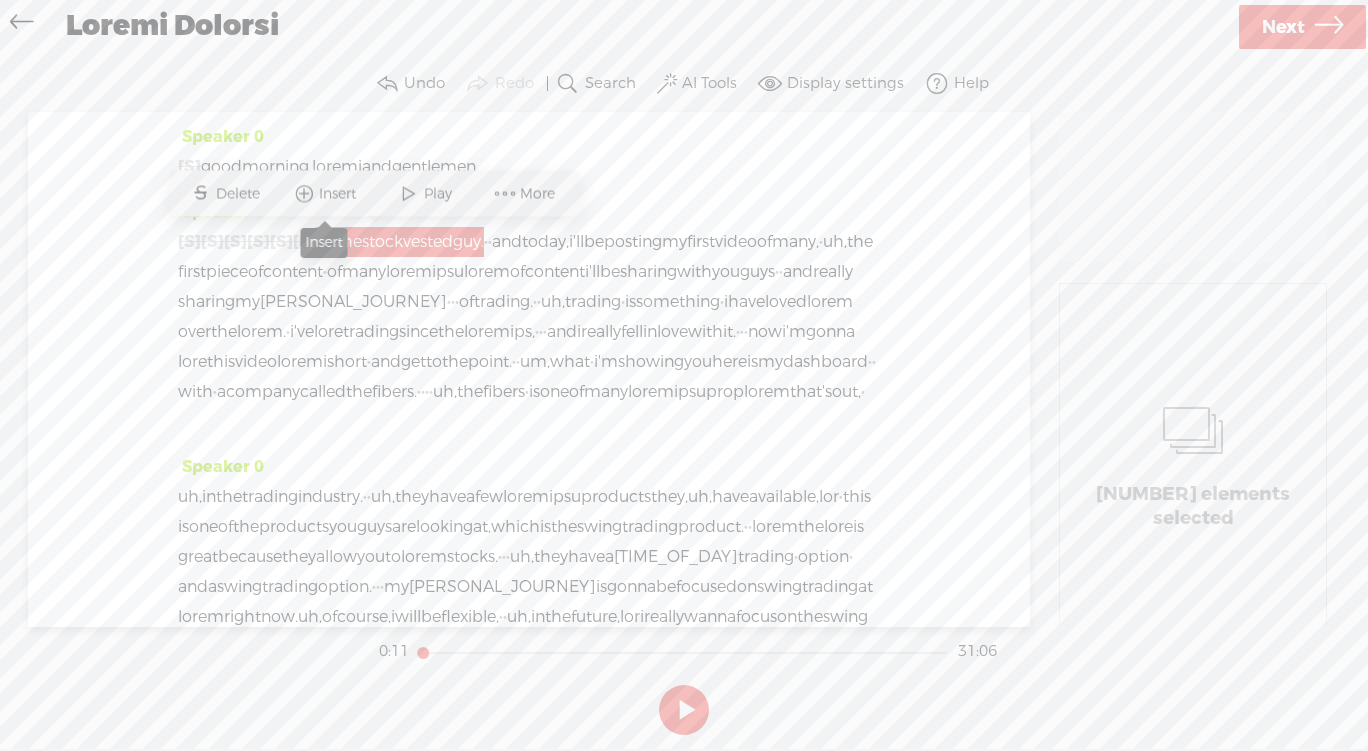 click on "Insert" at bounding box center [340, 194] 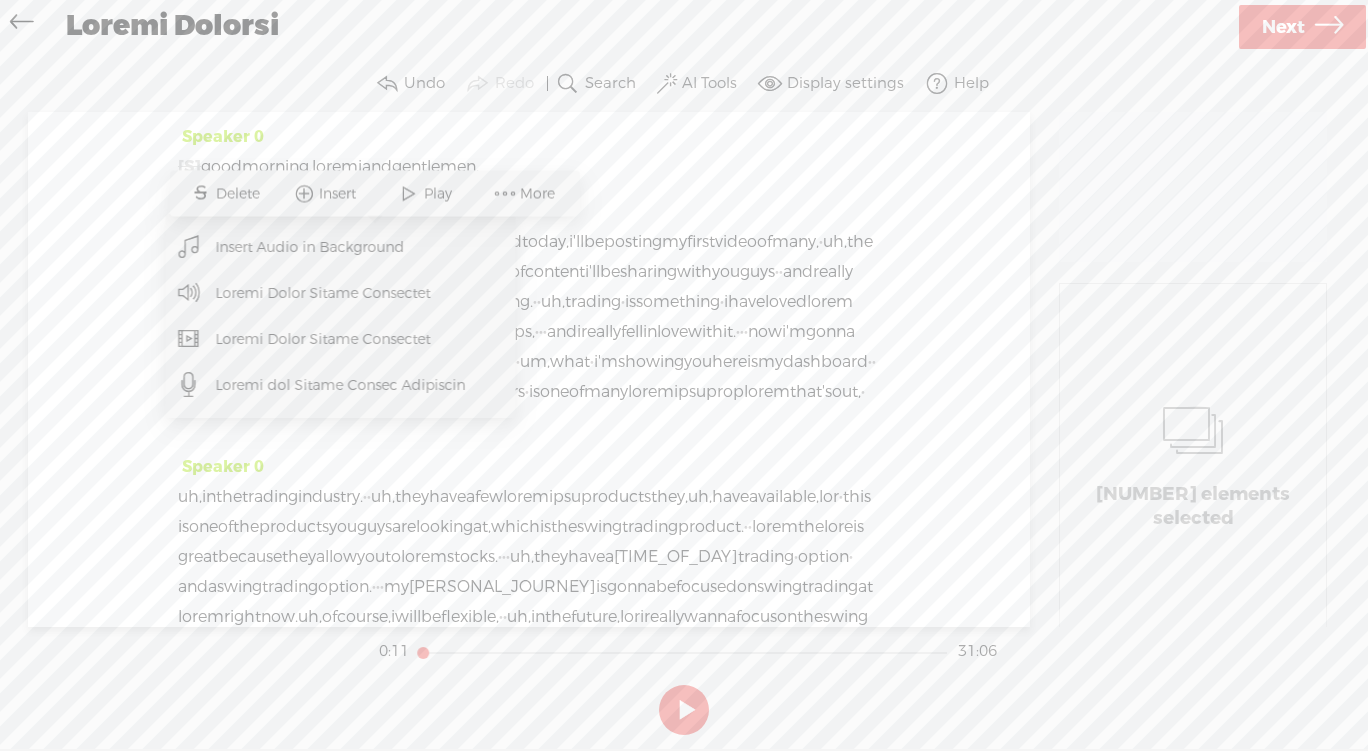 click on "Insert Audio in Background" at bounding box center (311, 247) 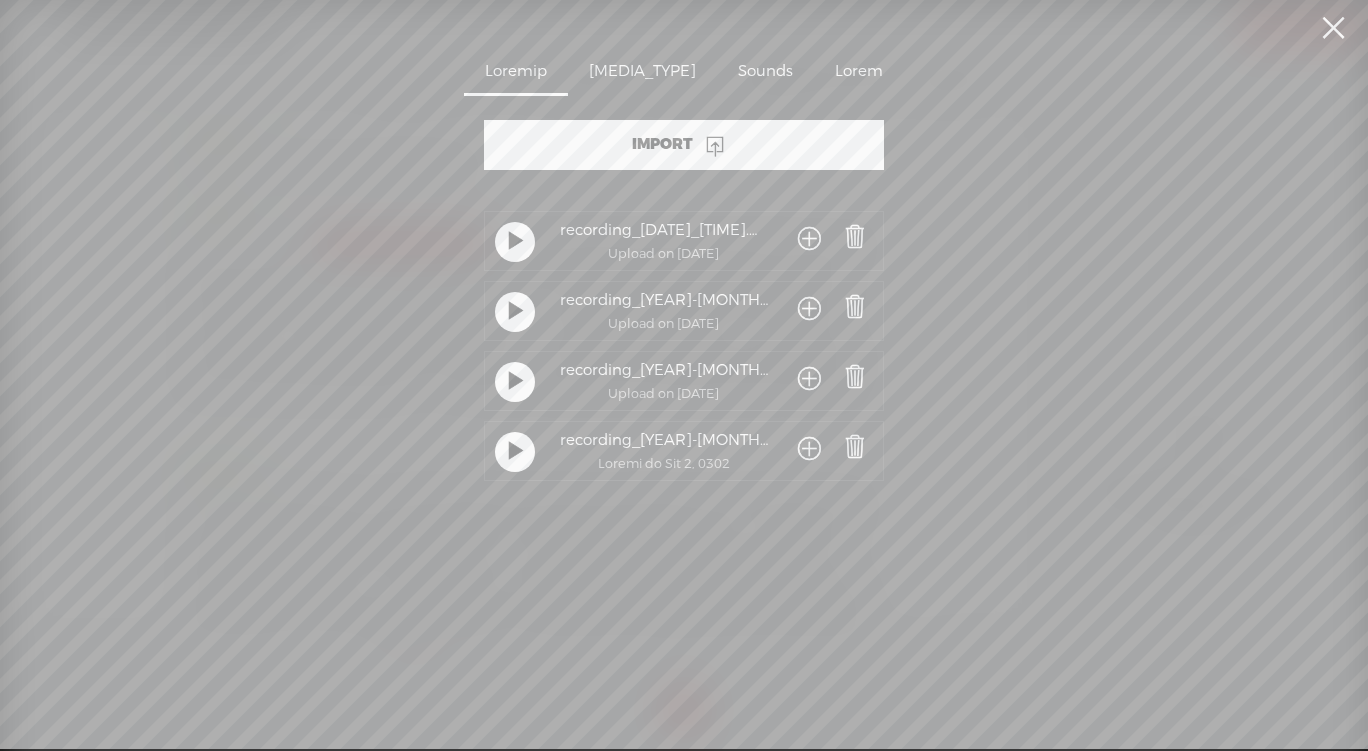 click at bounding box center [809, 240] 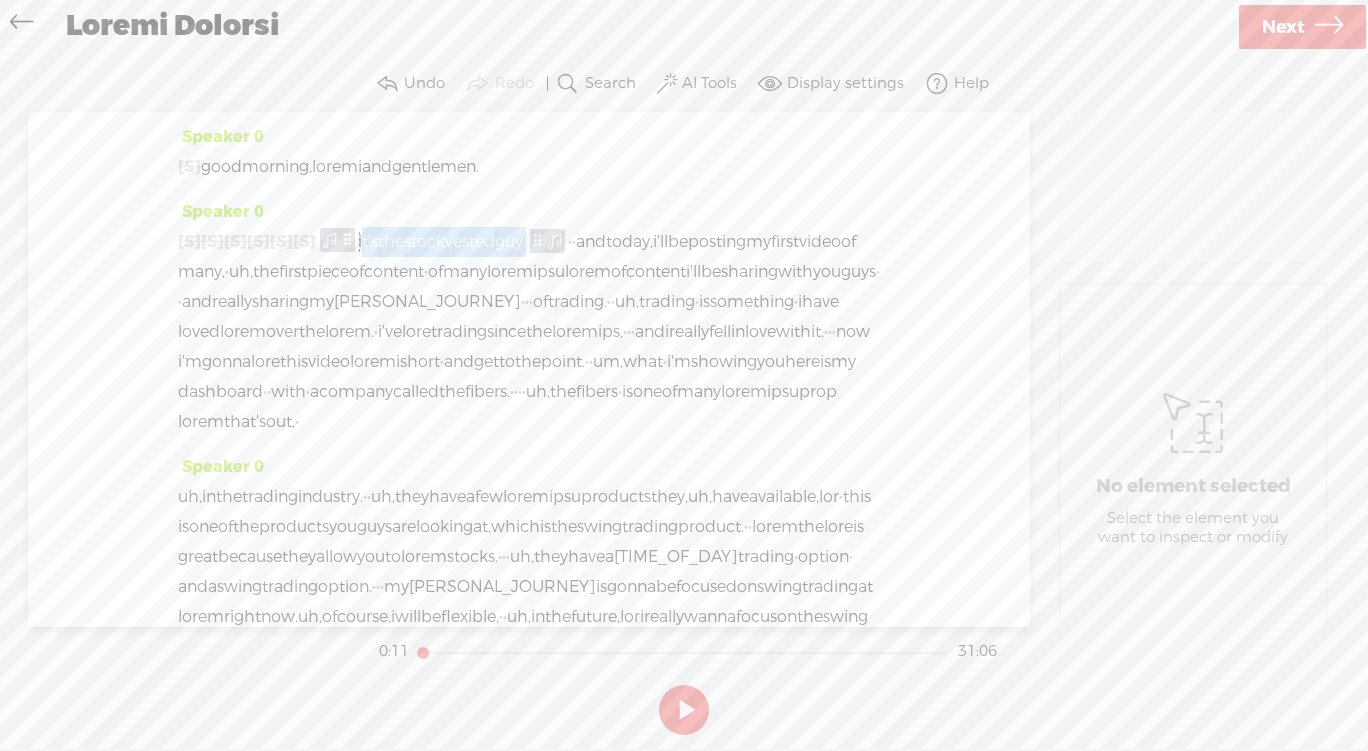 drag, startPoint x: 610, startPoint y: 243, endPoint x: 406, endPoint y: 246, distance: 204.02206 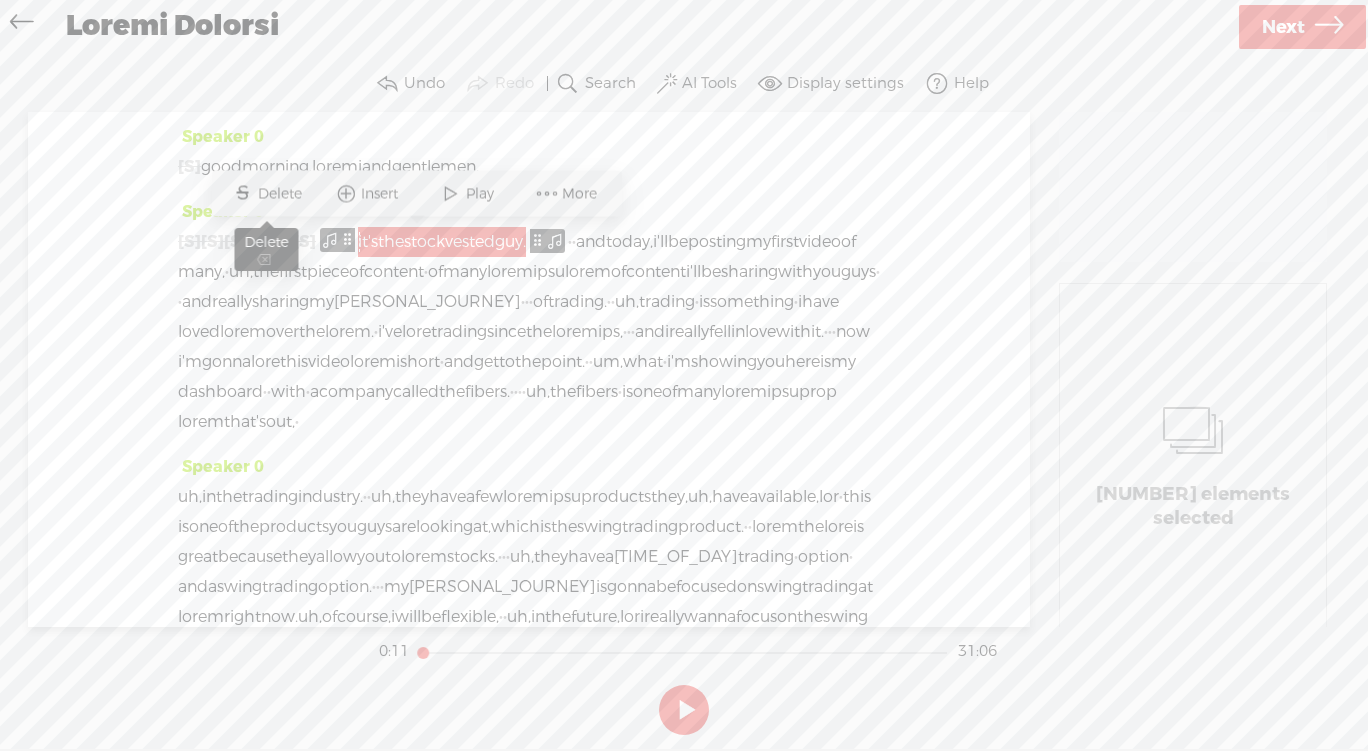 click on "Delete" at bounding box center [282, 194] 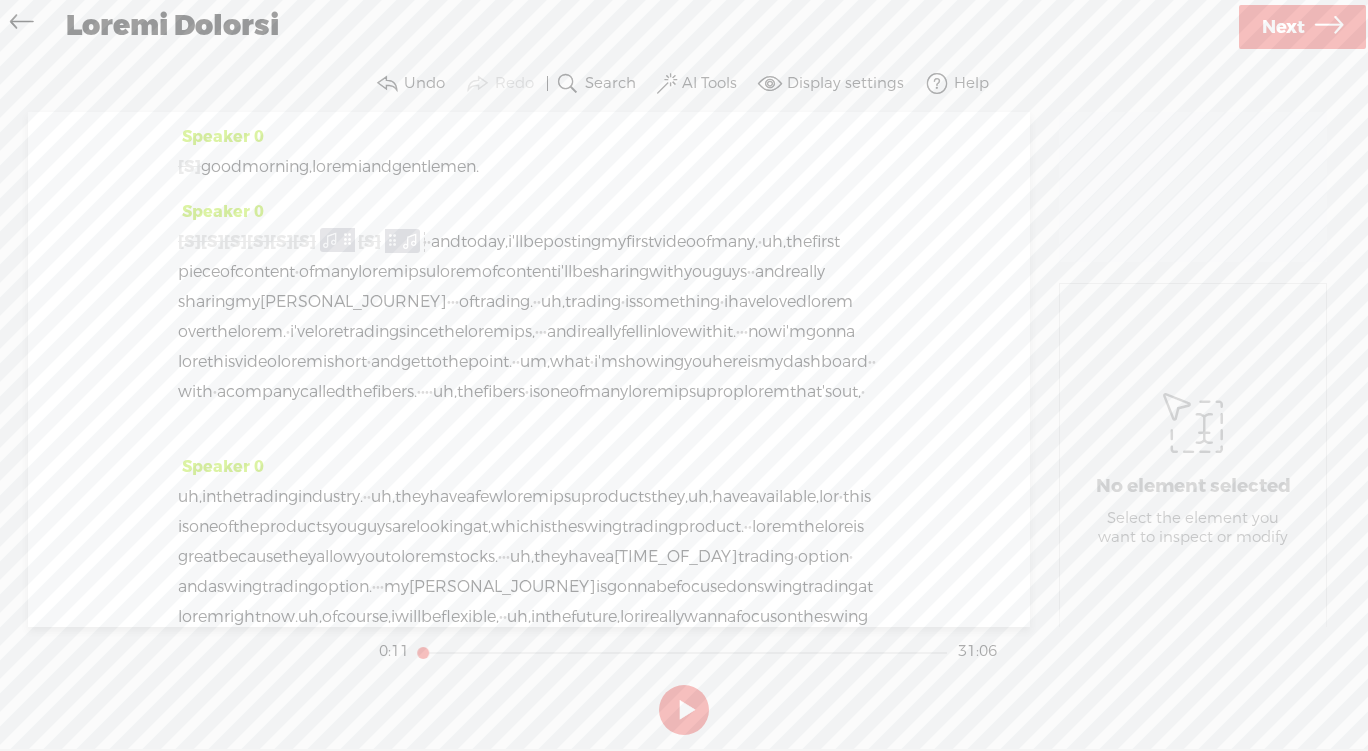 click on "good" at bounding box center (221, 167) 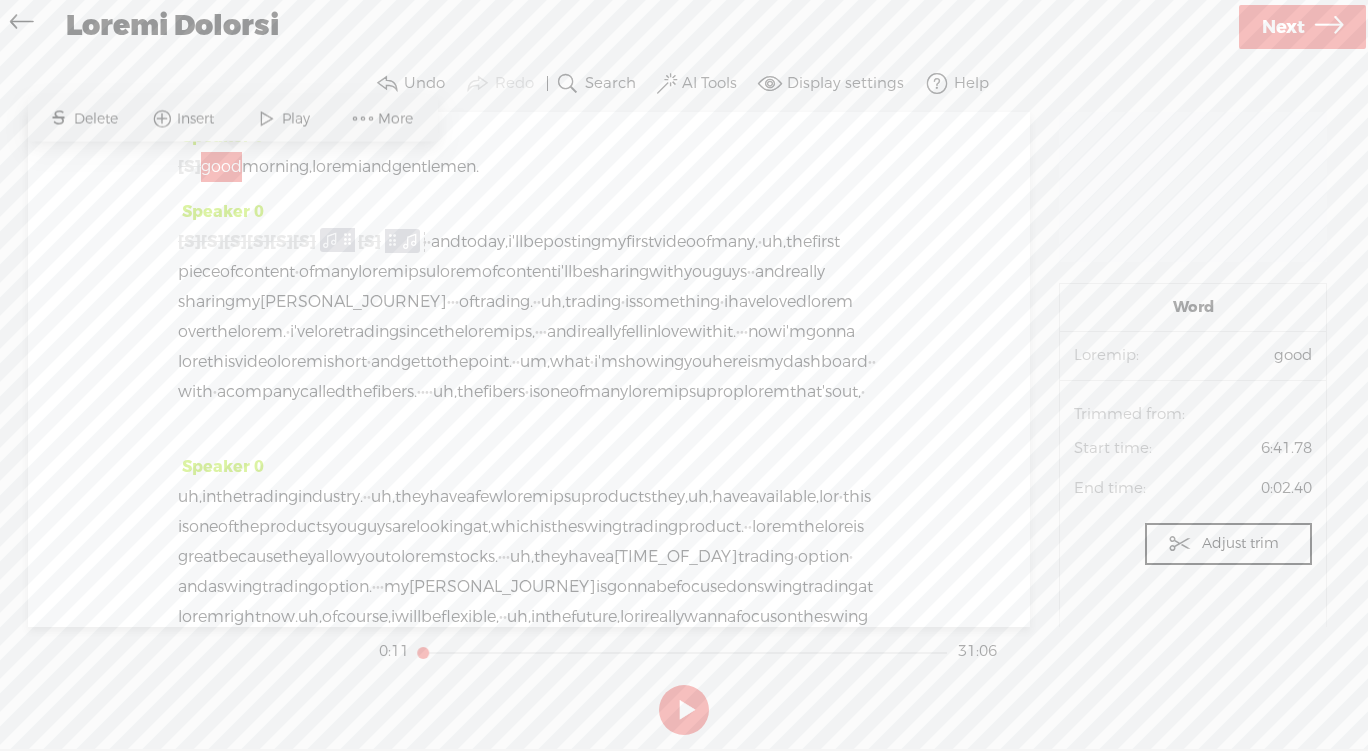 click at bounding box center [267, 119] 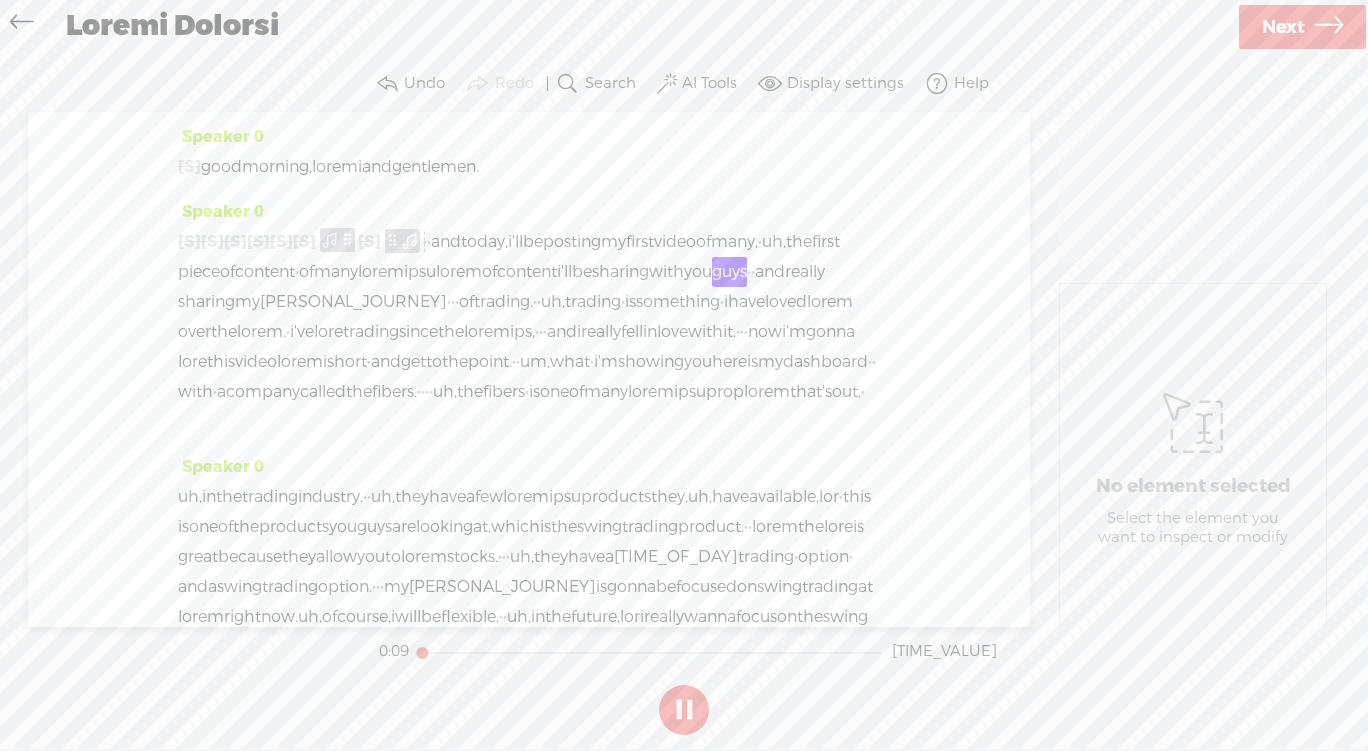 click at bounding box center [684, 710] 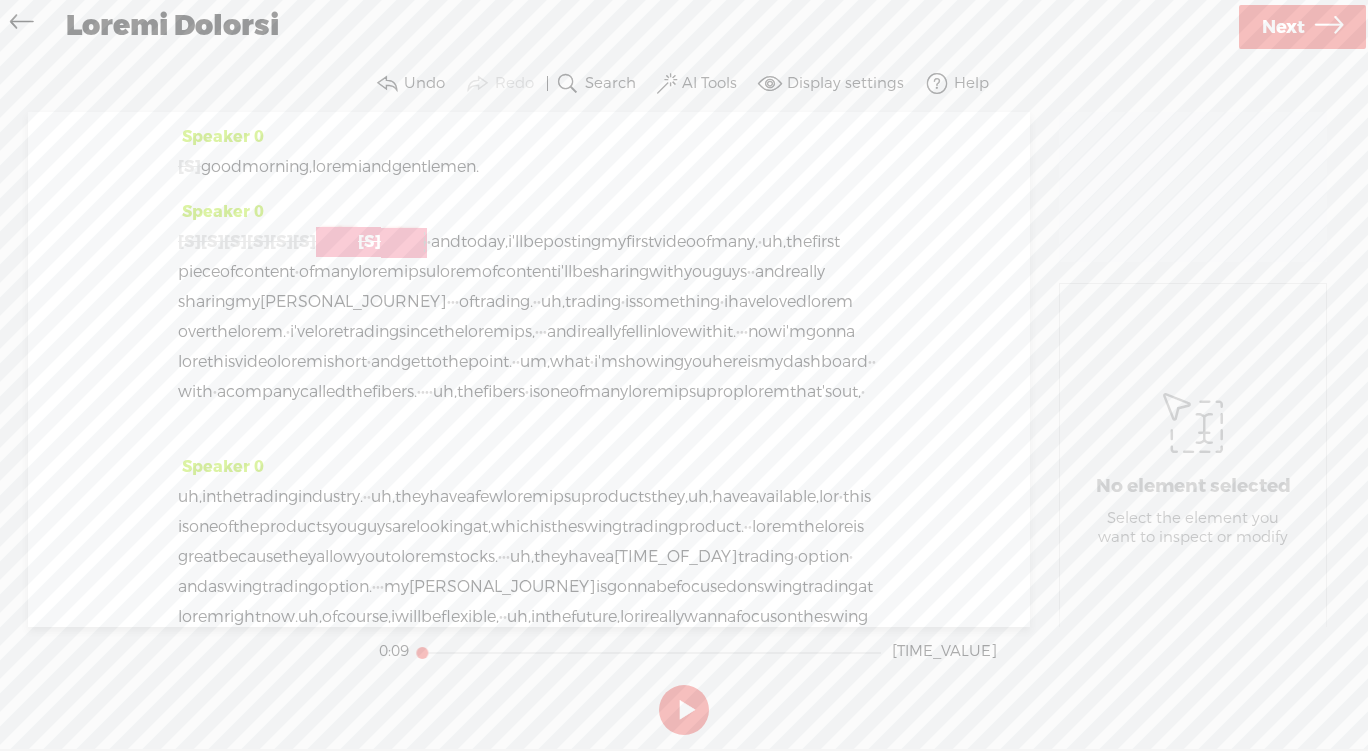 click at bounding box center (339, 242) 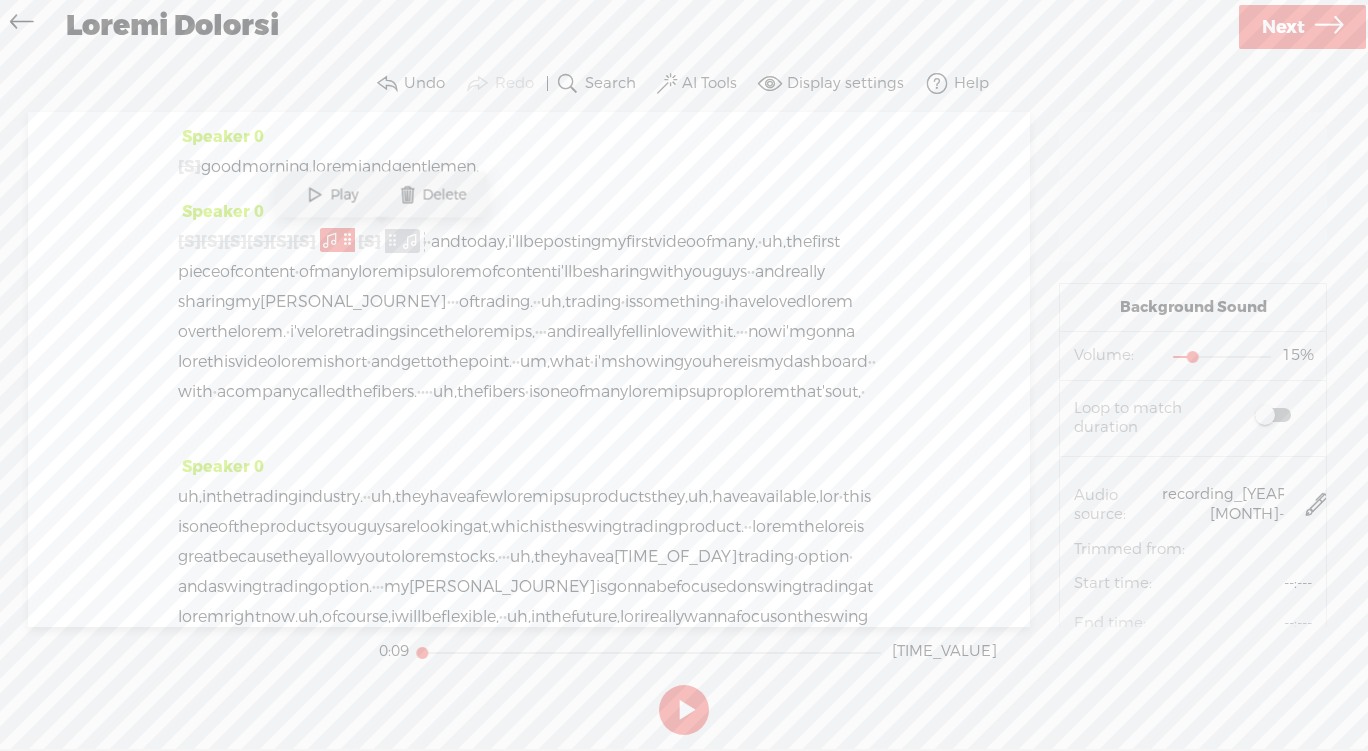 click on "Play" at bounding box center (346, 195) 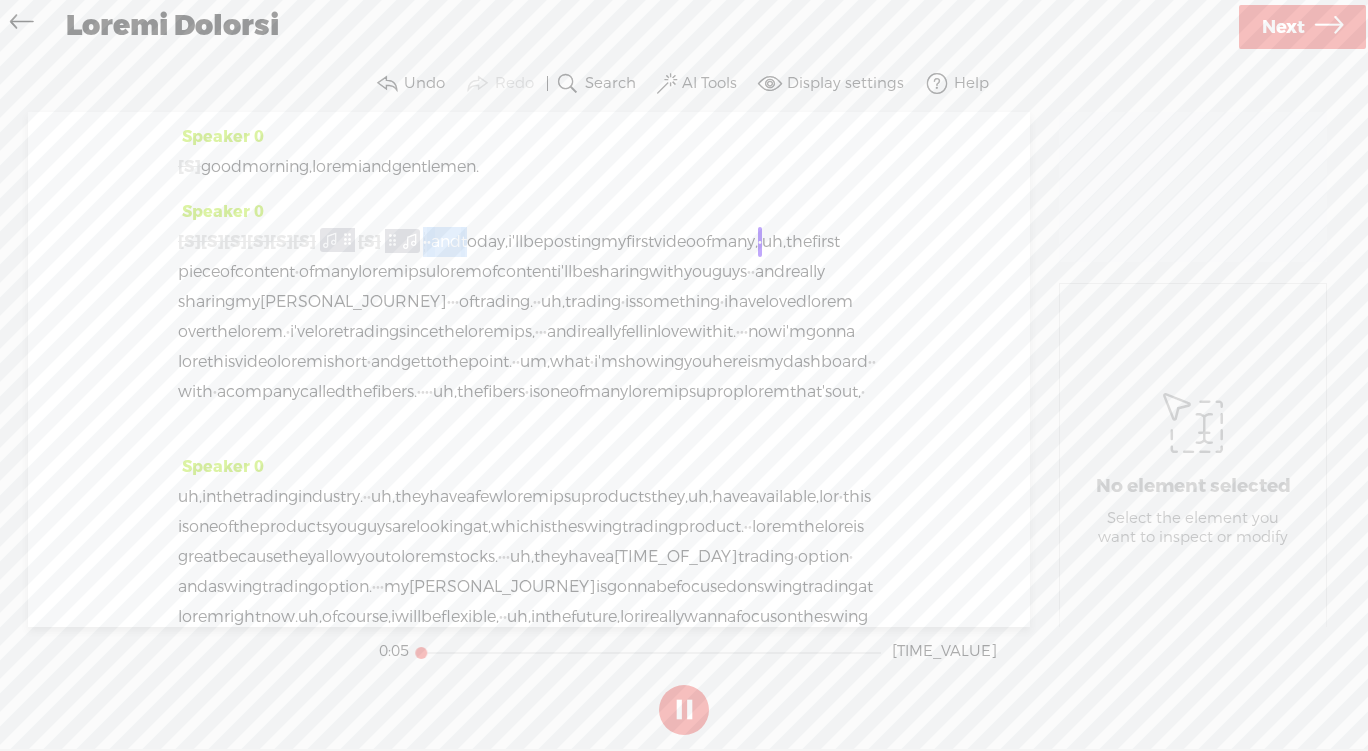 drag, startPoint x: 472, startPoint y: 244, endPoint x: 541, endPoint y: 247, distance: 69.065186 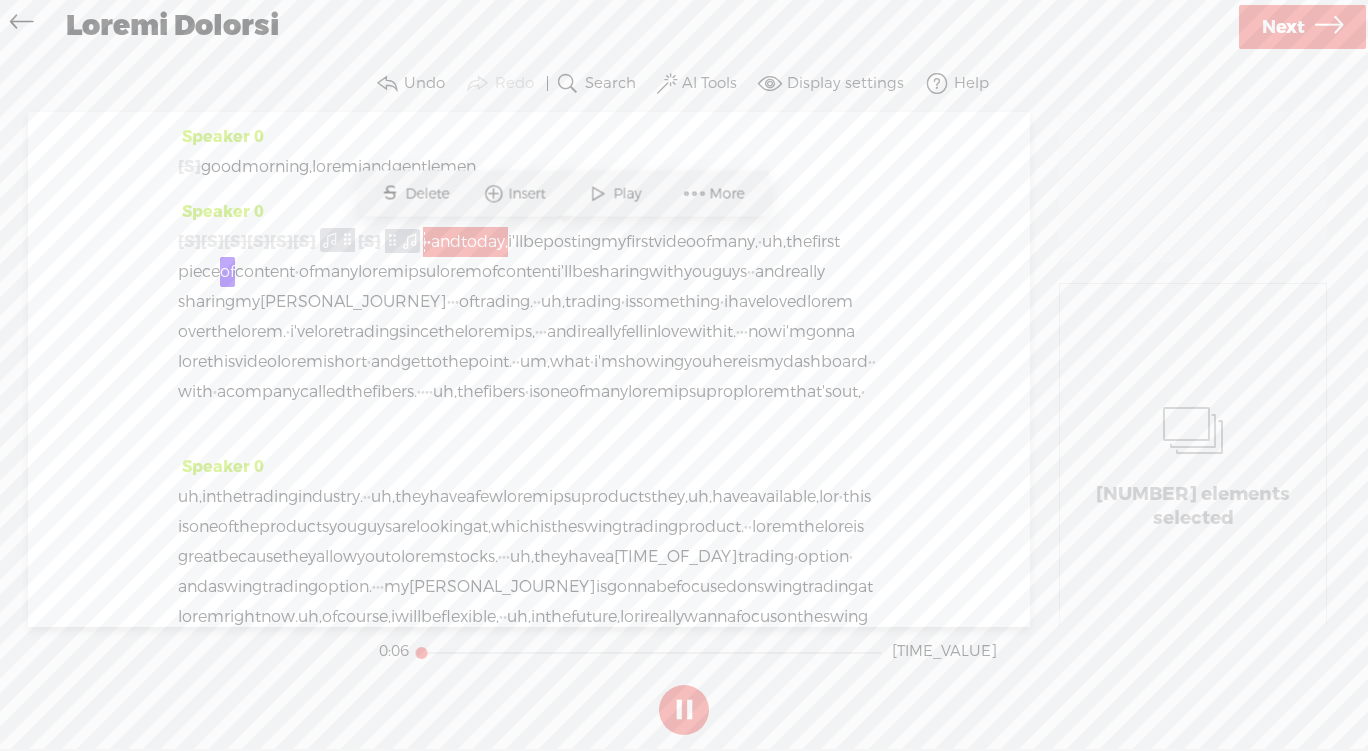 click on "lorem" at bounding box center (221, 167) 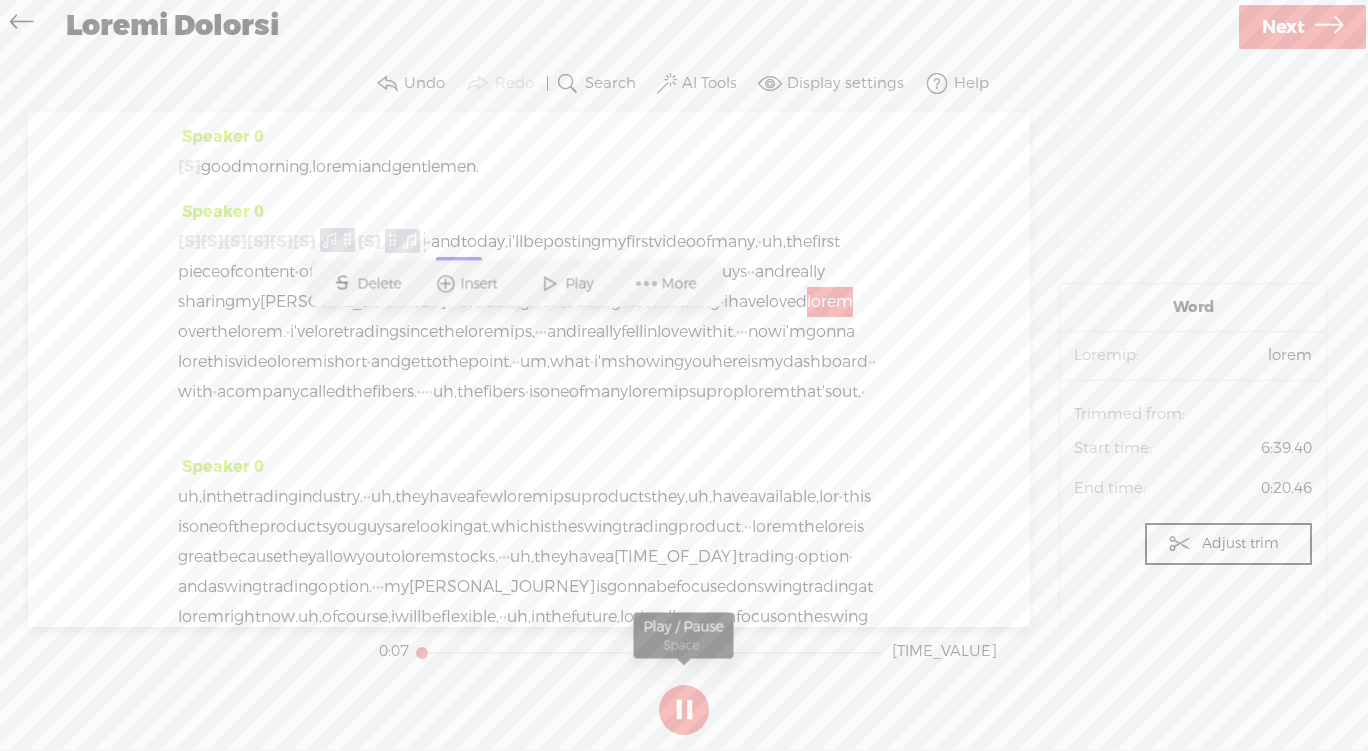 click at bounding box center [684, 710] 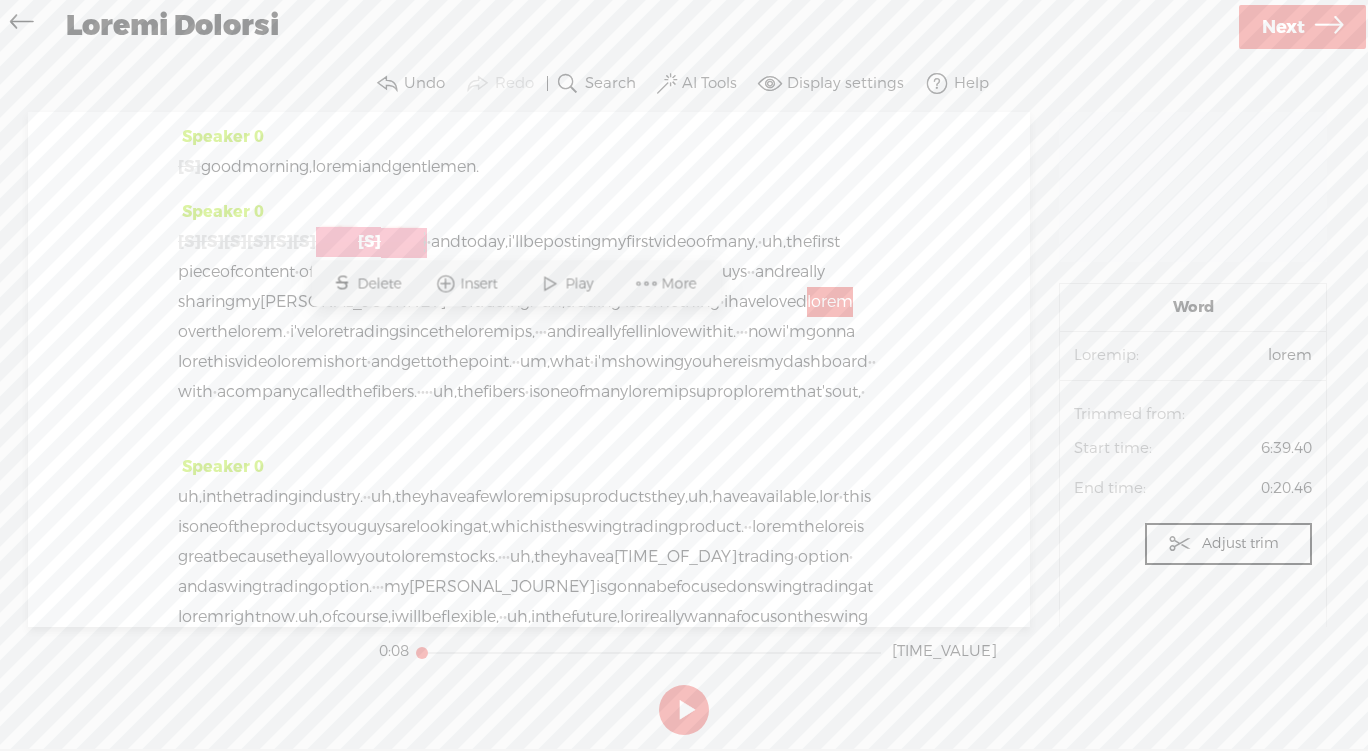 click at bounding box center (339, 242) 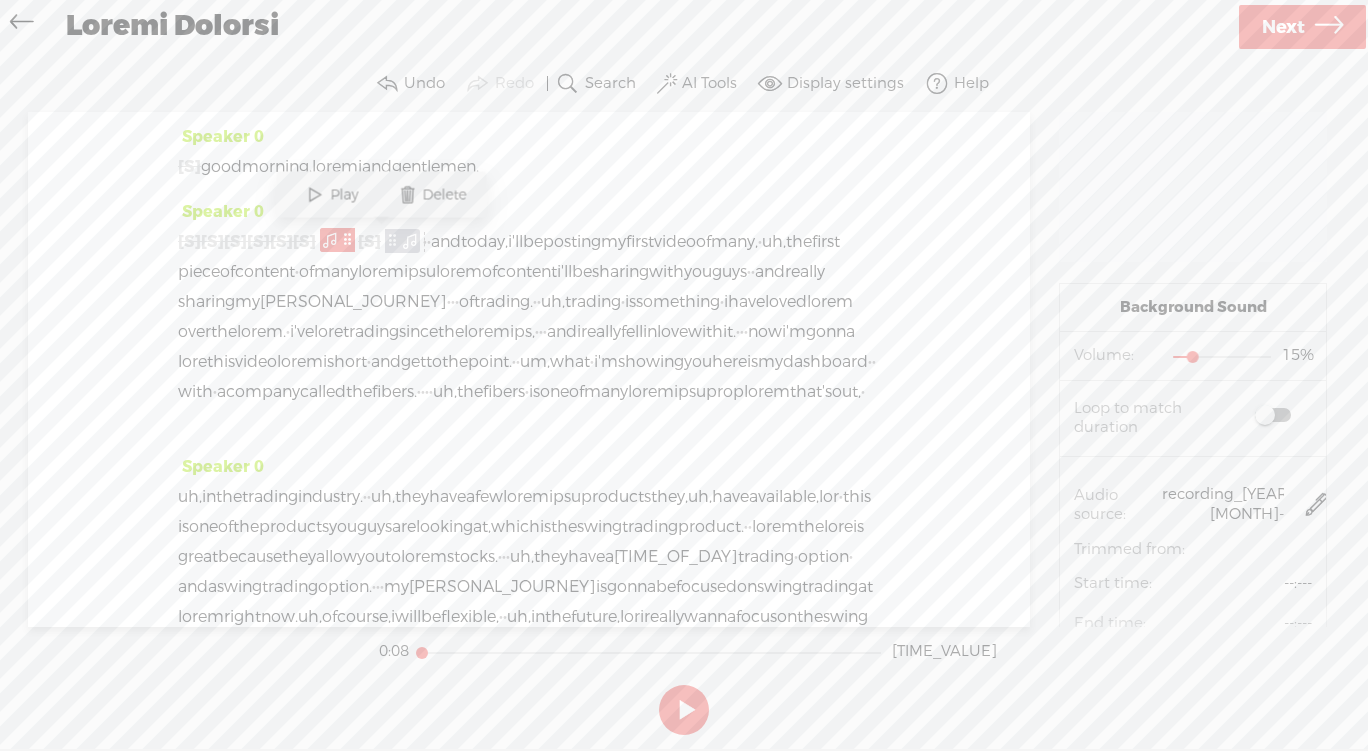 click on "[S]" at bounding box center (189, 166) 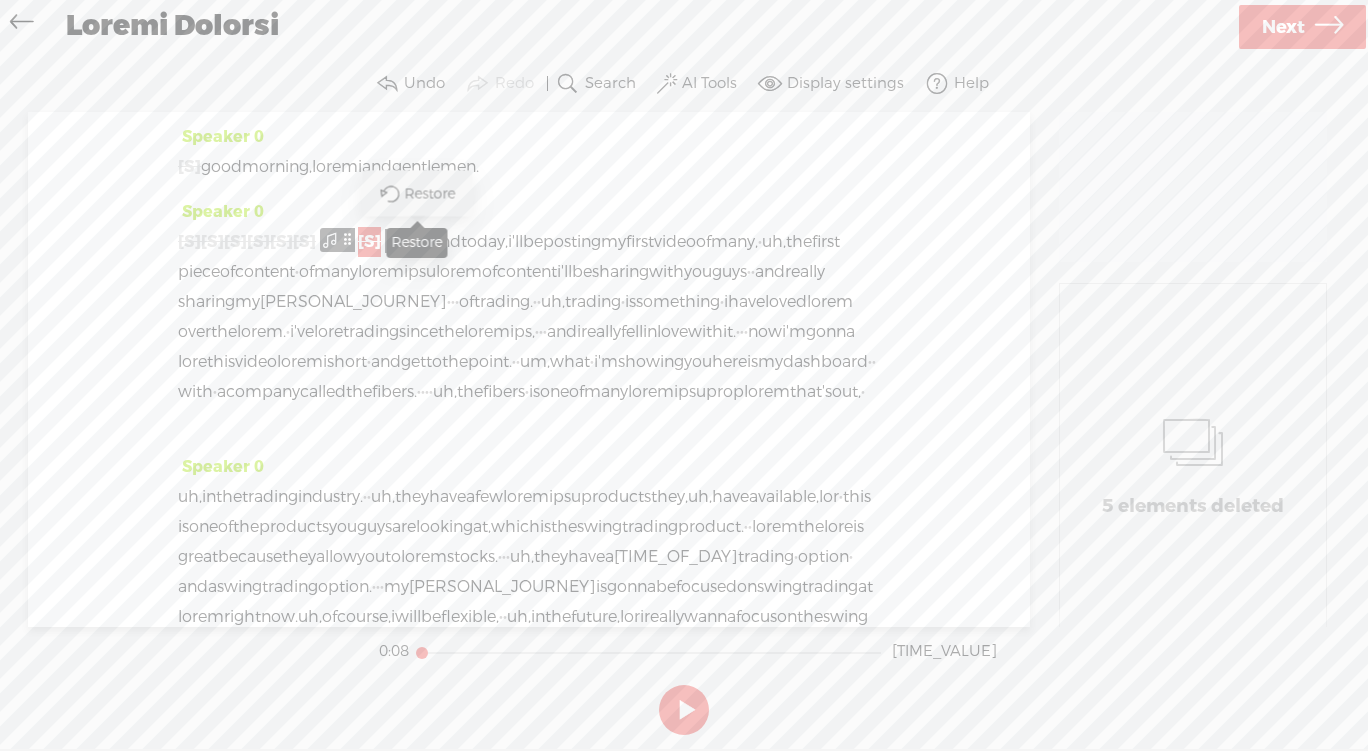 click on "Restore" at bounding box center [433, 194] 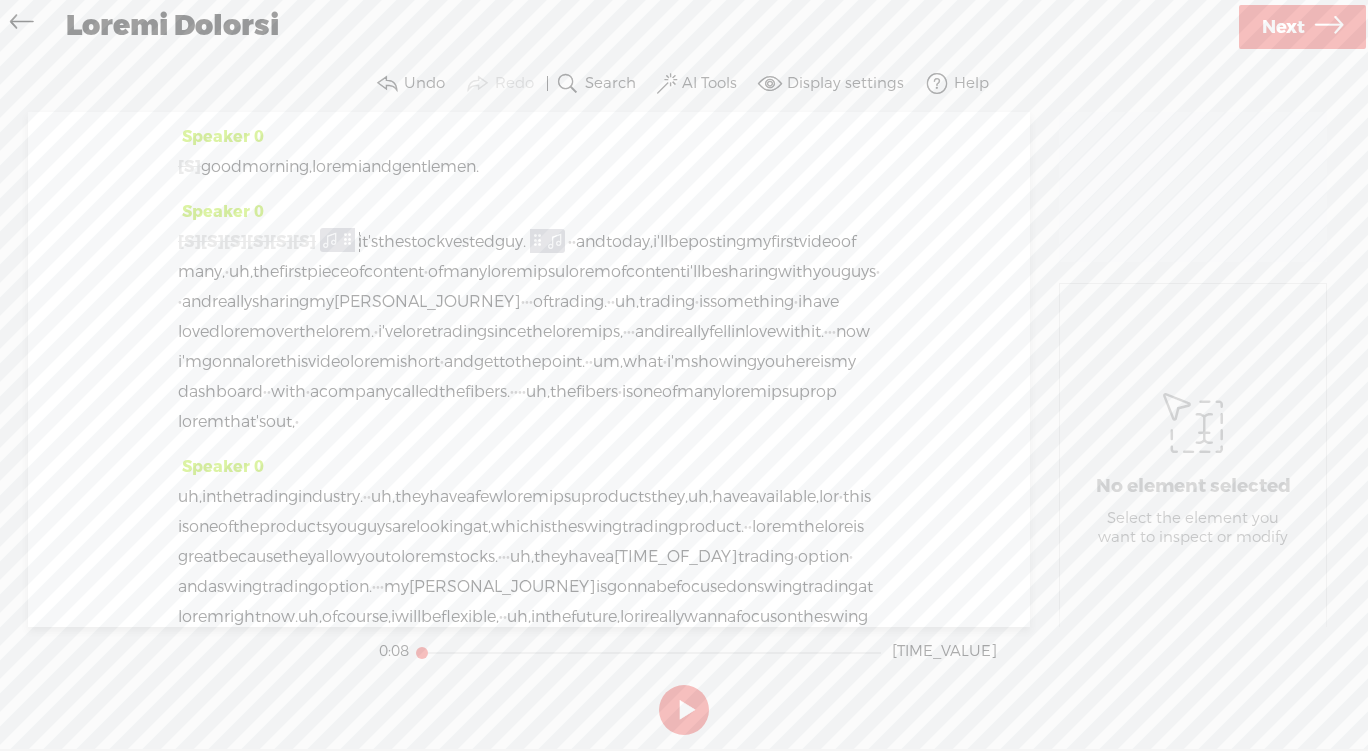 click on "guy." at bounding box center (368, 242) 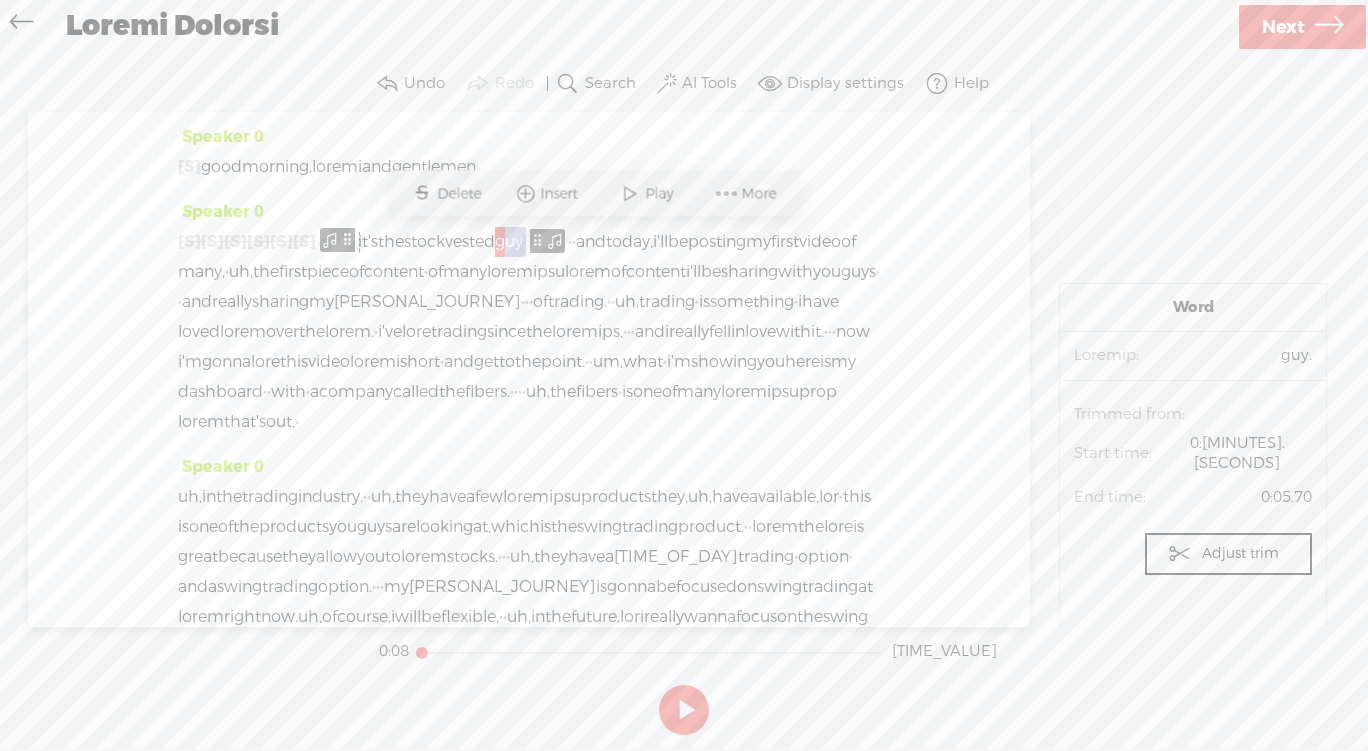 click on "More" at bounding box center [747, 194] 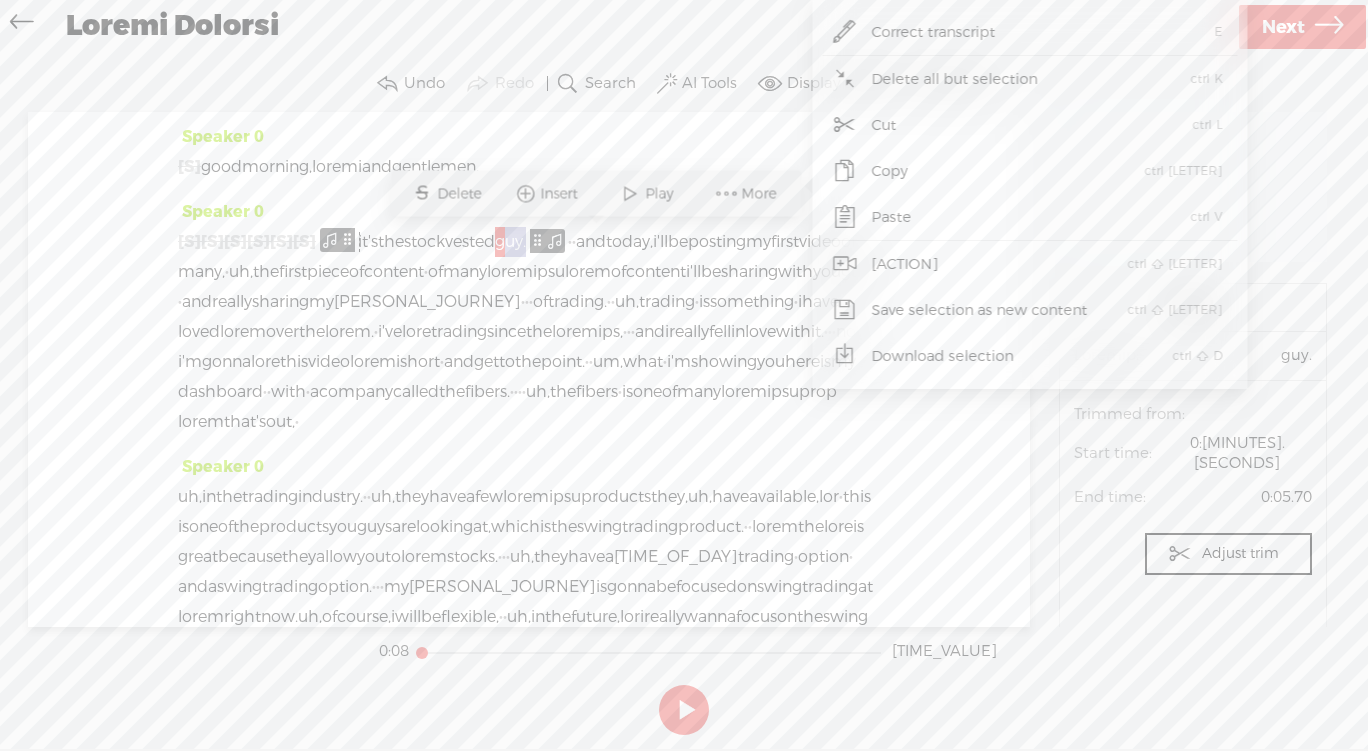 click on "[ACTION]" at bounding box center [906, 264] 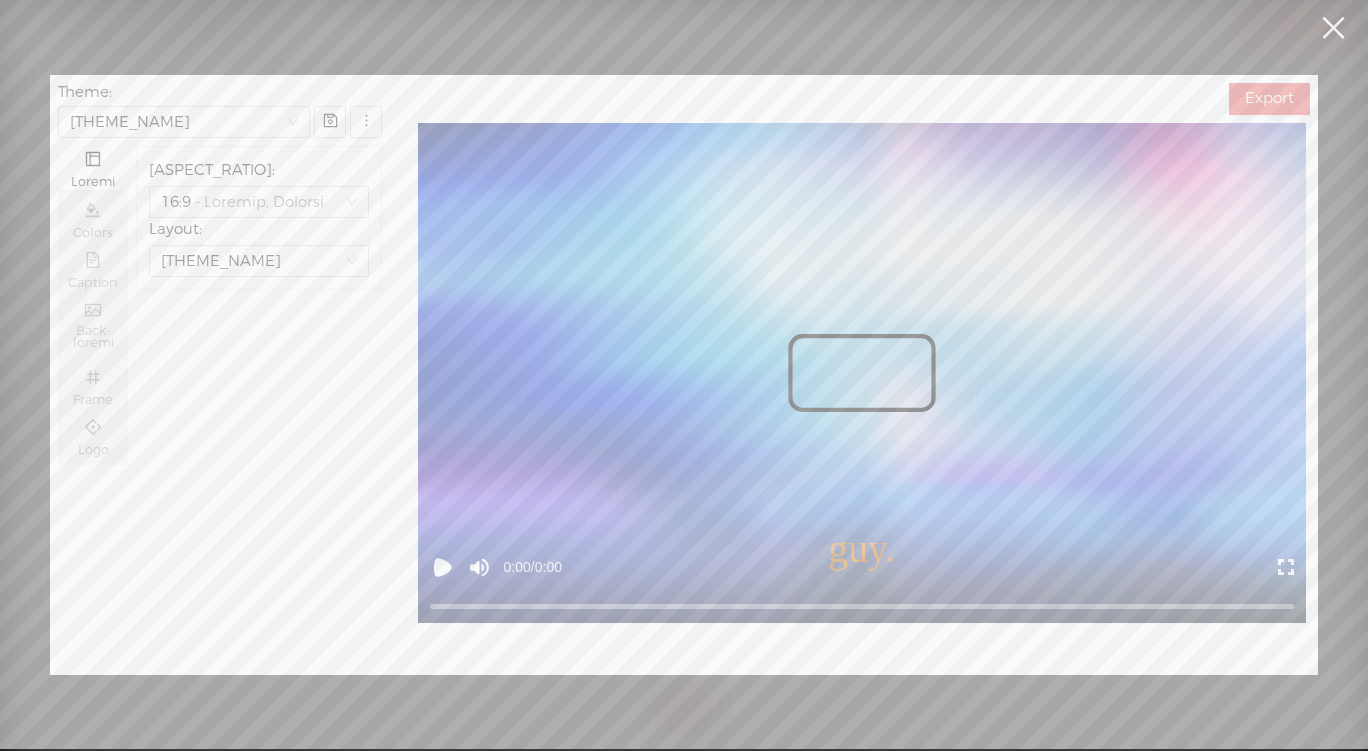 click at bounding box center [443, 567] 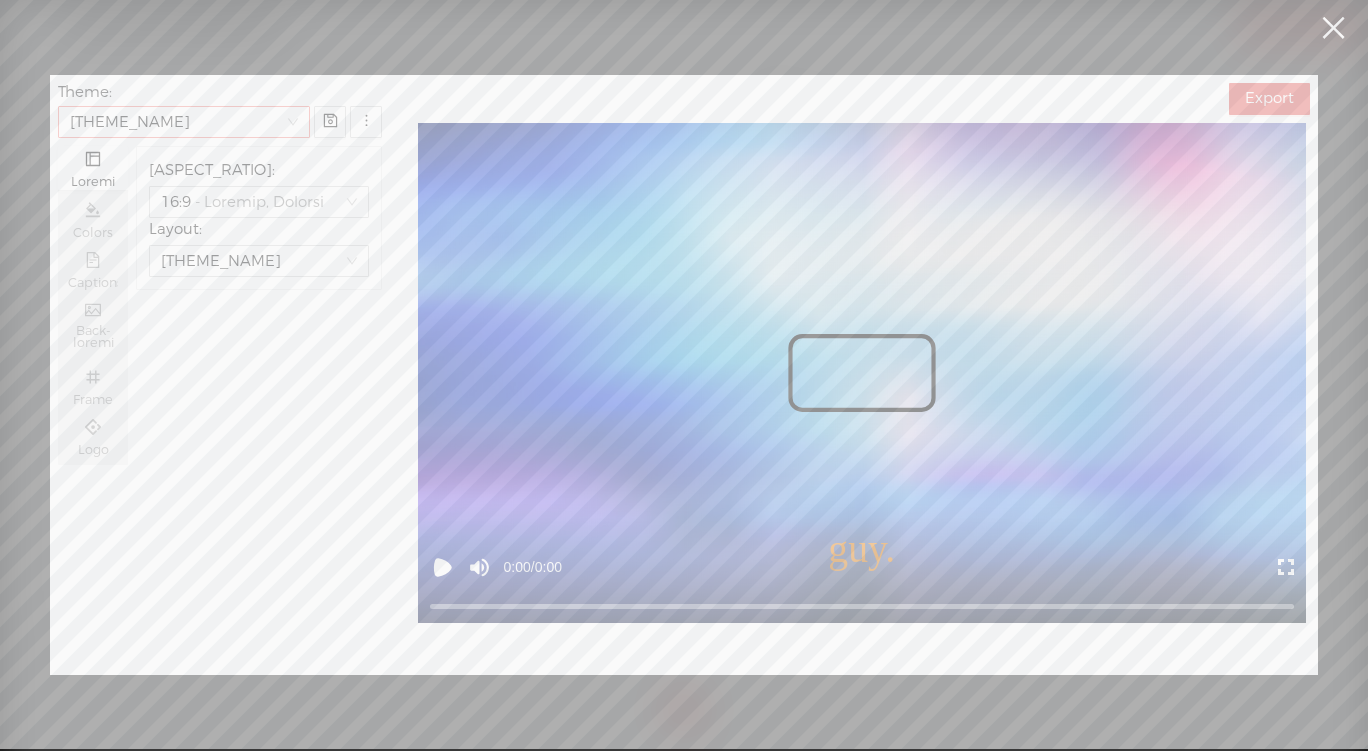click on "[THEME_NAME]" at bounding box center [184, 122] 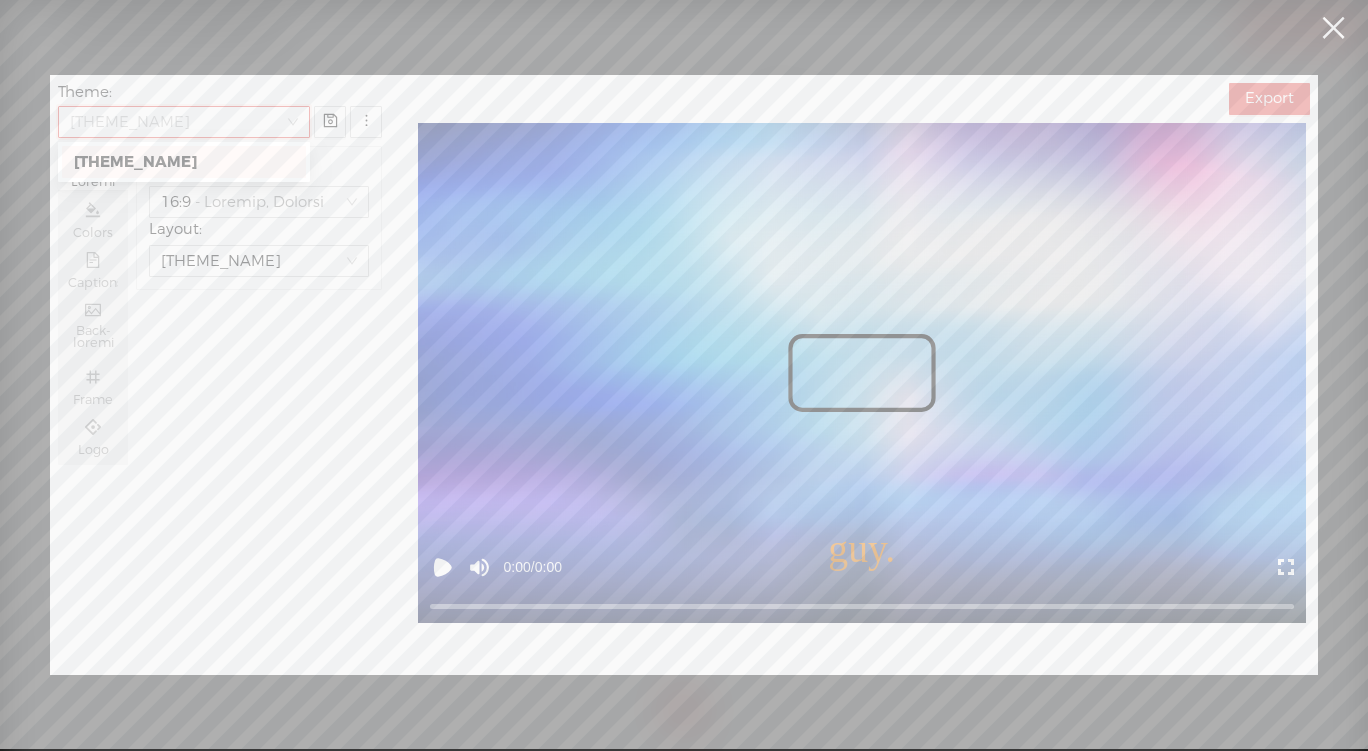 click on "[THEME_NAME]" at bounding box center [184, 122] 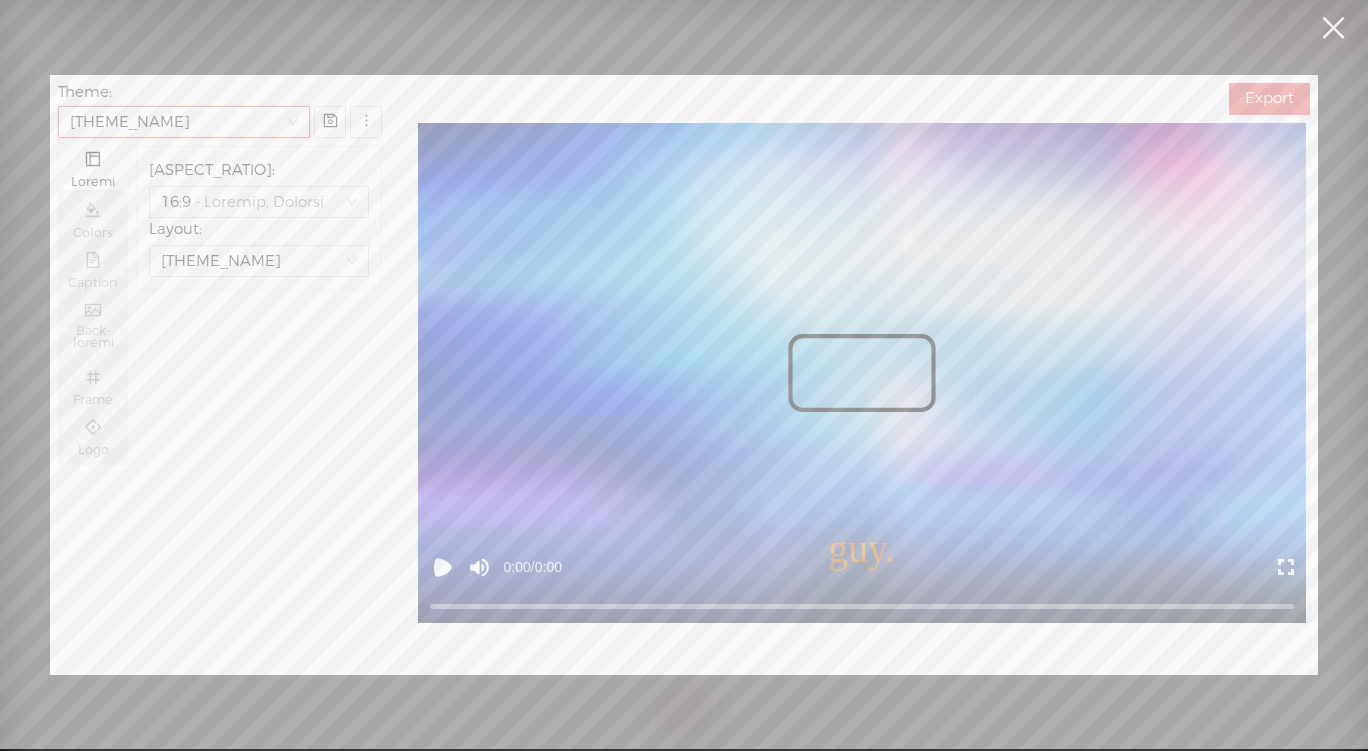 click at bounding box center (443, 567) 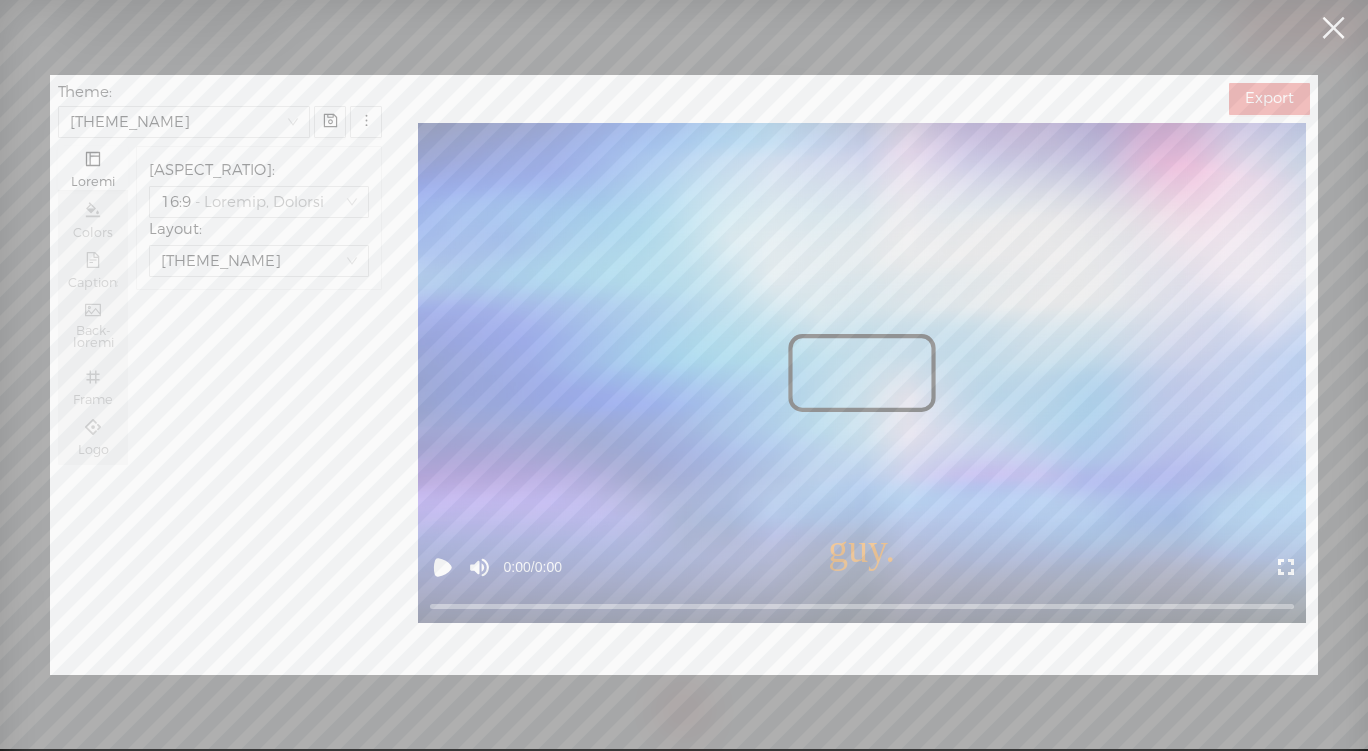 click at bounding box center [1333, 28] 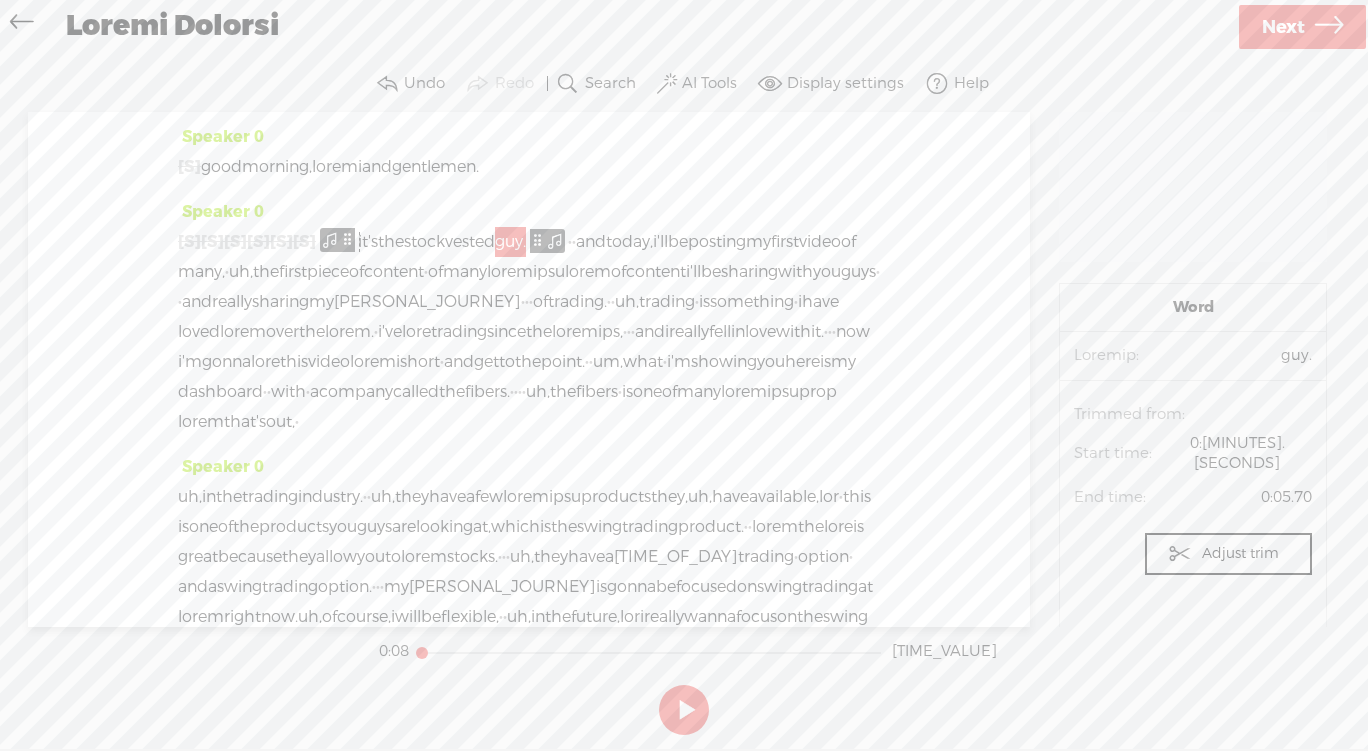 drag, startPoint x: 406, startPoint y: 242, endPoint x: 612, endPoint y: 239, distance: 206.02185 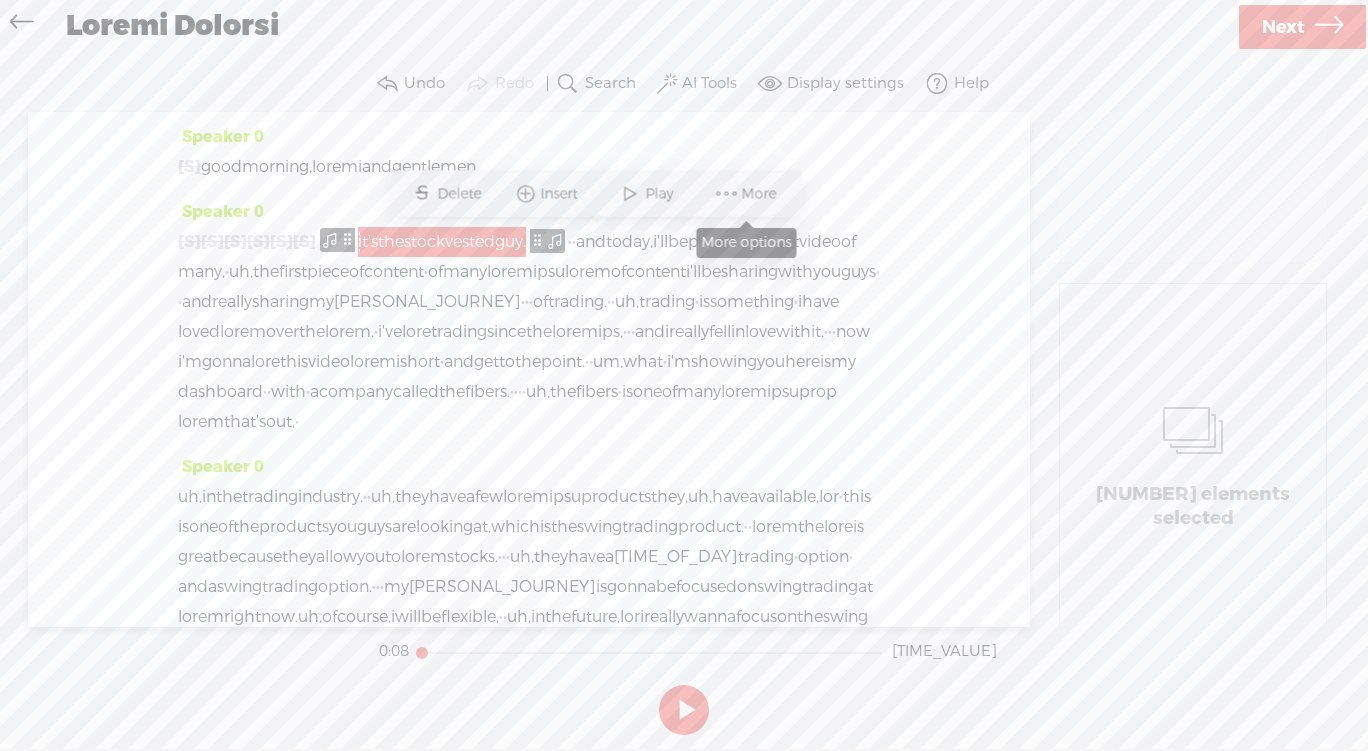 click on "More" at bounding box center (747, 194) 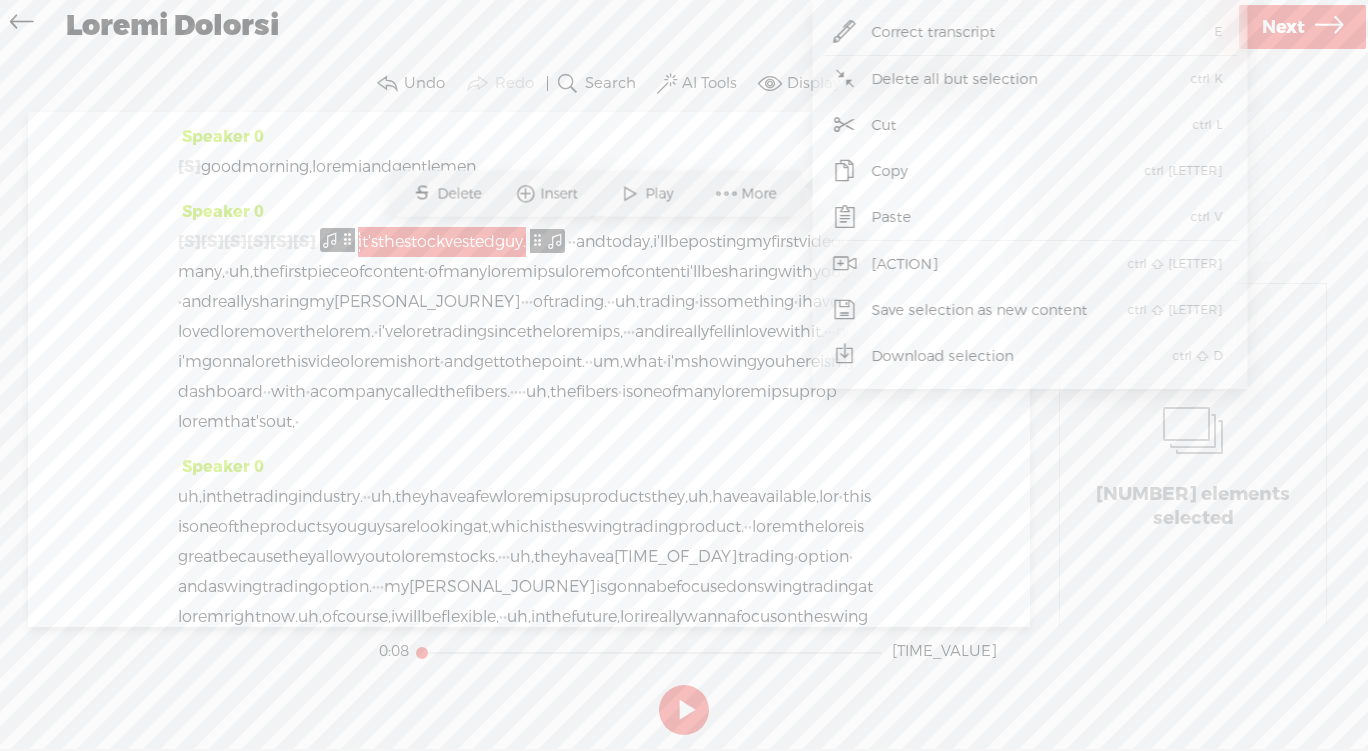 click on "[ACTION]" at bounding box center [906, 264] 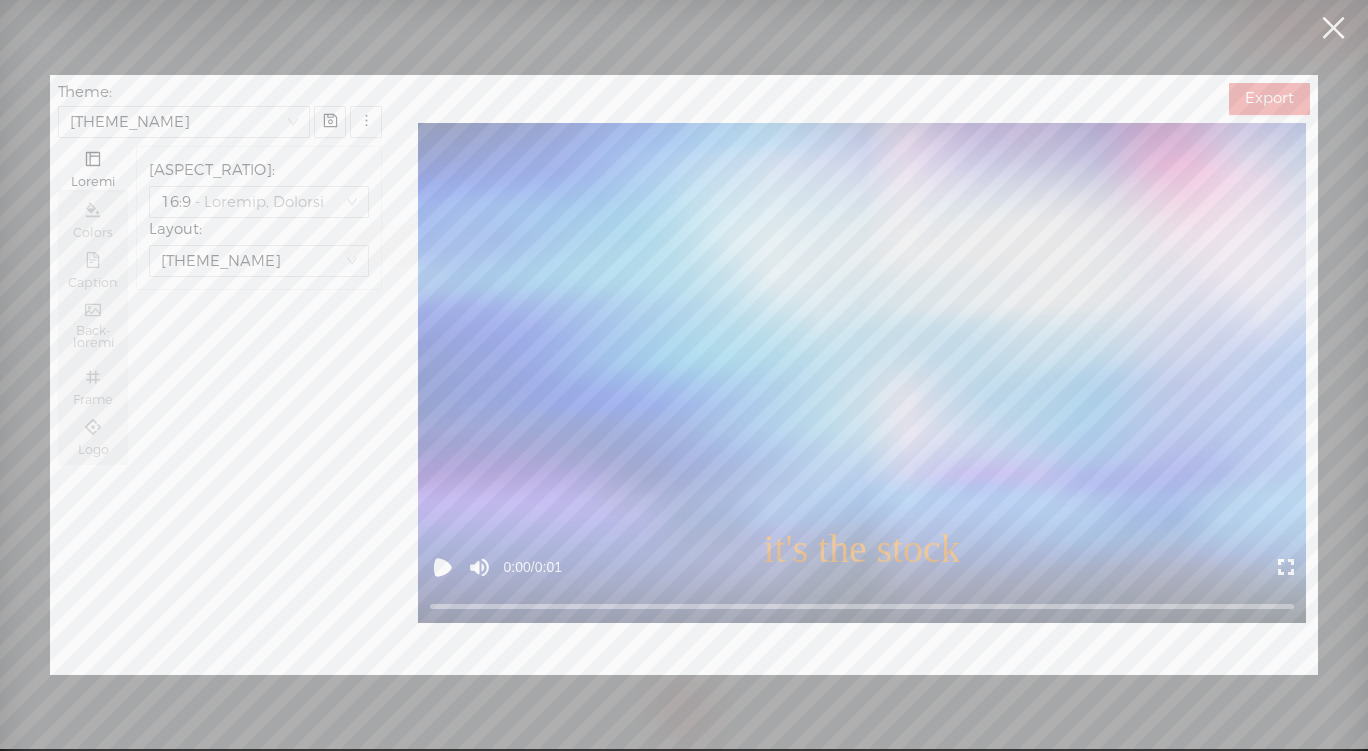 click at bounding box center [442, 567] 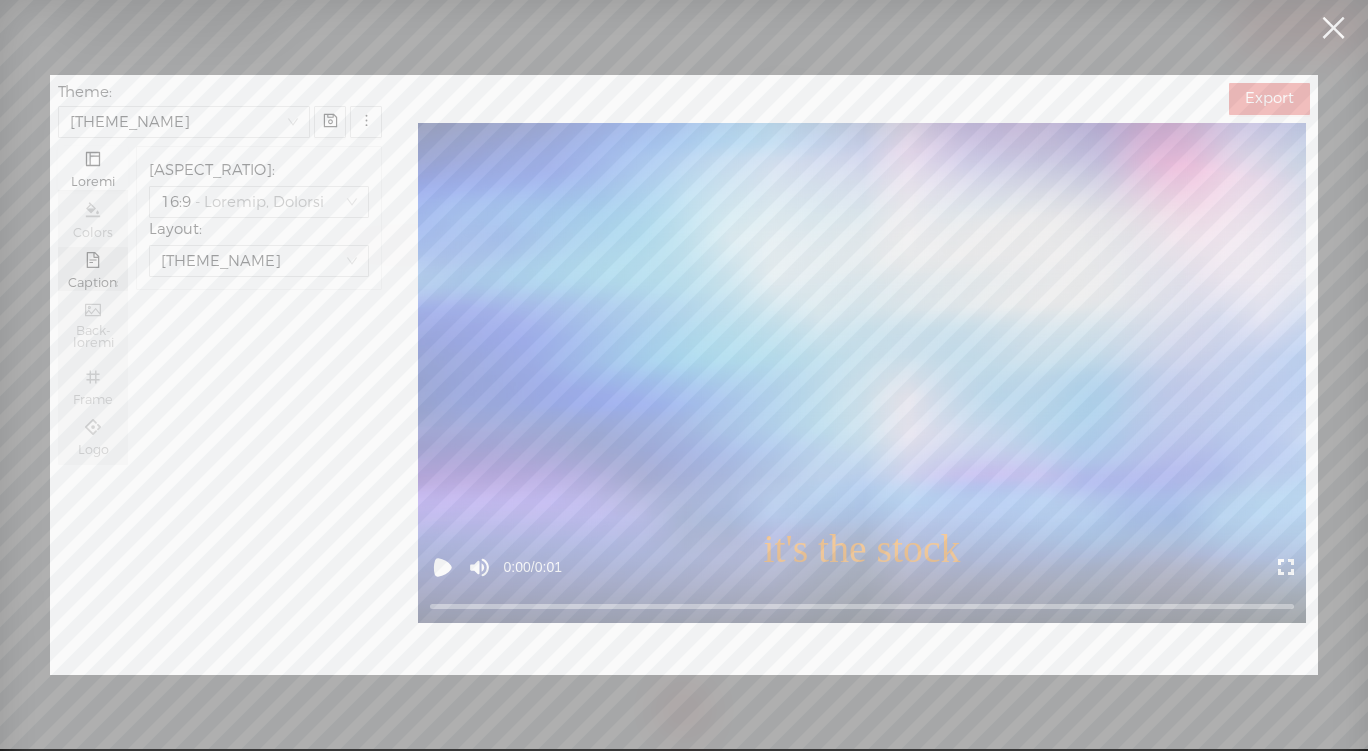 click on "Captions" at bounding box center [93, 168] 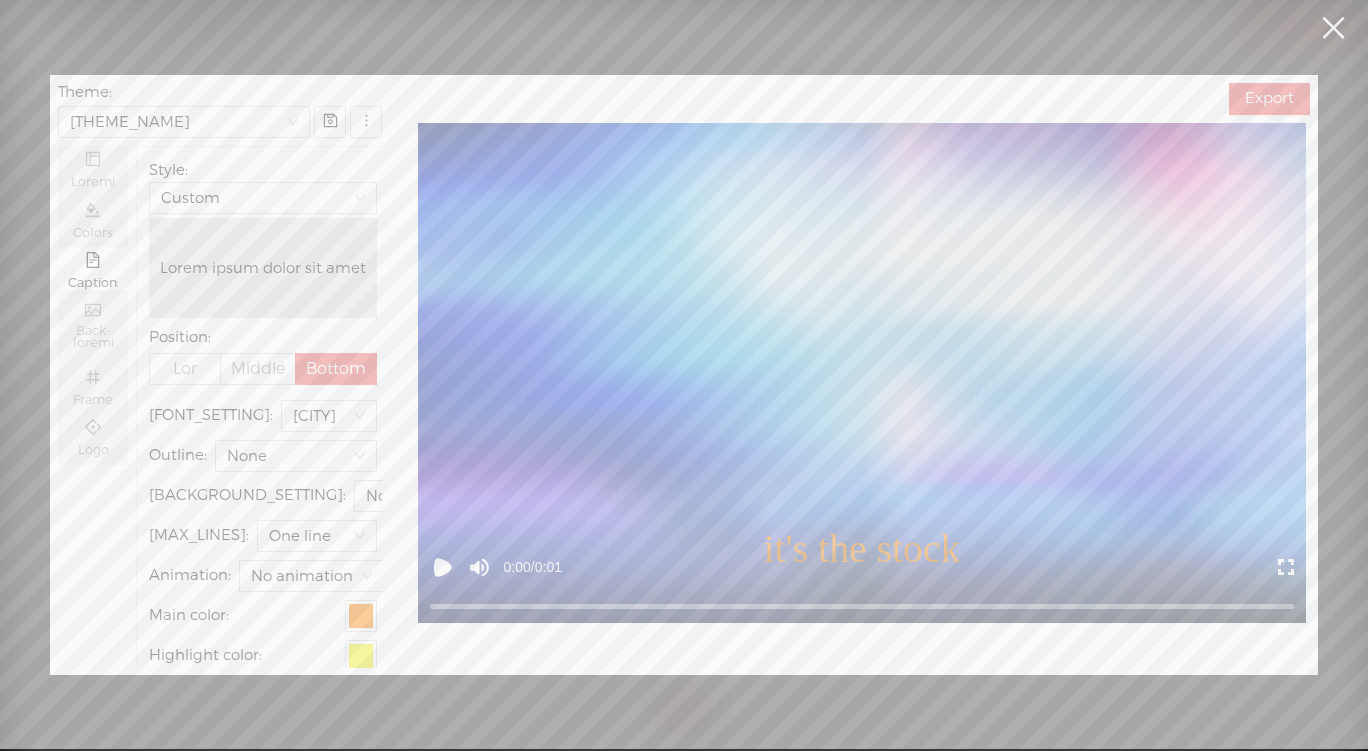 scroll, scrollTop: 263, scrollLeft: 0, axis: vertical 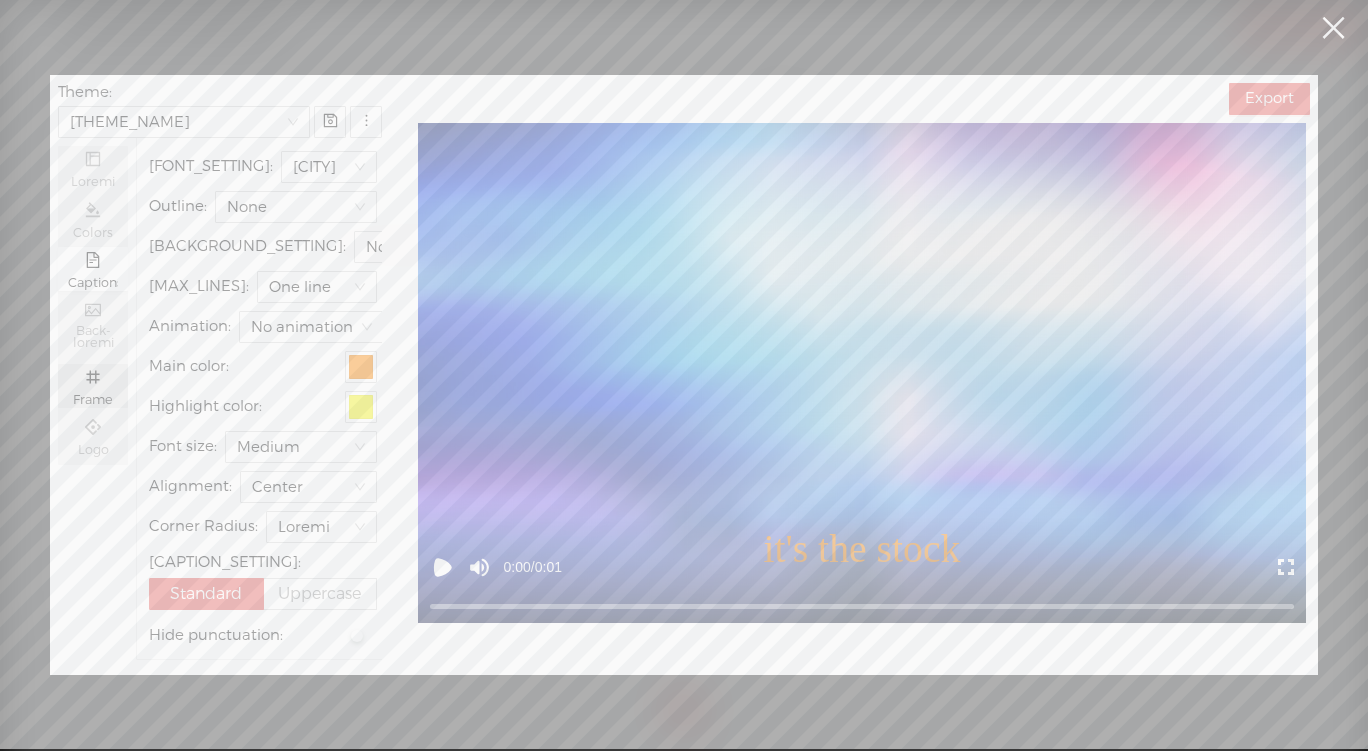 click at bounding box center [93, 377] 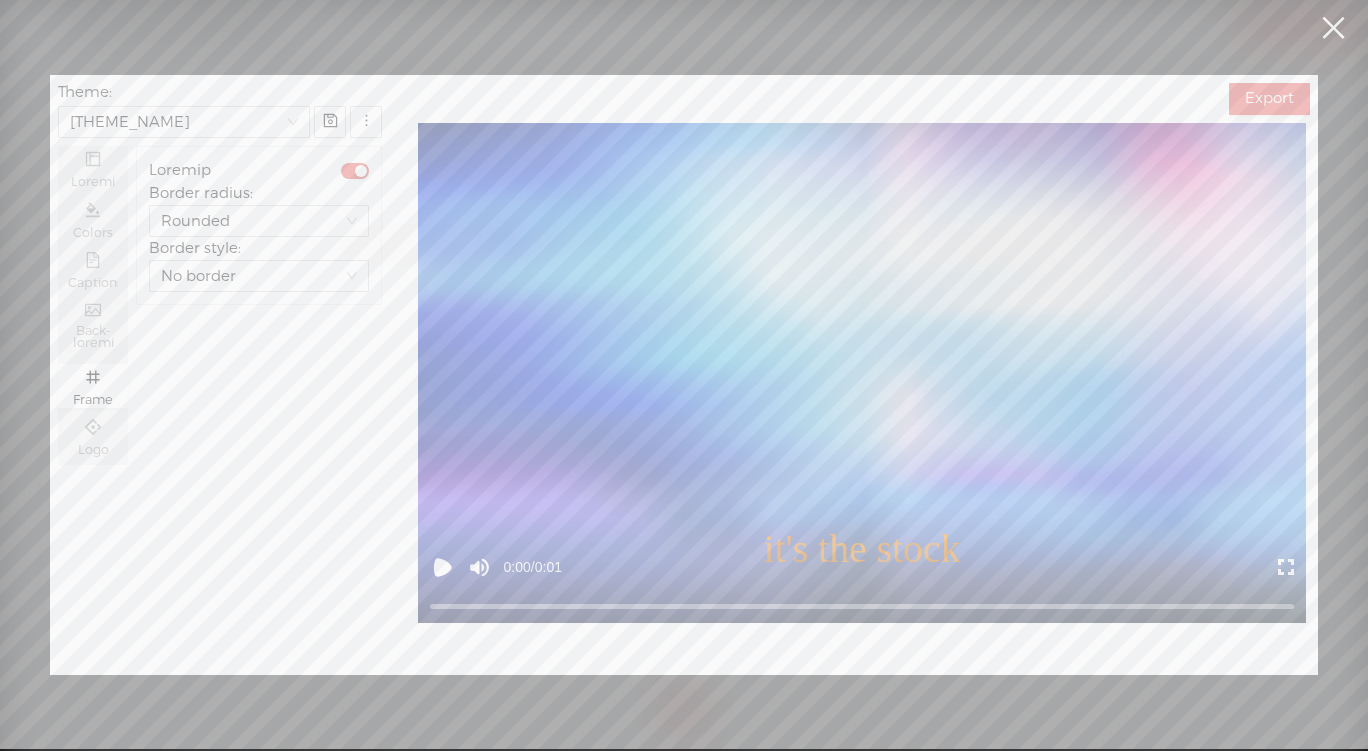 scroll, scrollTop: 0, scrollLeft: 0, axis: both 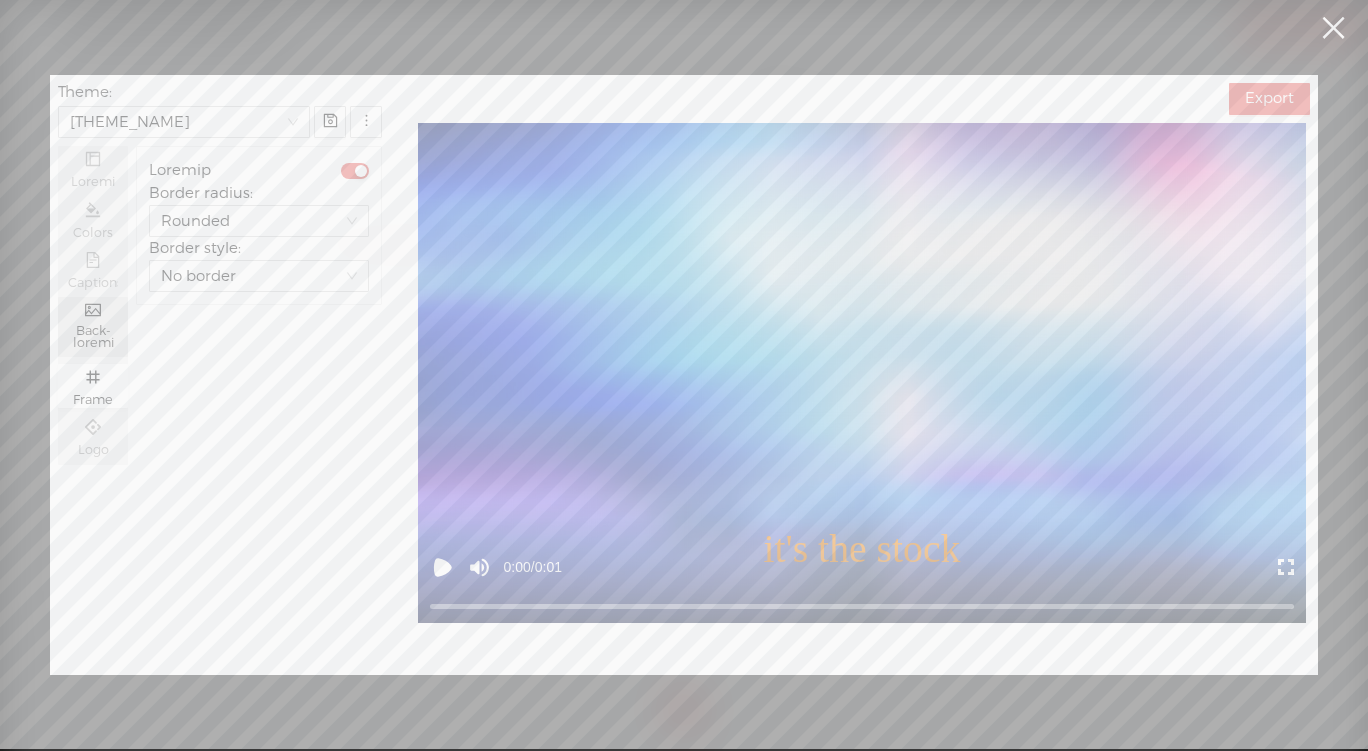 click on "Back-" at bounding box center [93, 331] 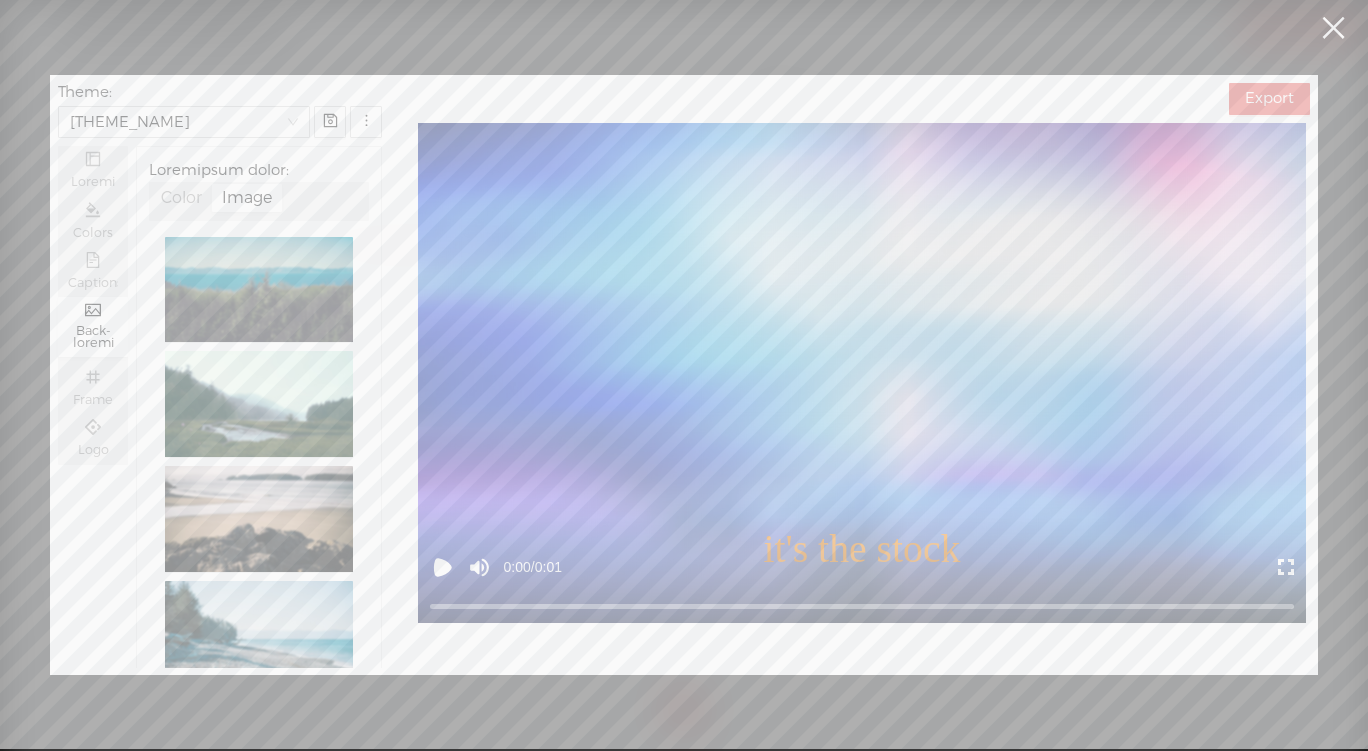 click on "Layout Colors Captions Back- ground Frame Logo" at bounding box center [93, 403] 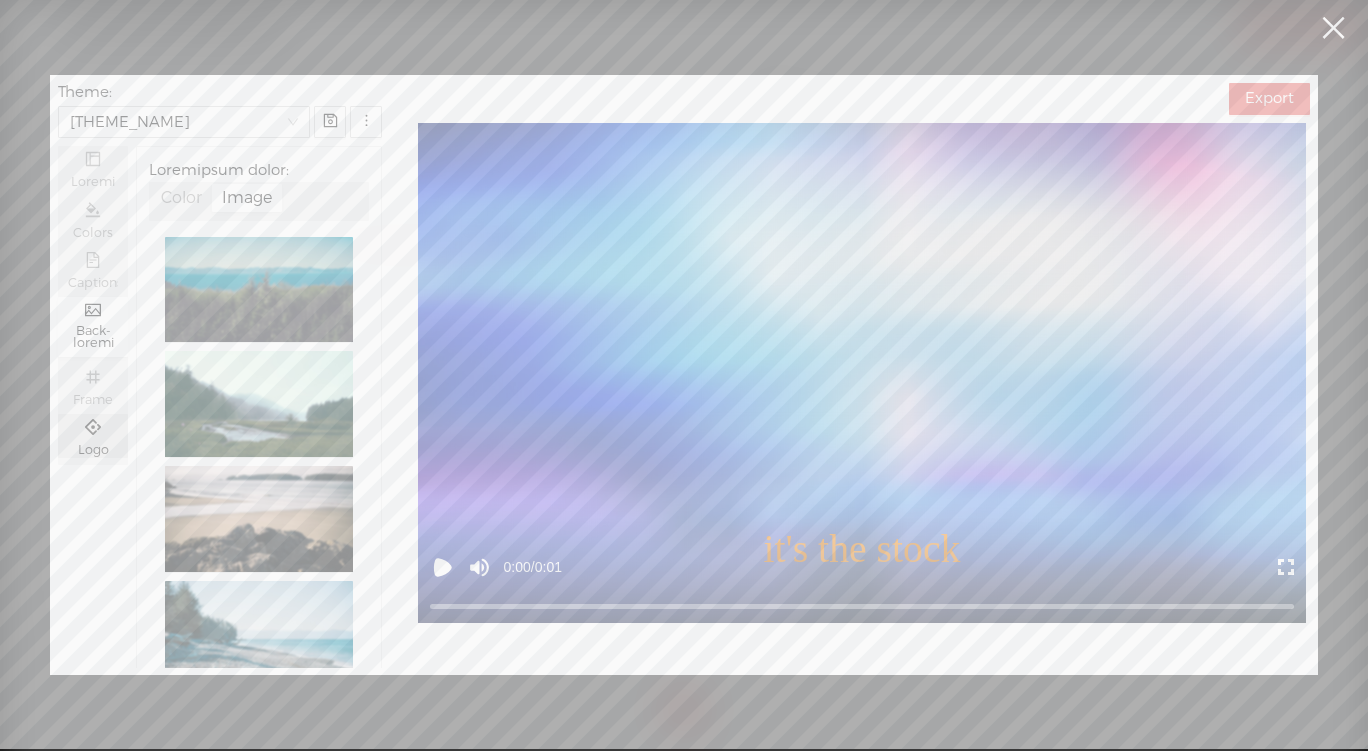 click on "Logo" at bounding box center (93, 168) 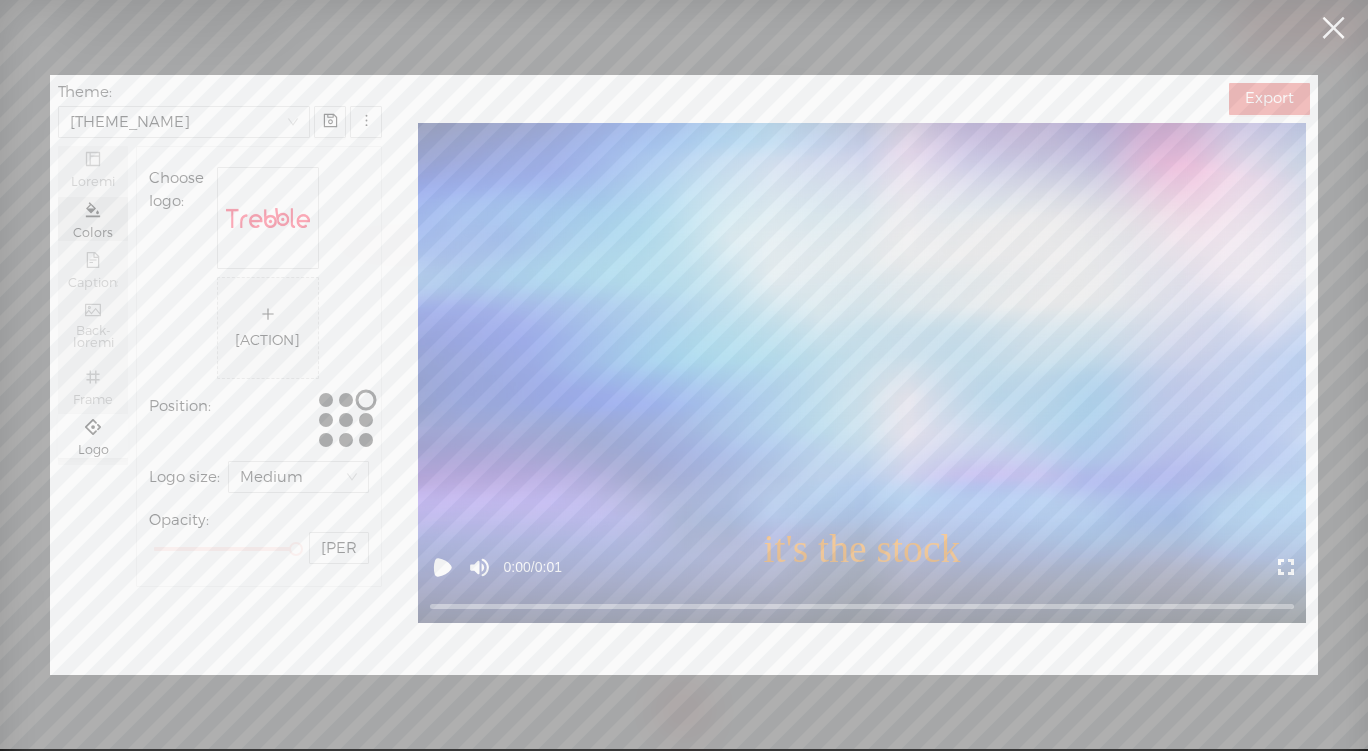 click on "Colors" at bounding box center (93, 168) 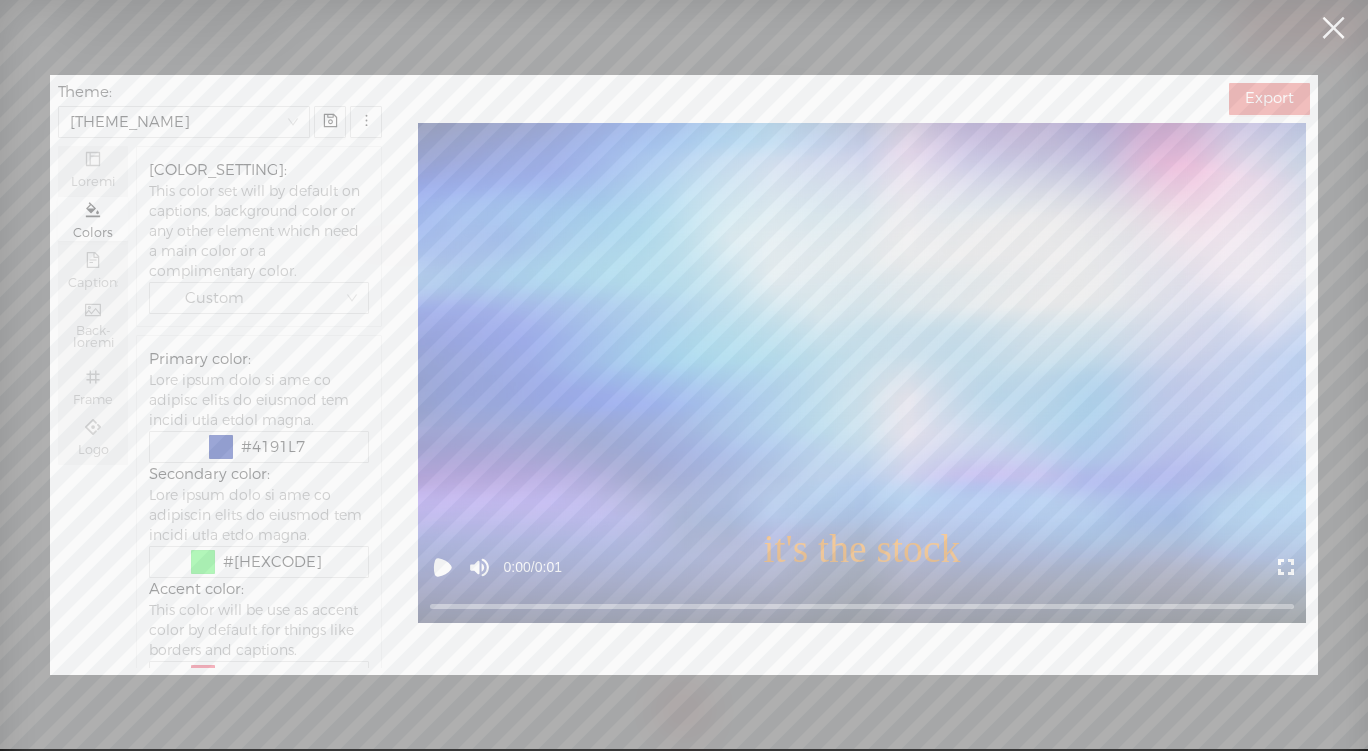 click at bounding box center (1333, 28) 